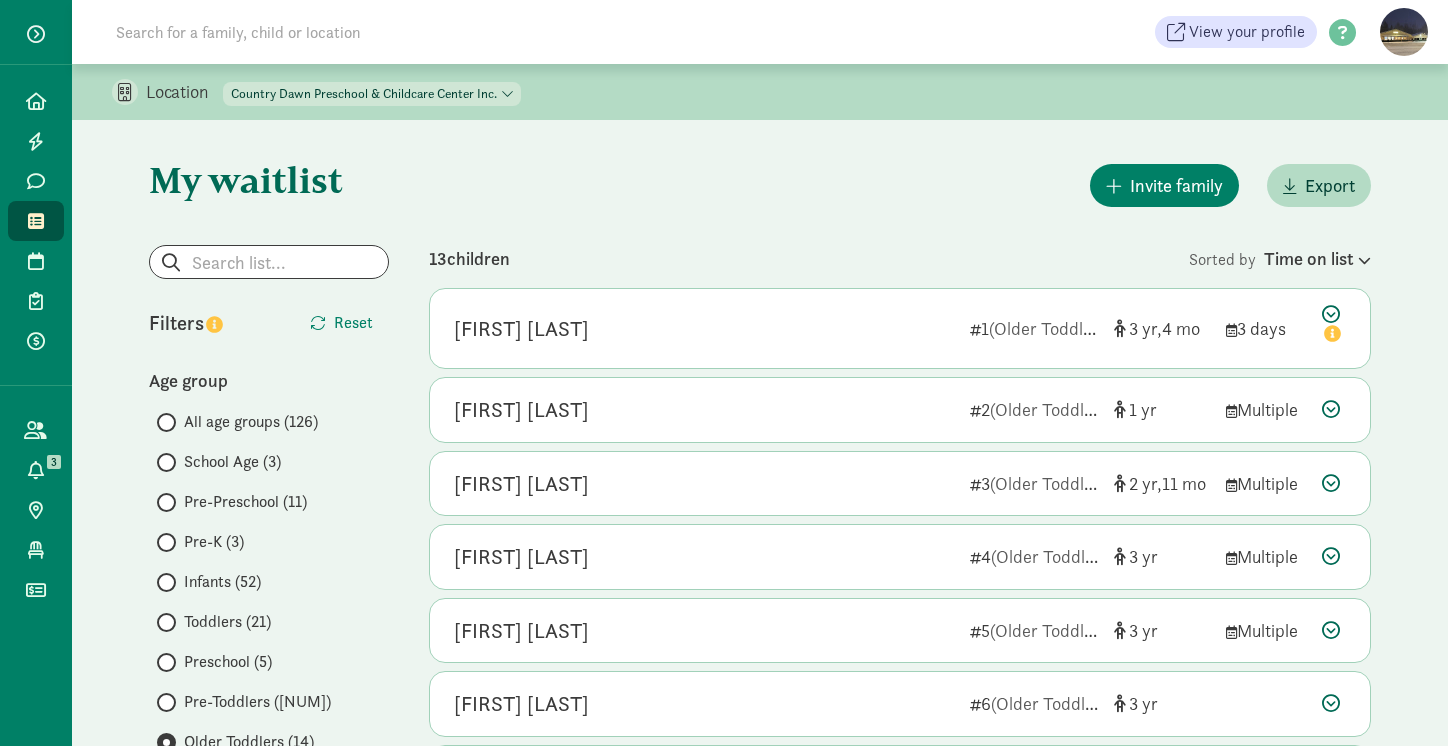 scroll, scrollTop: 161, scrollLeft: 0, axis: vertical 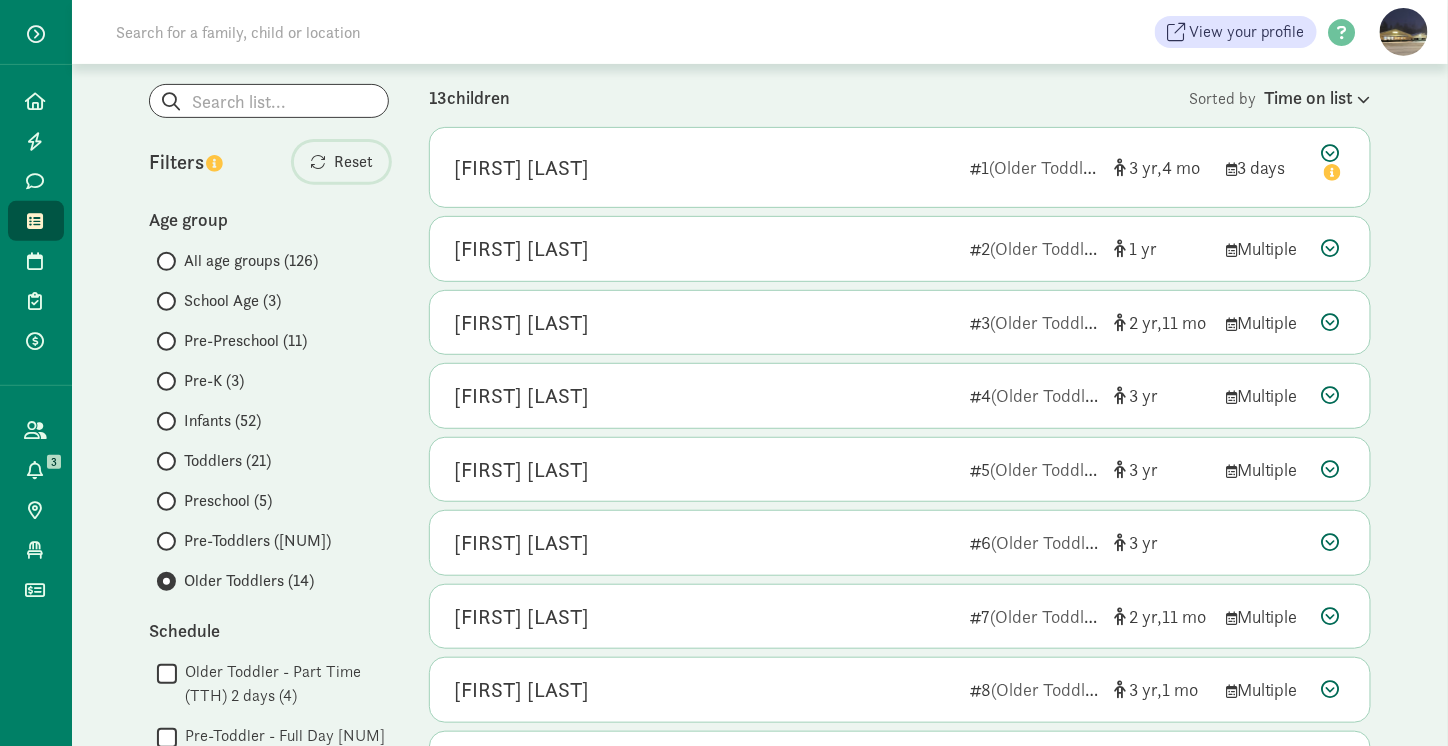 click on "Reset" at bounding box center (353, 162) 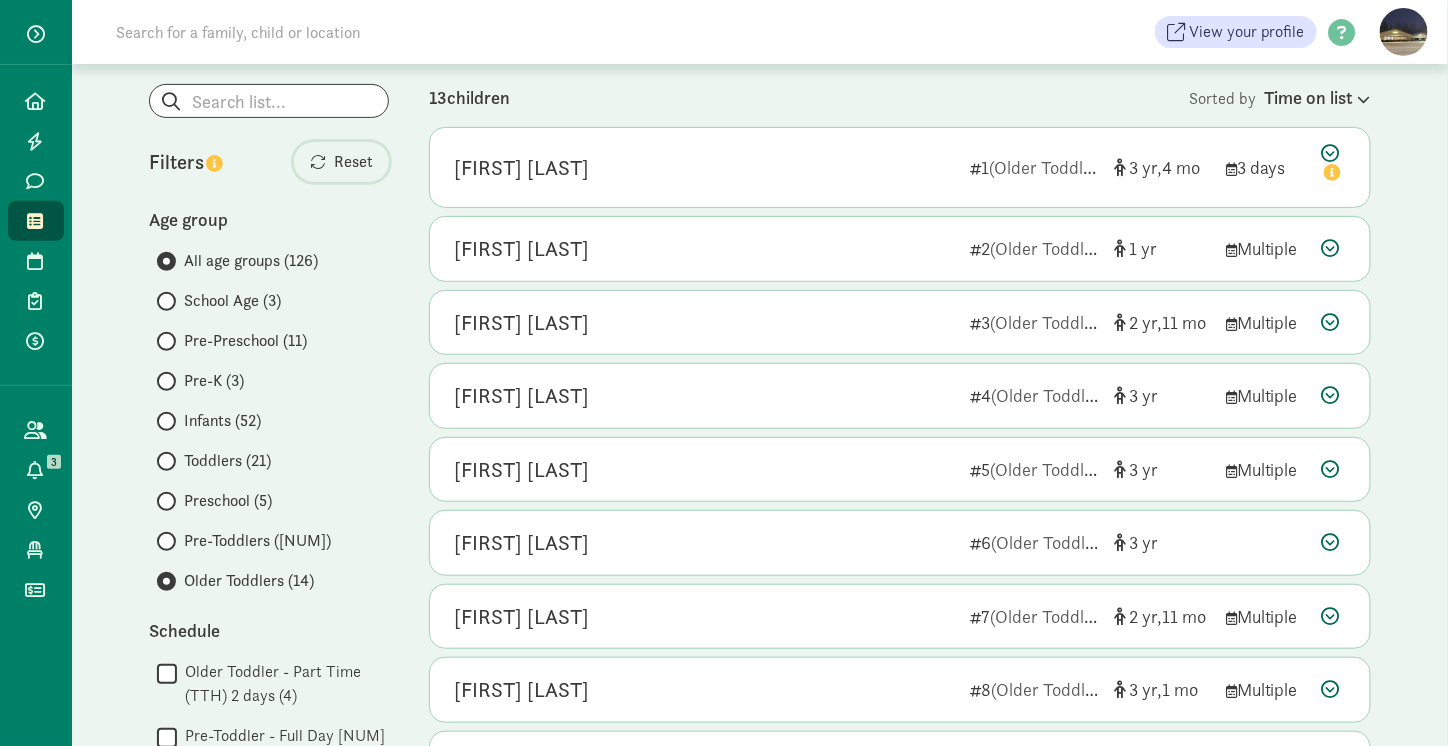 radio on "true" 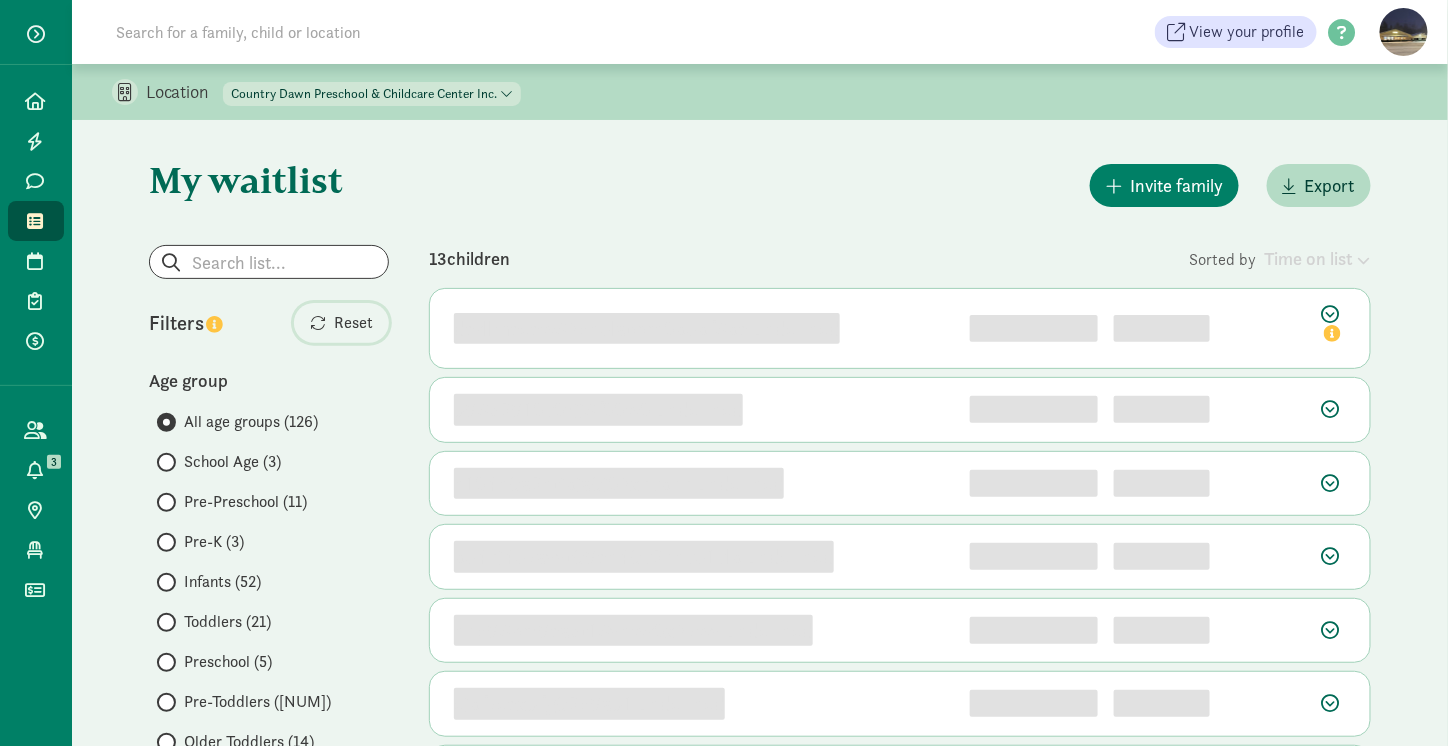 scroll, scrollTop: 88, scrollLeft: 0, axis: vertical 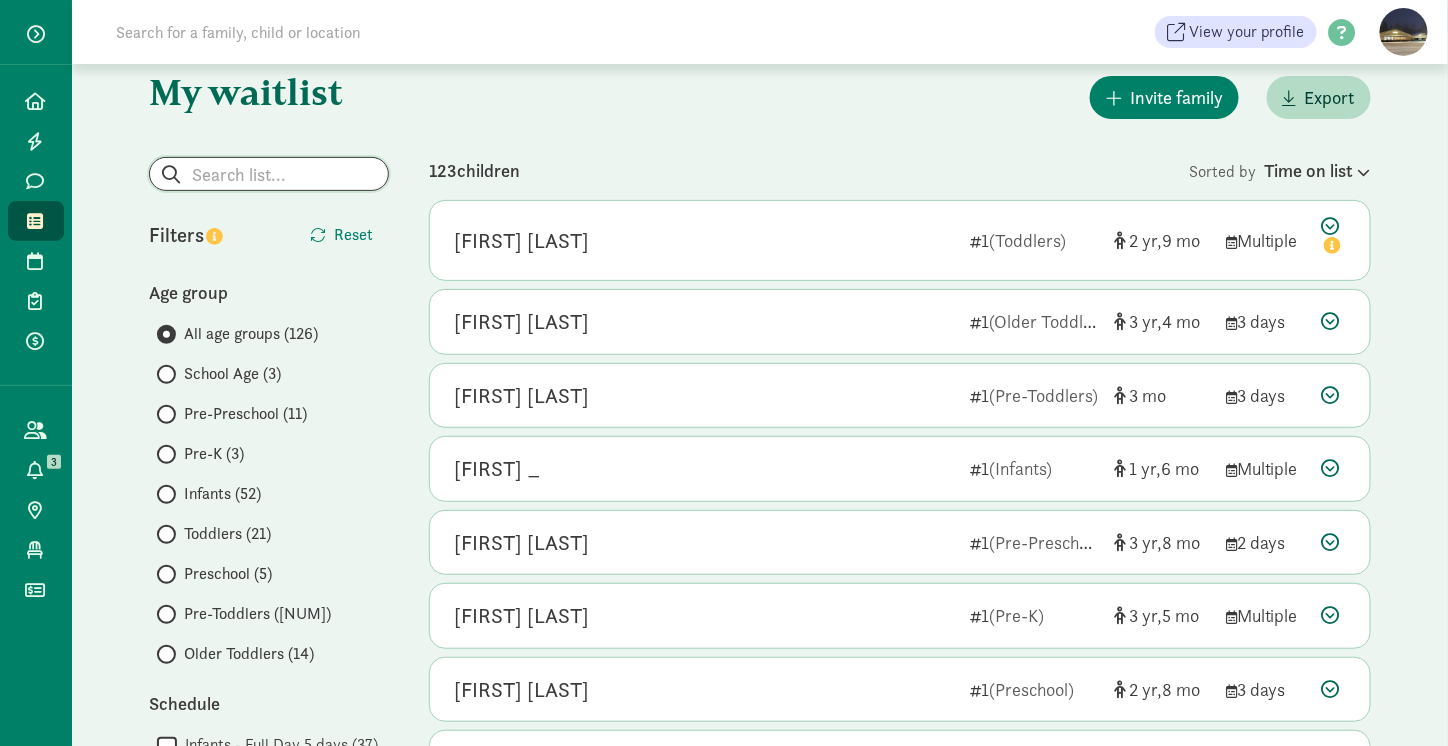 click 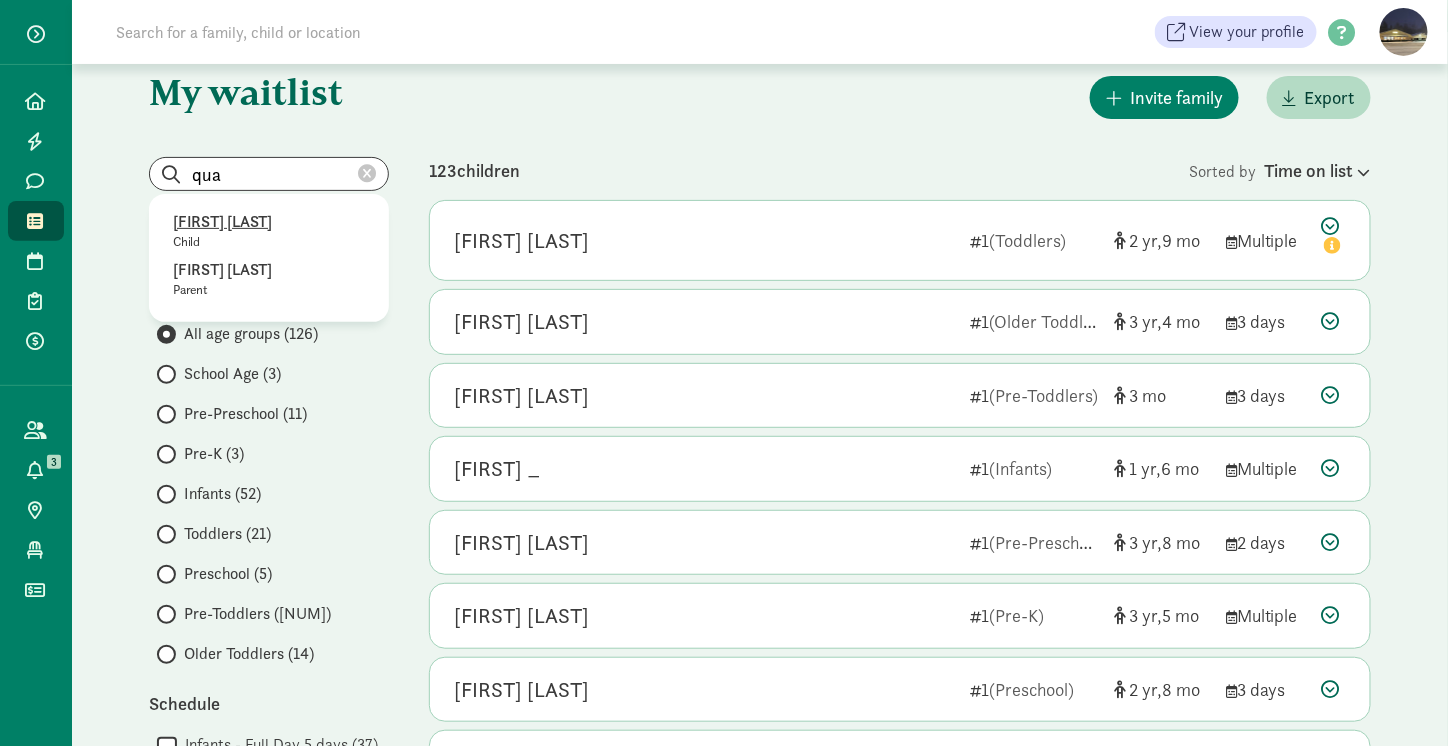 click on "Olivia  Qualls" at bounding box center (269, 222) 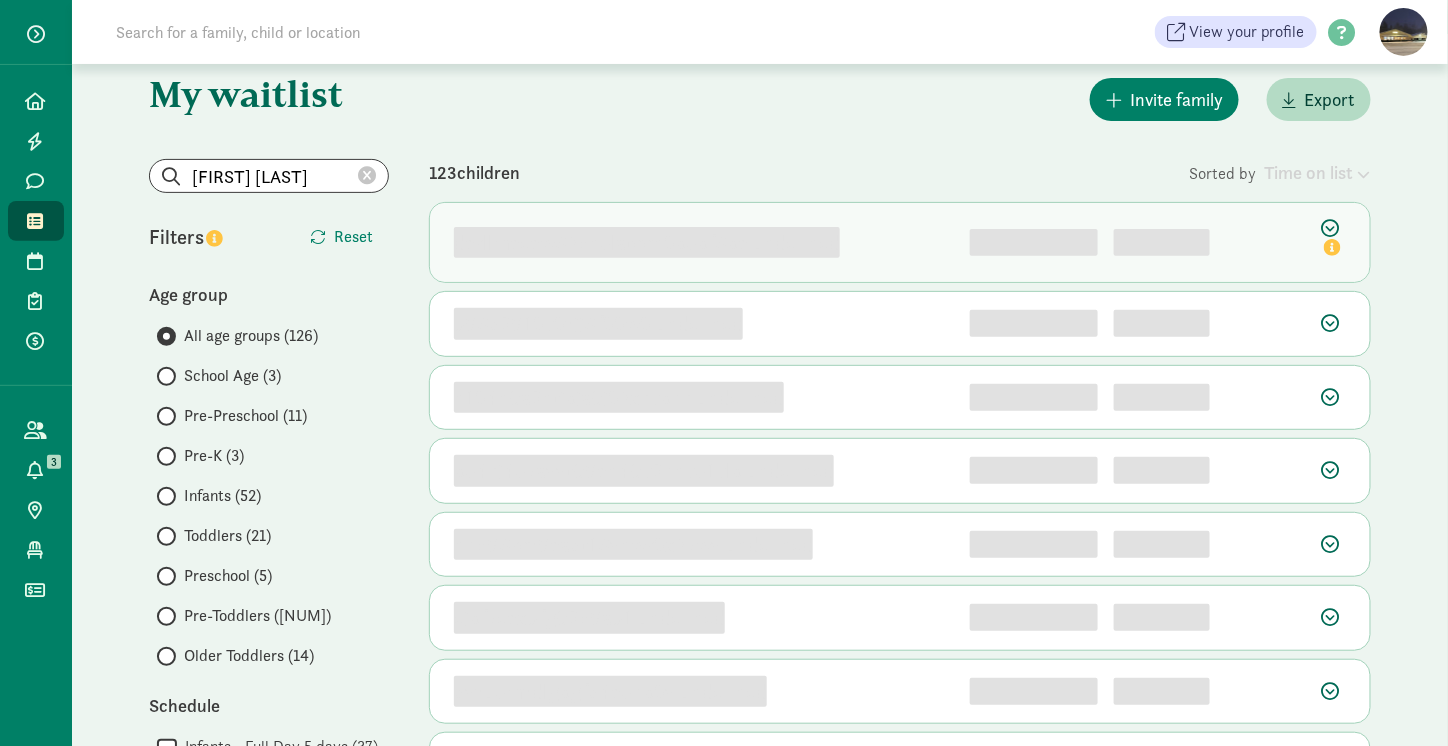 scroll, scrollTop: 88, scrollLeft: 0, axis: vertical 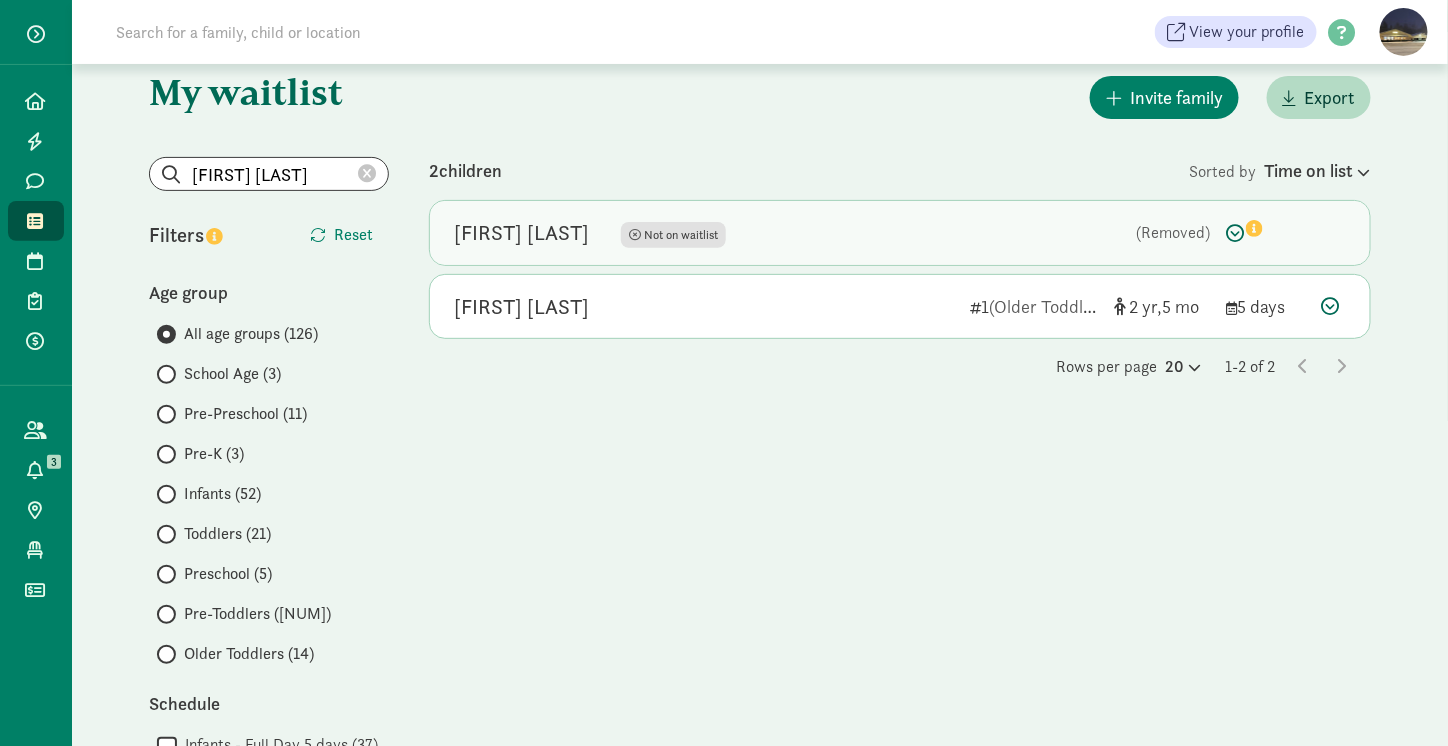 click on "Olivia  Qualls" at bounding box center (521, 233) 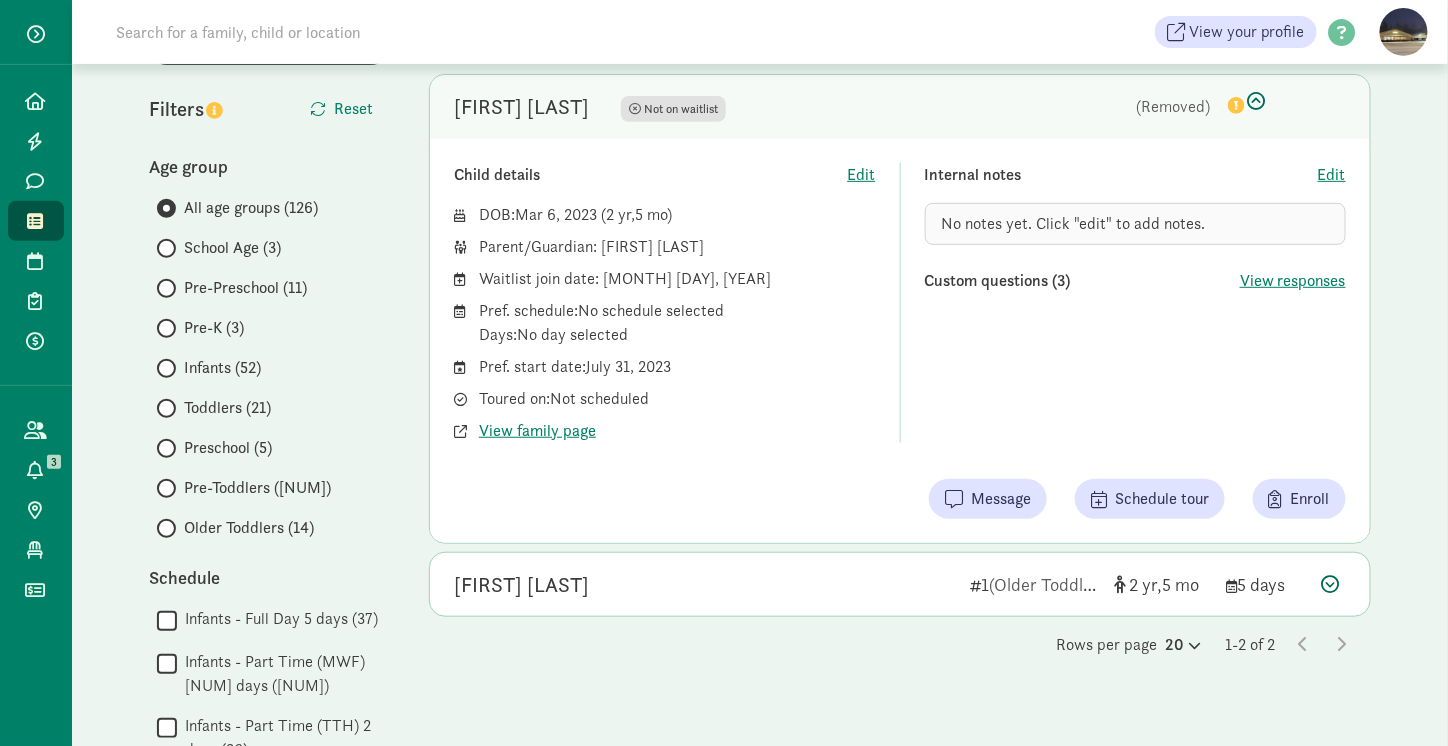 scroll, scrollTop: 216, scrollLeft: 0, axis: vertical 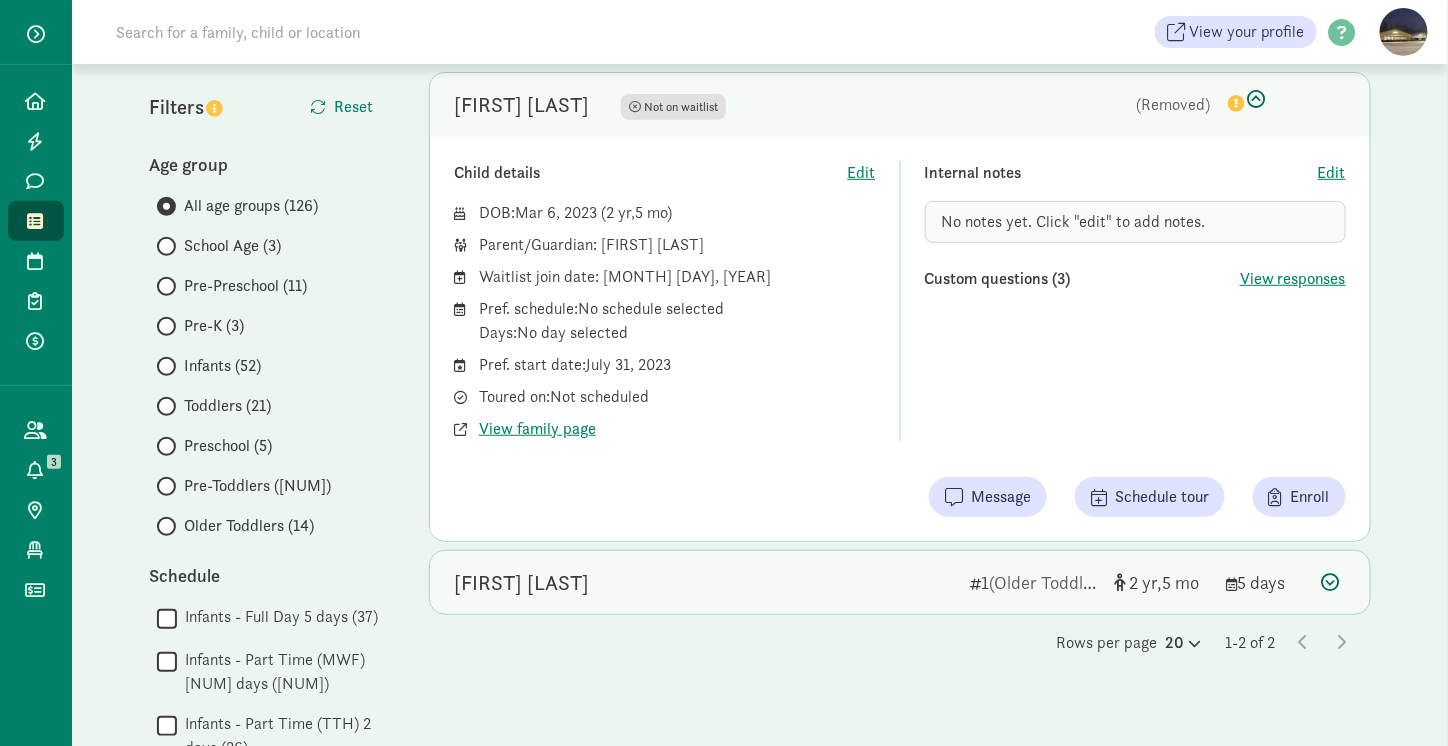 click on "Olivia  Qualls" at bounding box center (521, 583) 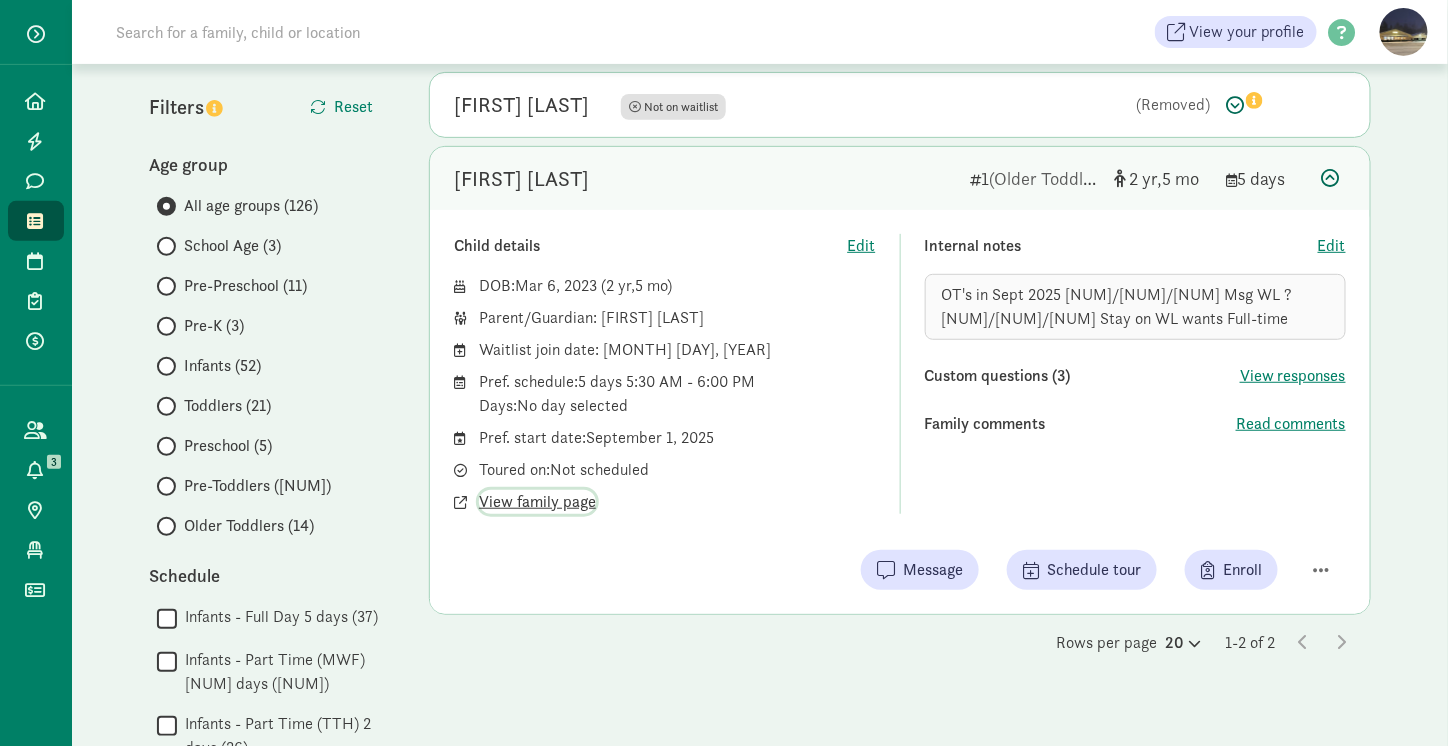 click on "View family page" at bounding box center [537, 502] 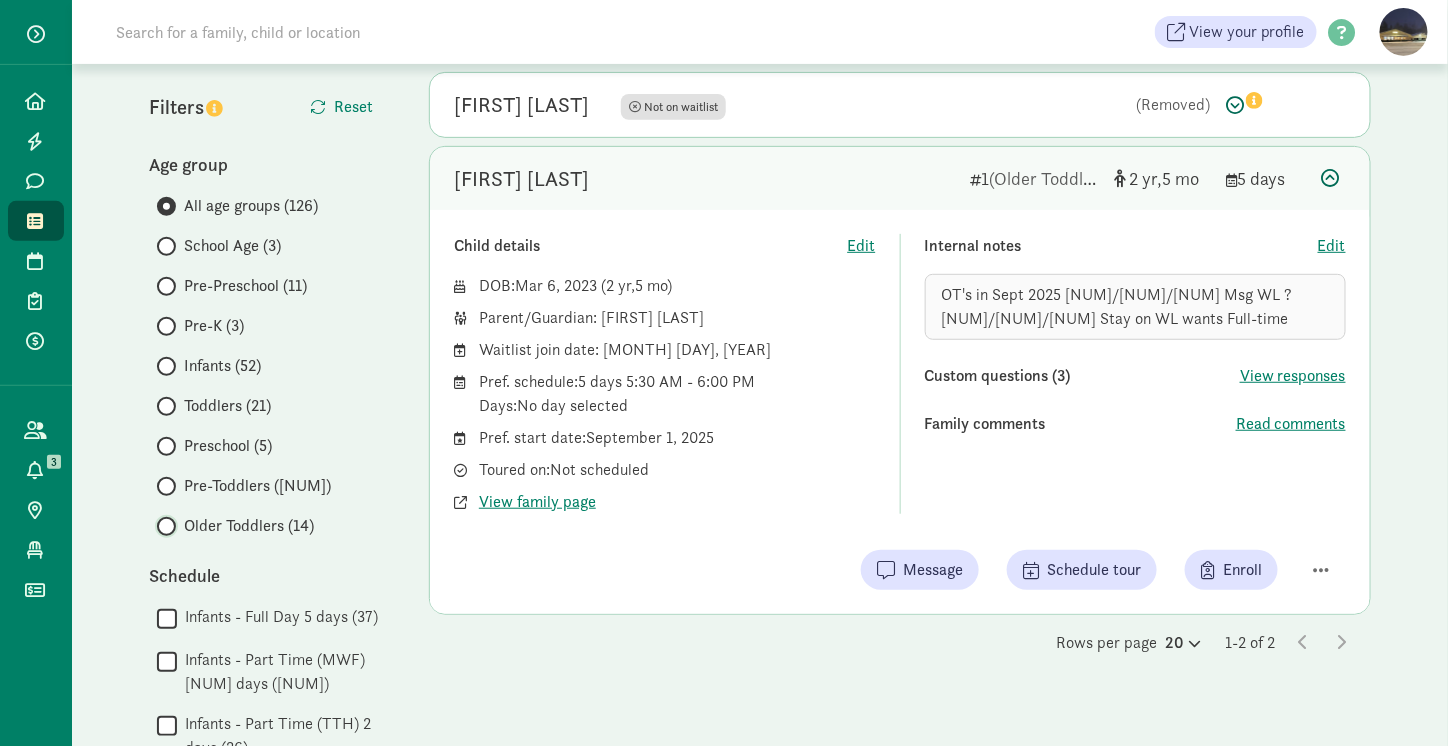 click on "Older Toddlers (14)" at bounding box center (163, 526) 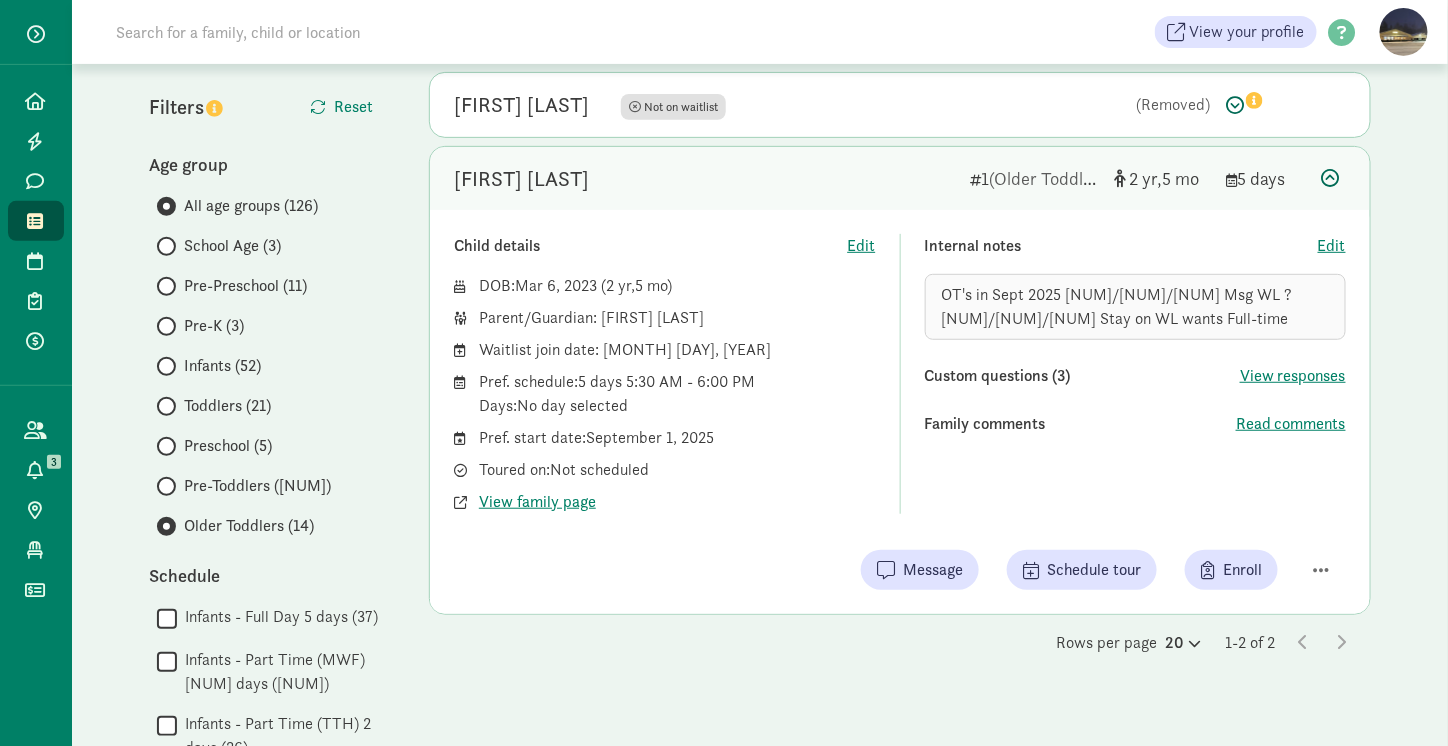 scroll, scrollTop: 0, scrollLeft: 0, axis: both 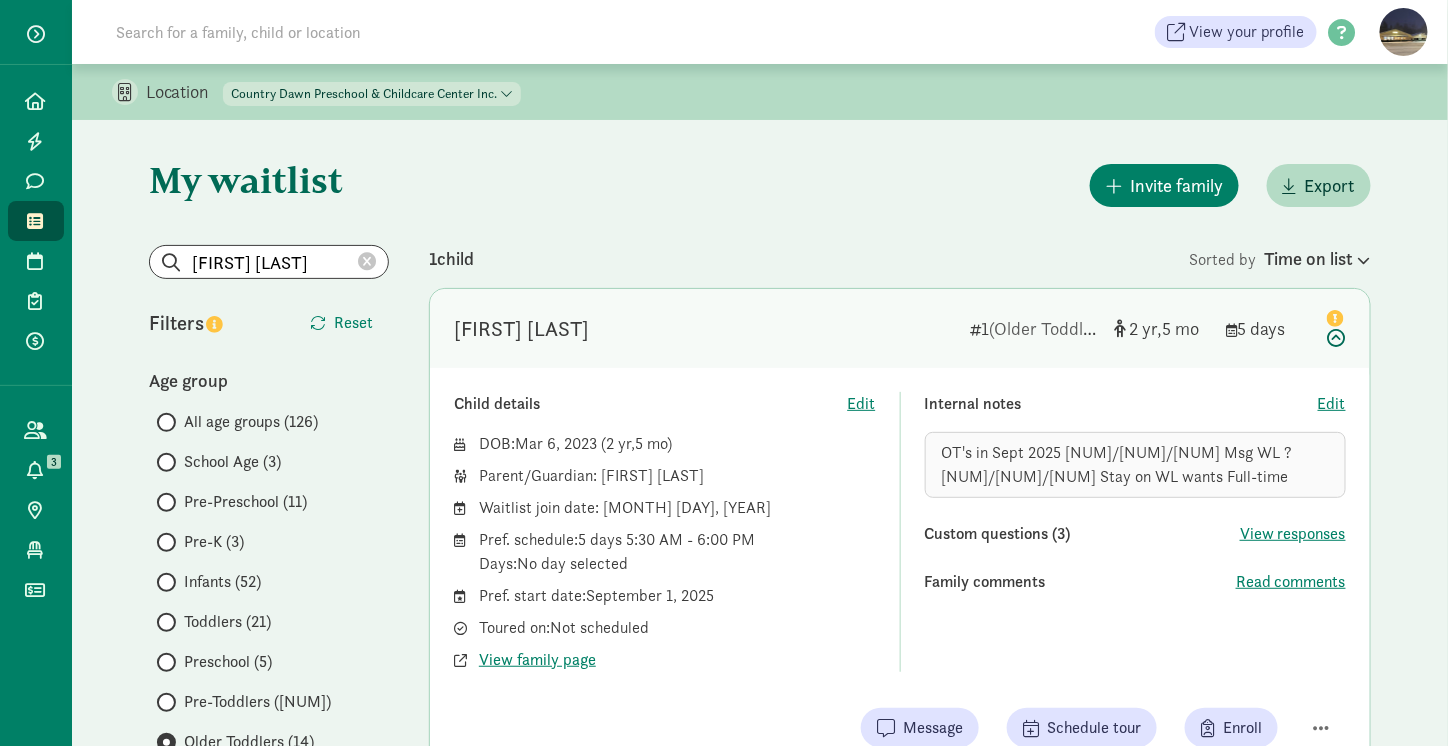 click 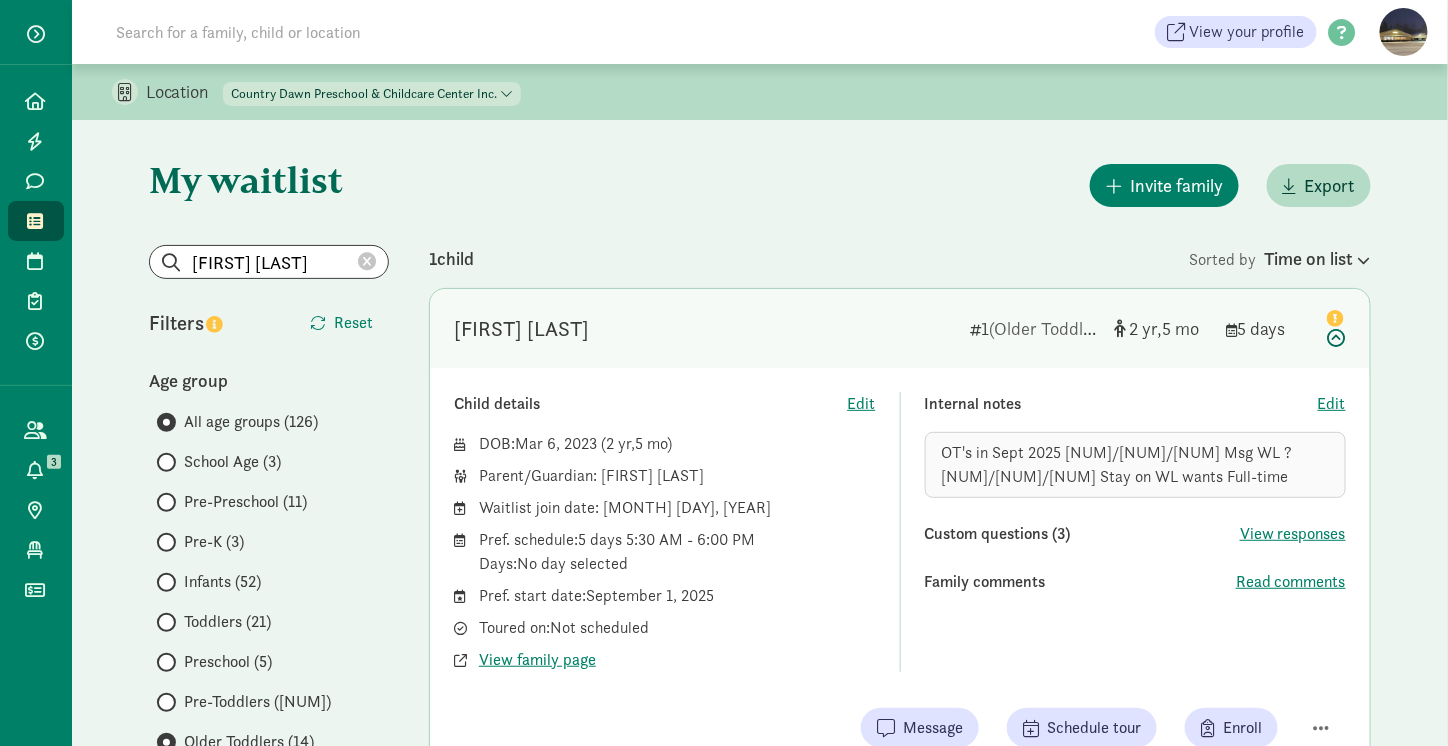 type 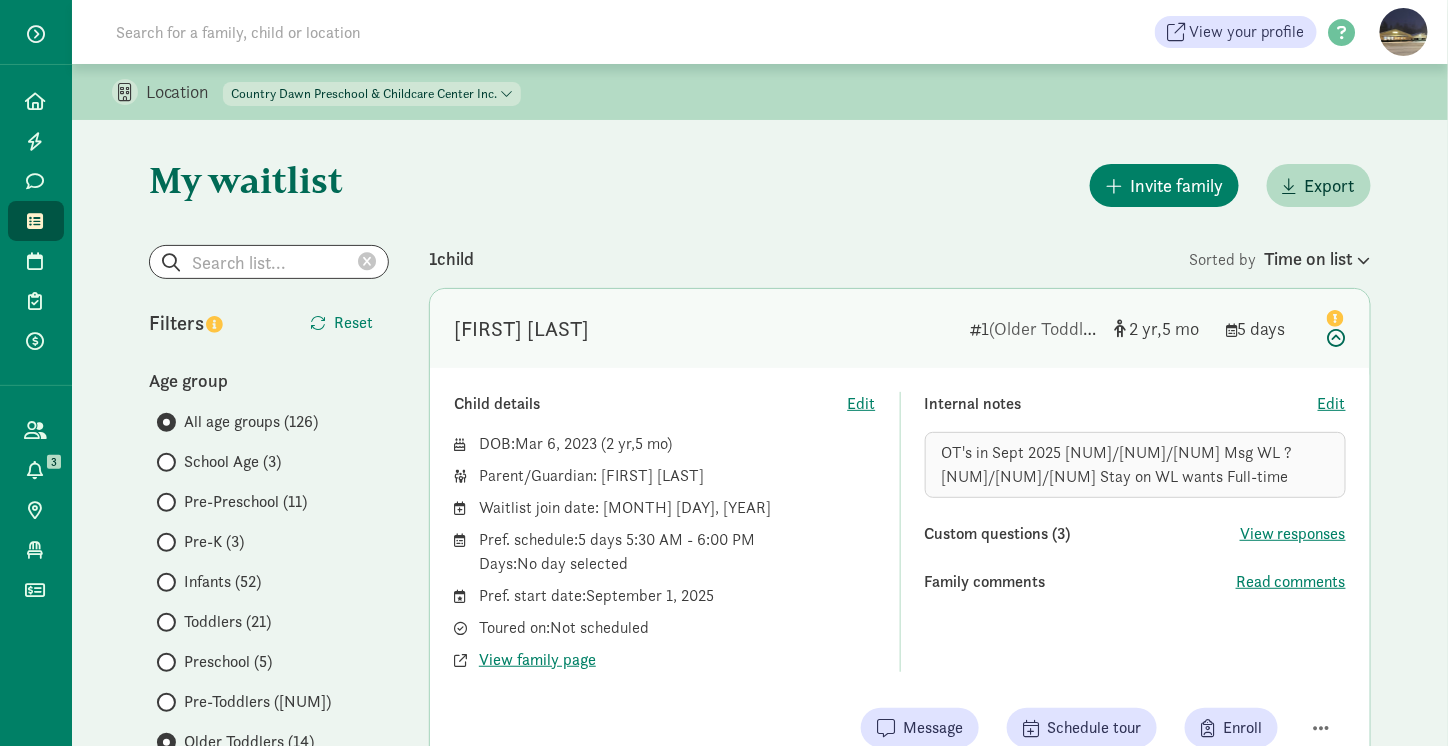 radio on "true" 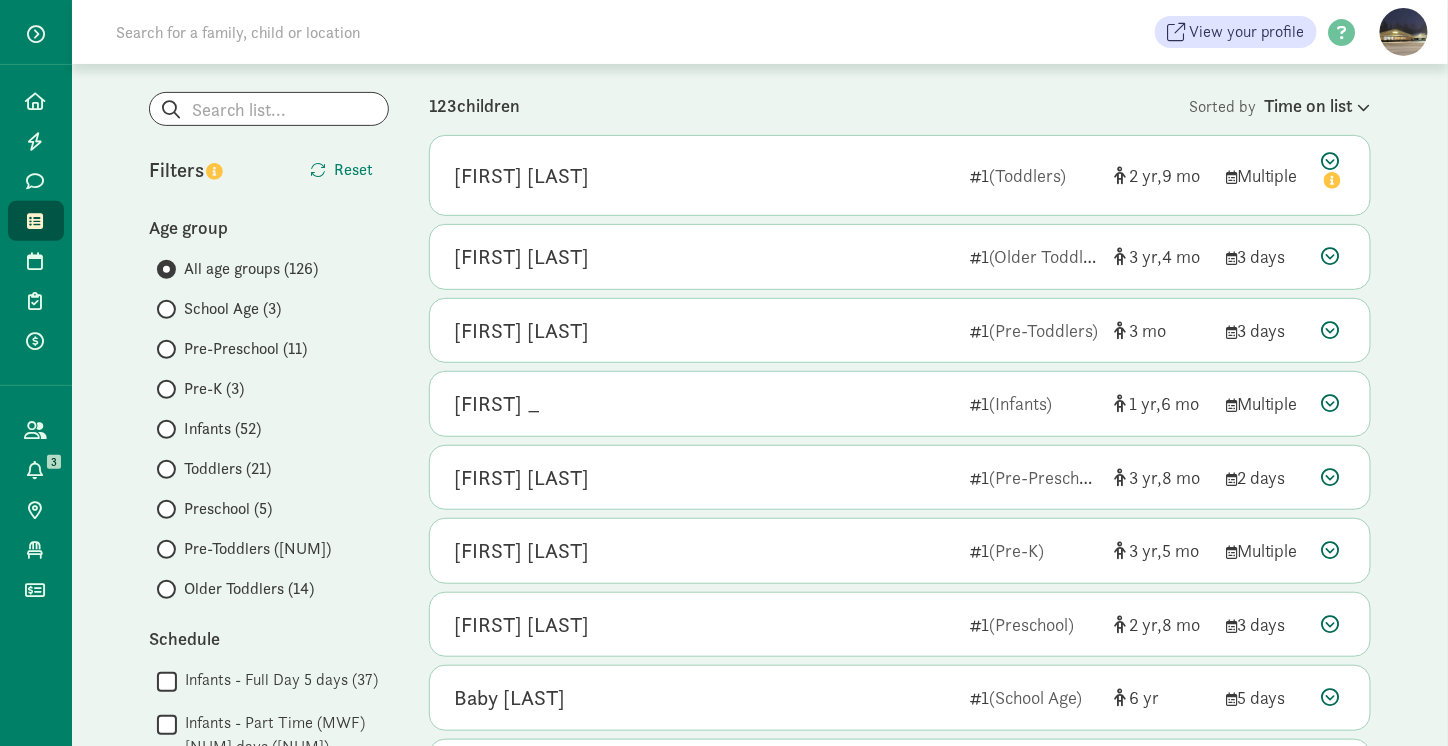 scroll, scrollTop: 154, scrollLeft: 0, axis: vertical 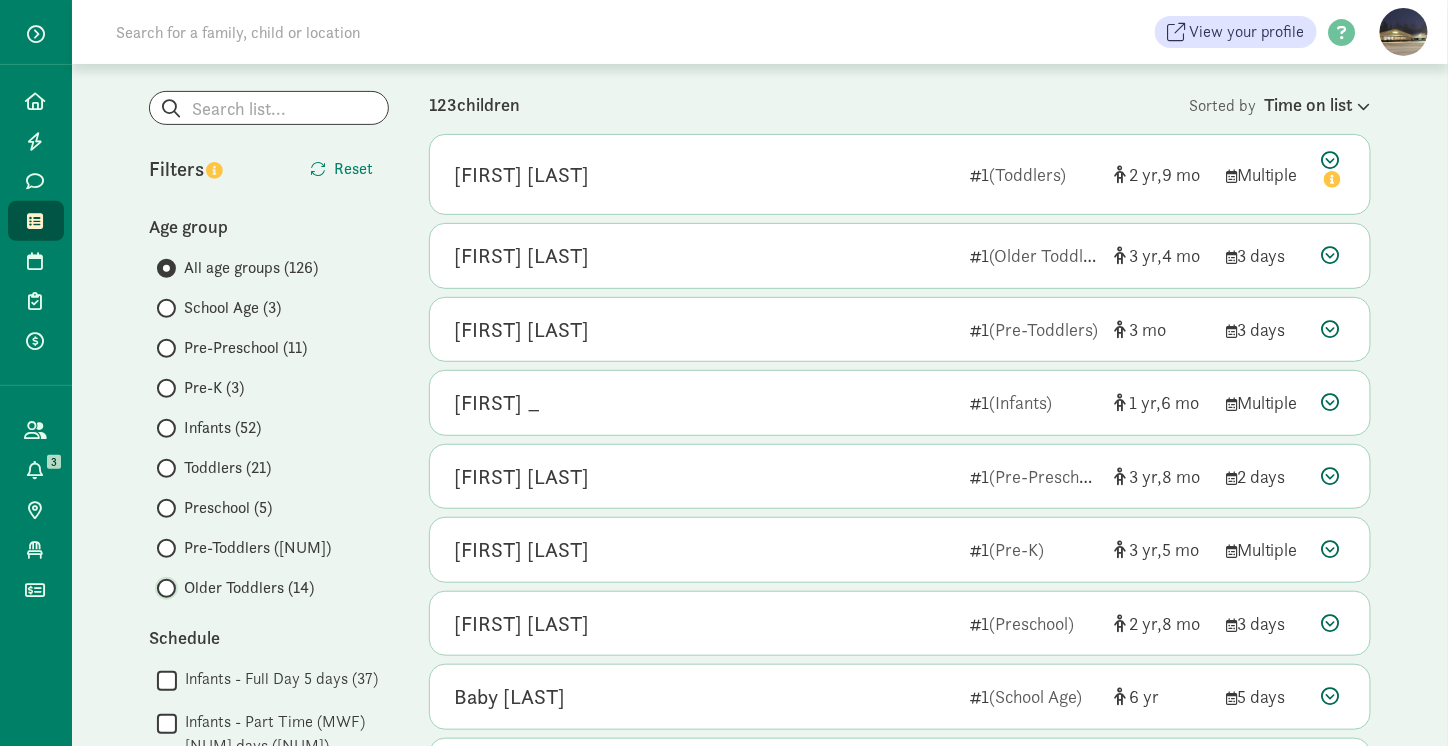 click on "Older Toddlers (14)" at bounding box center [163, 588] 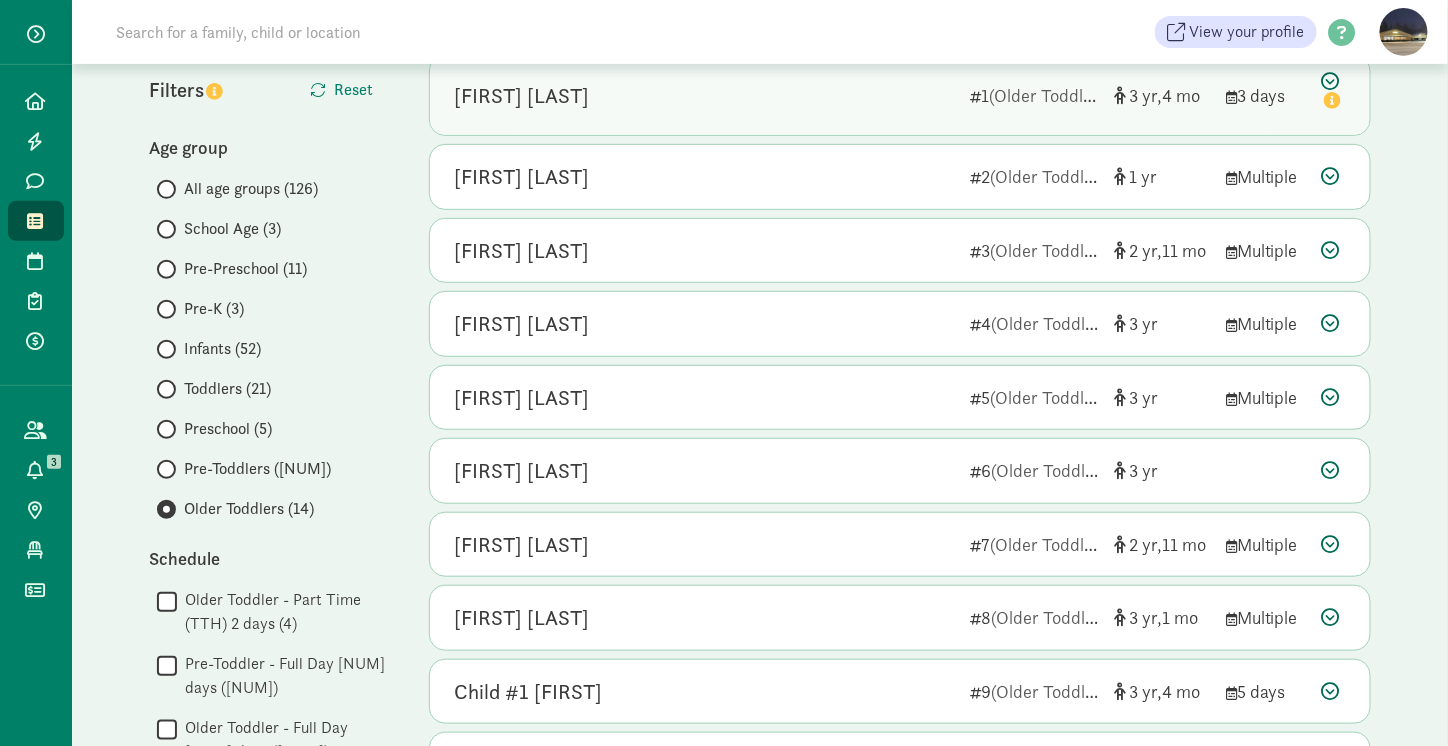 scroll, scrollTop: 206, scrollLeft: 0, axis: vertical 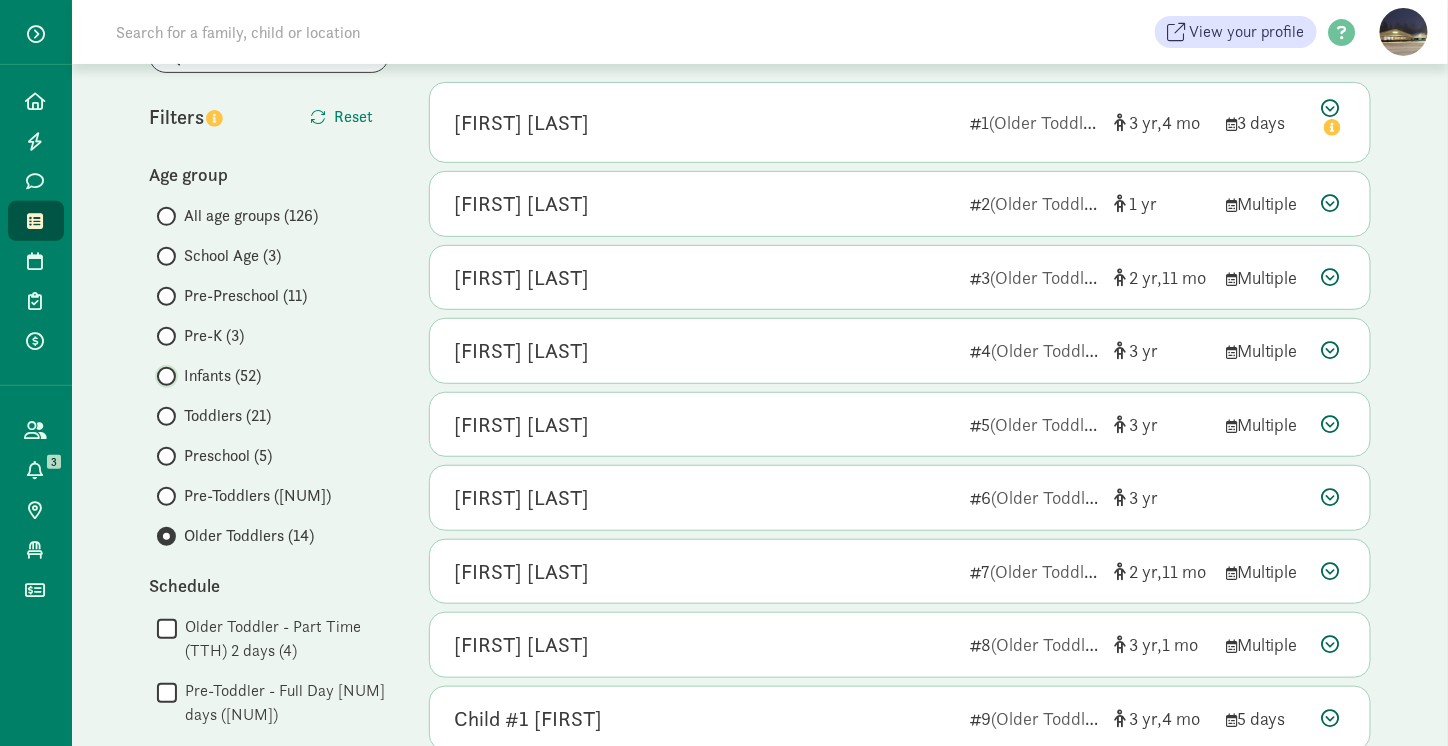 click on "Infants (52)" at bounding box center [163, 376] 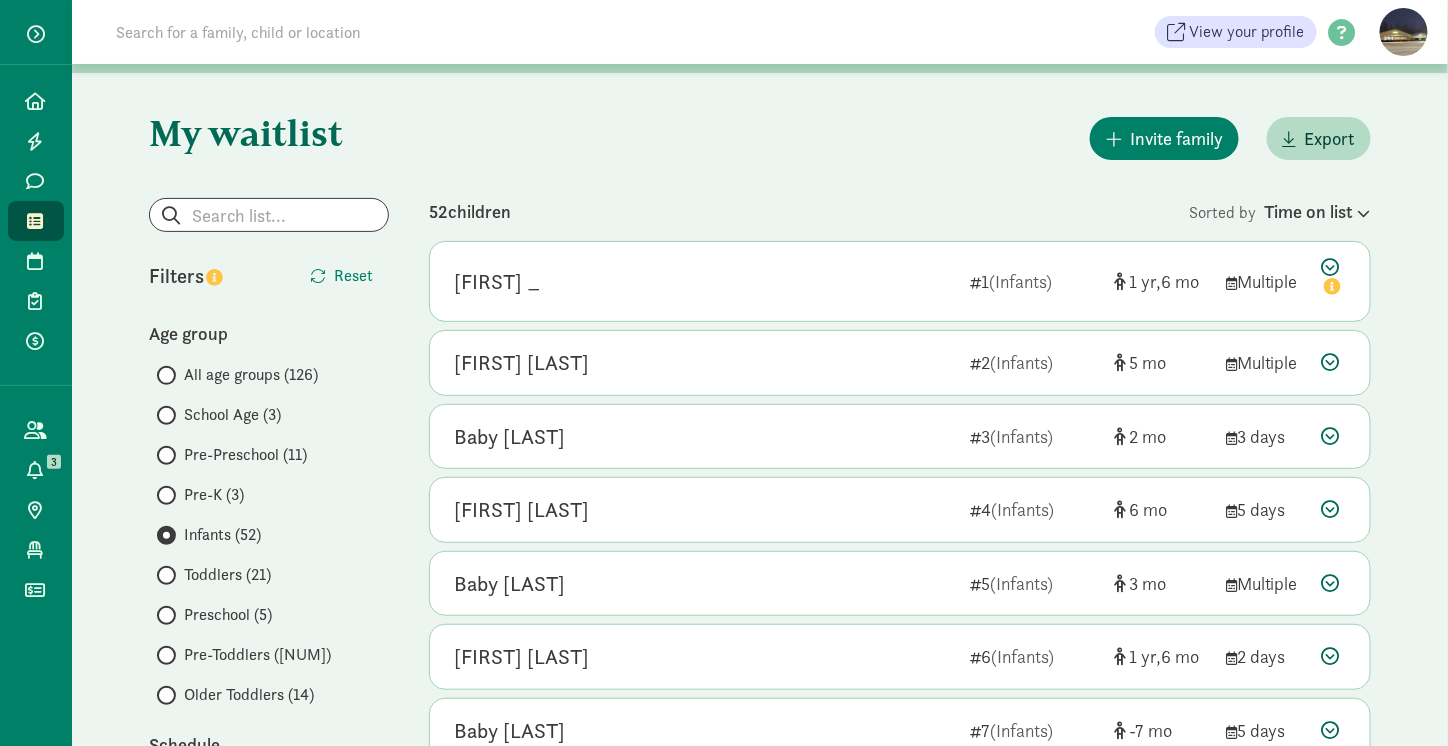 scroll, scrollTop: 48, scrollLeft: 0, axis: vertical 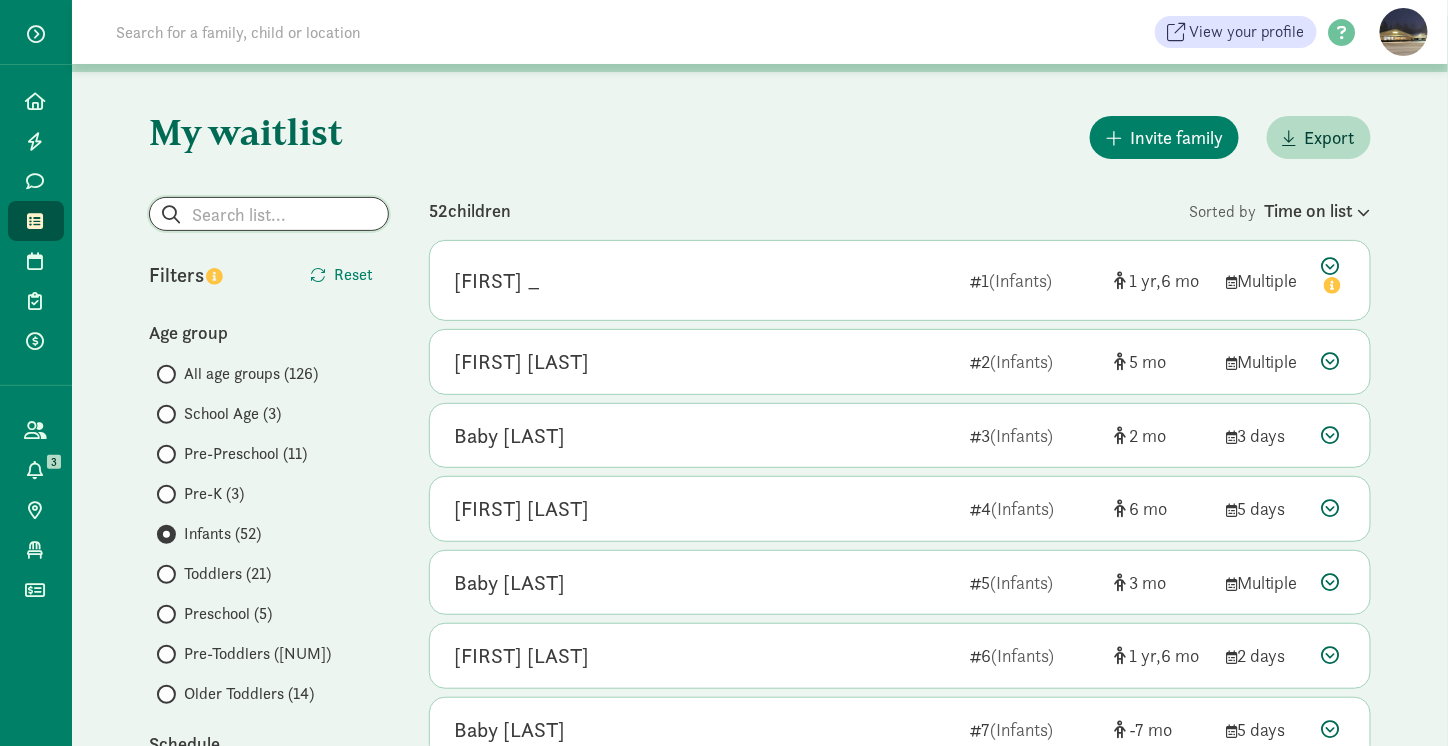 click 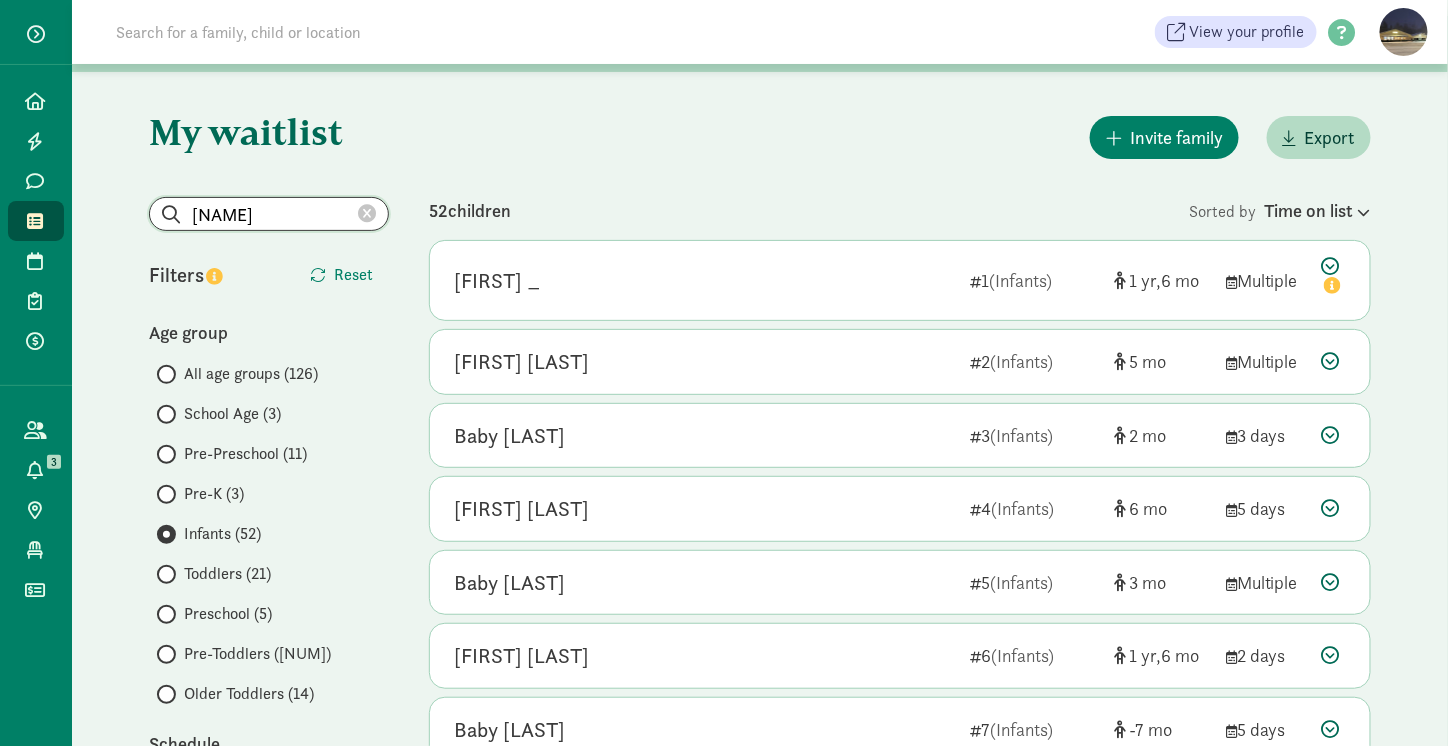 type on "millie" 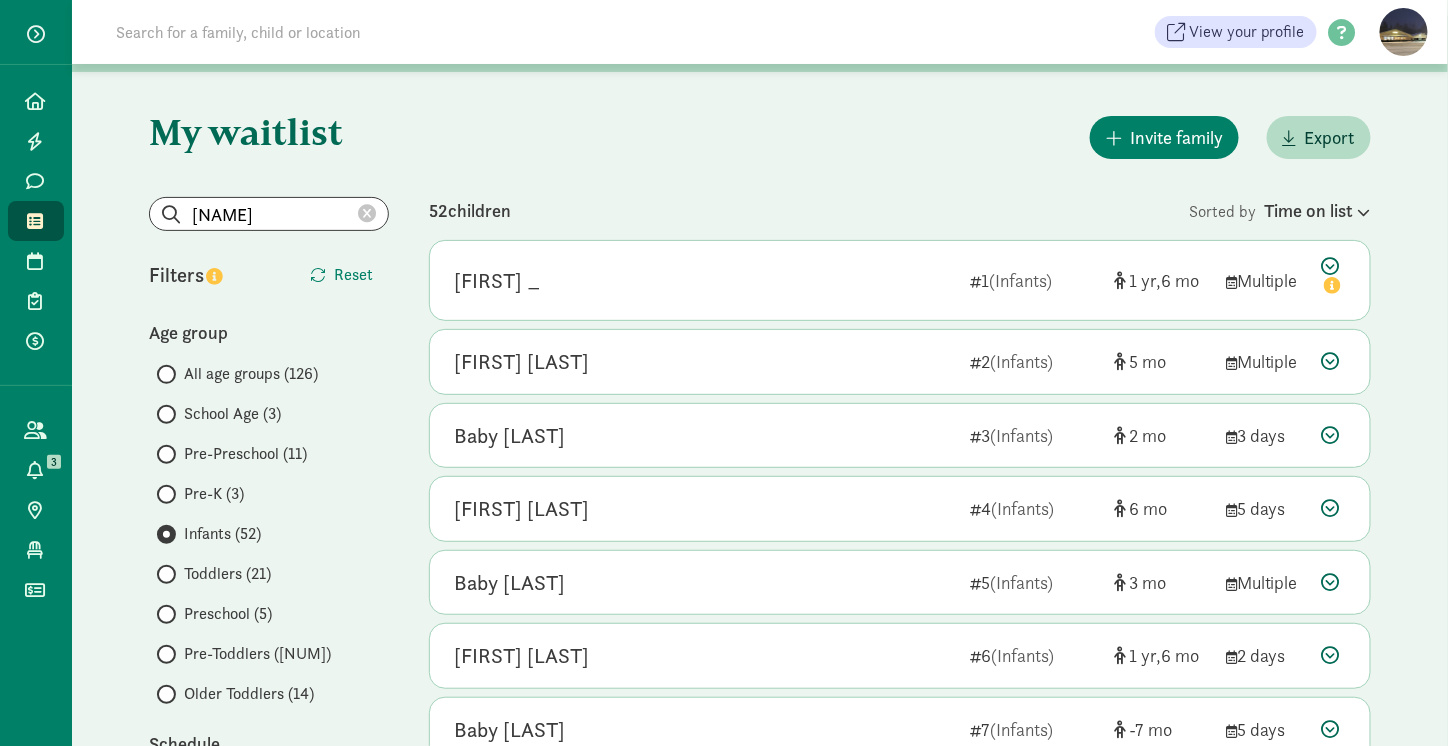 click 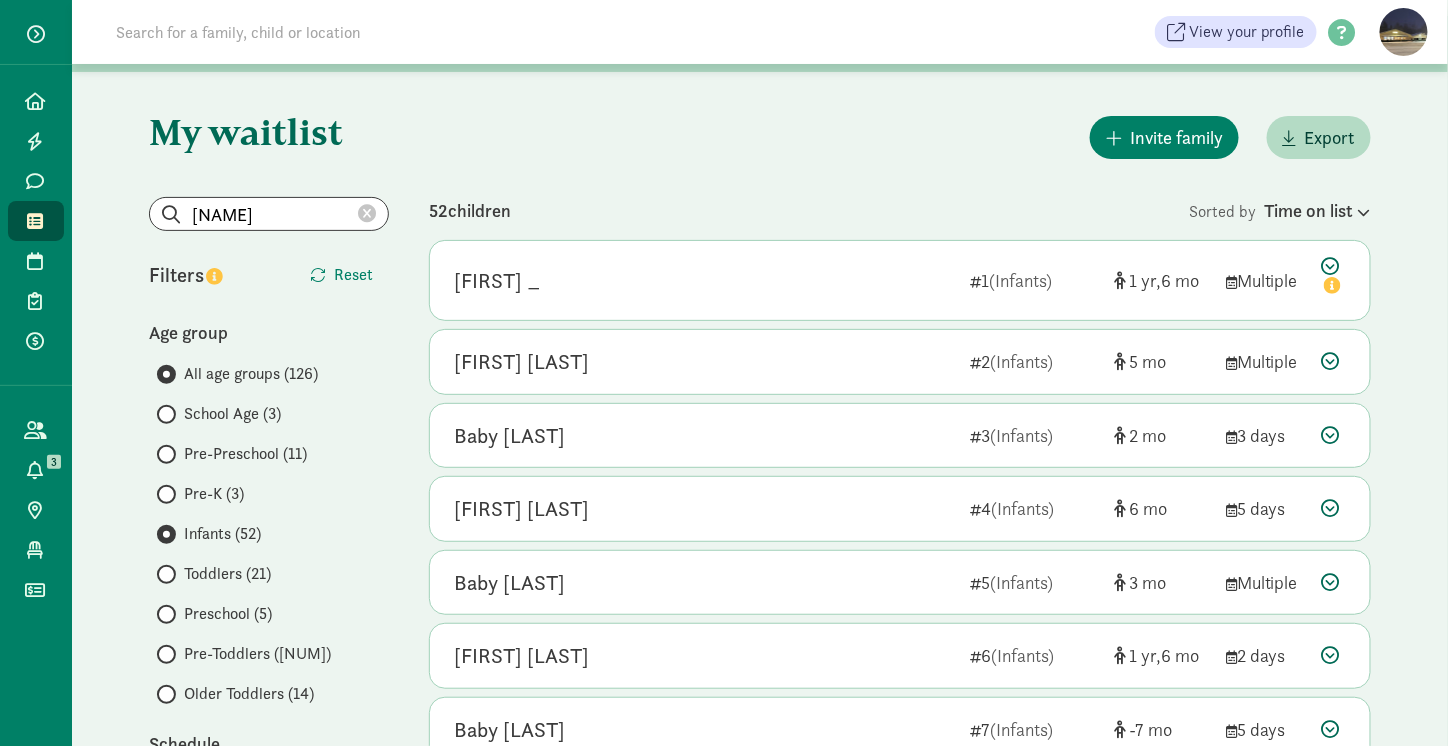 type 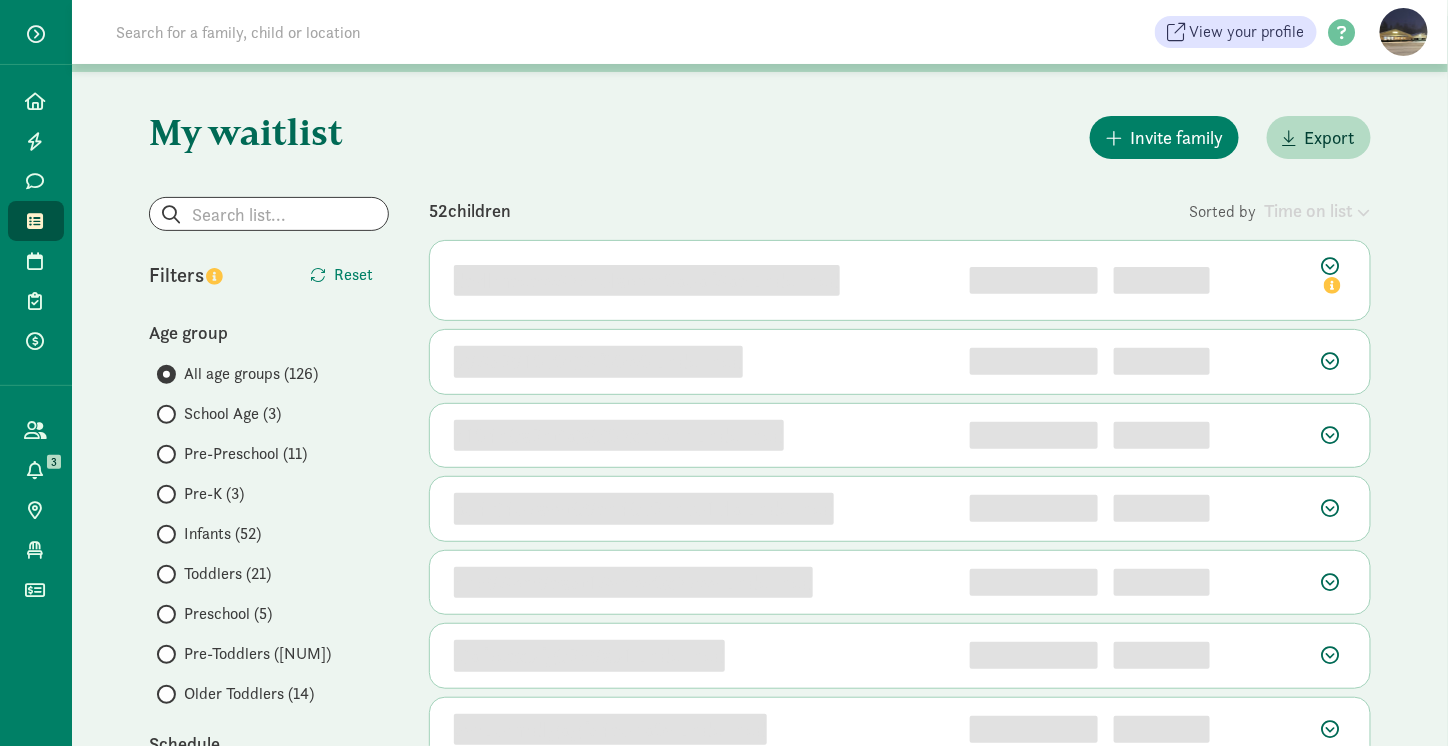 scroll, scrollTop: 0, scrollLeft: 0, axis: both 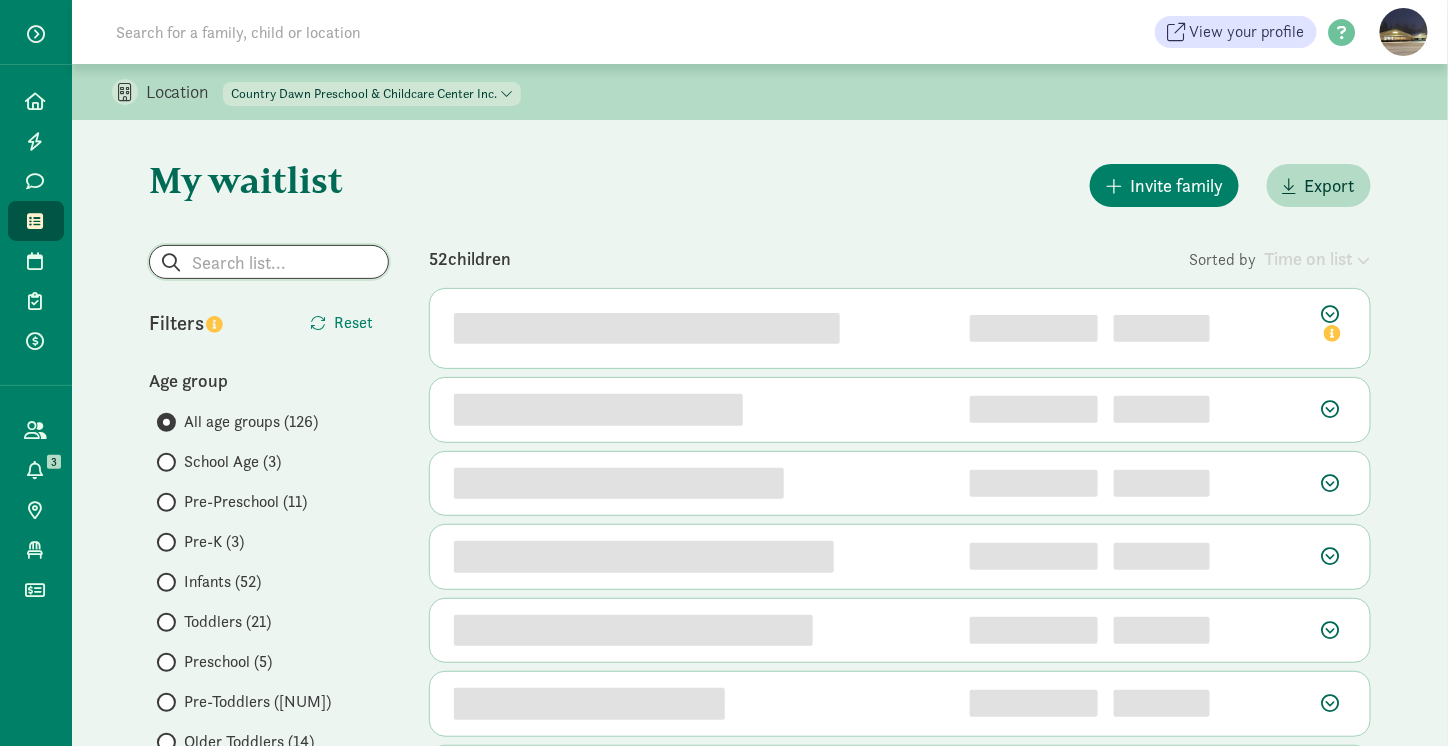 click 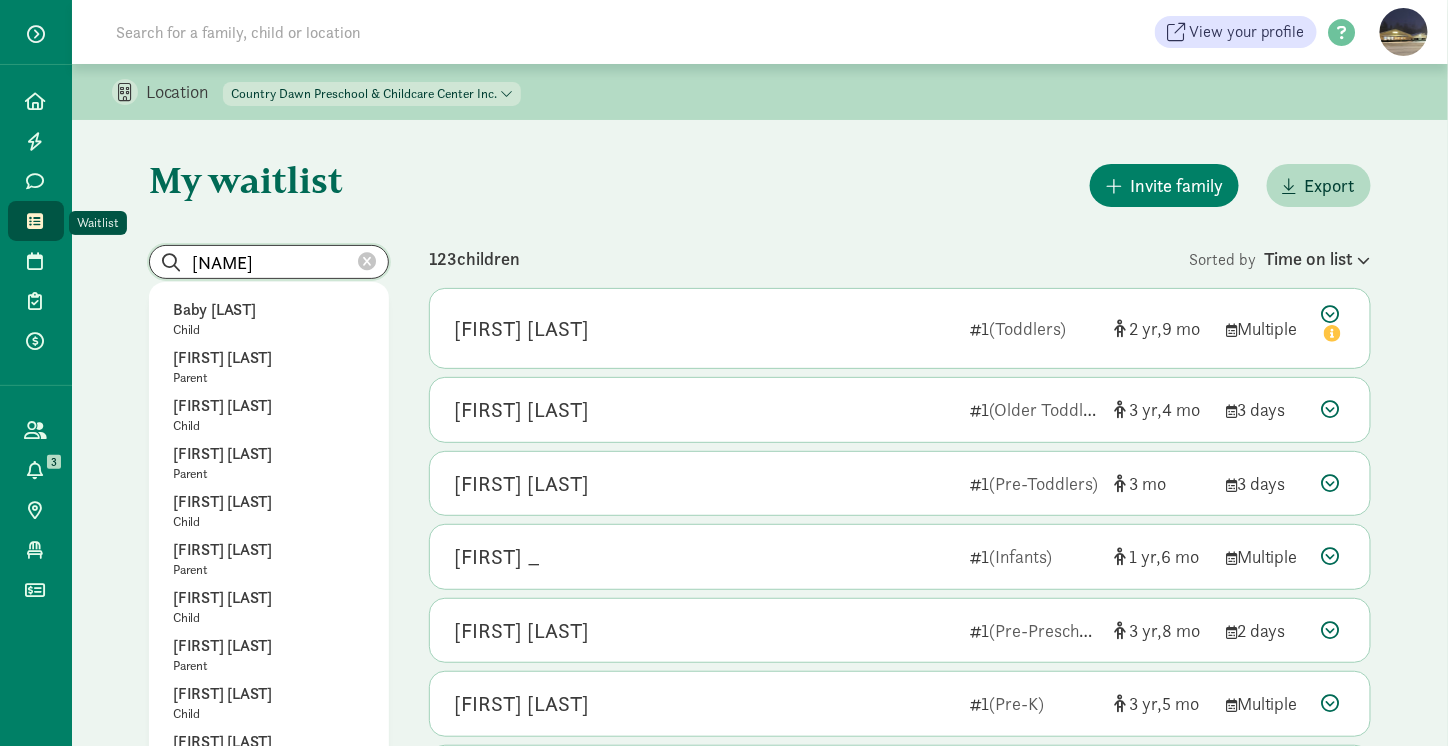 type on "hancock" 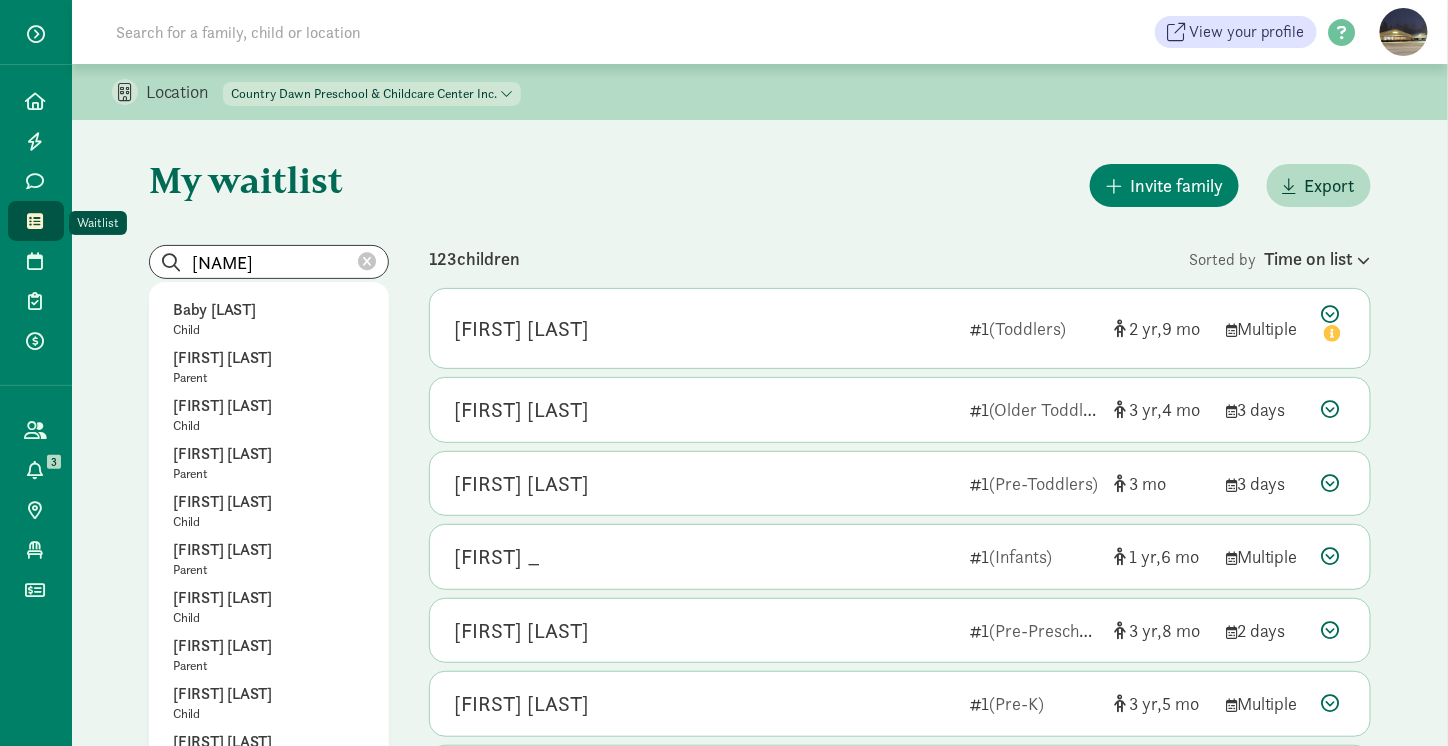 click at bounding box center [36, 221] 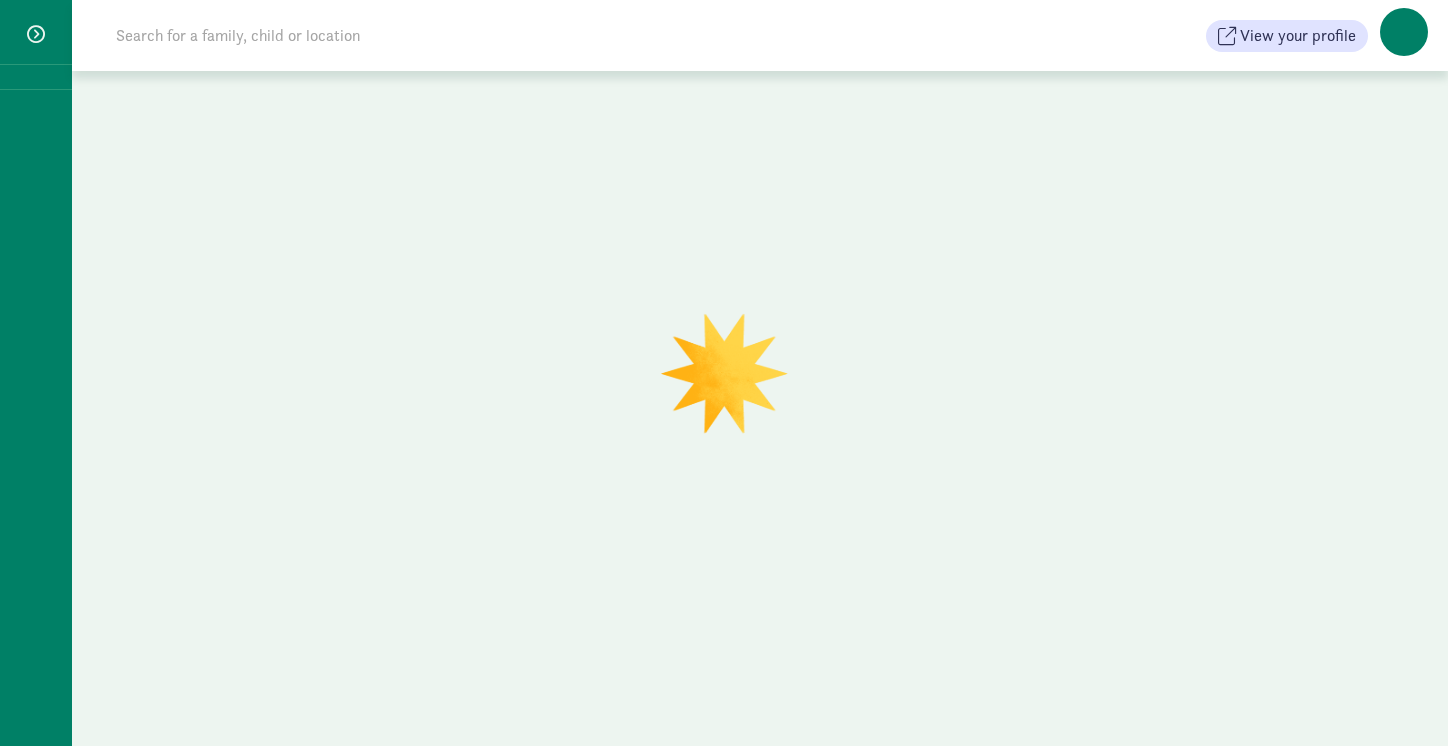scroll, scrollTop: 0, scrollLeft: 0, axis: both 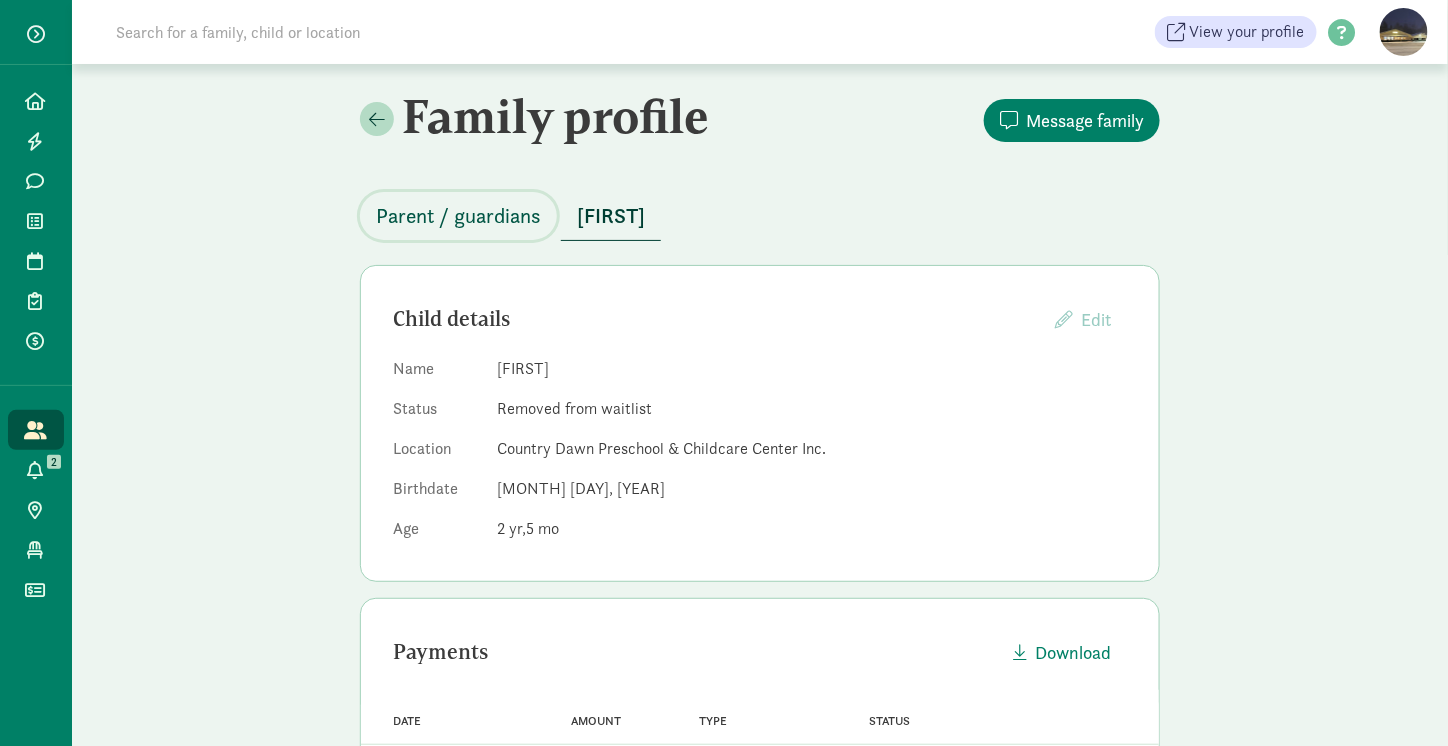click on "Parent / guardians" at bounding box center [458, 216] 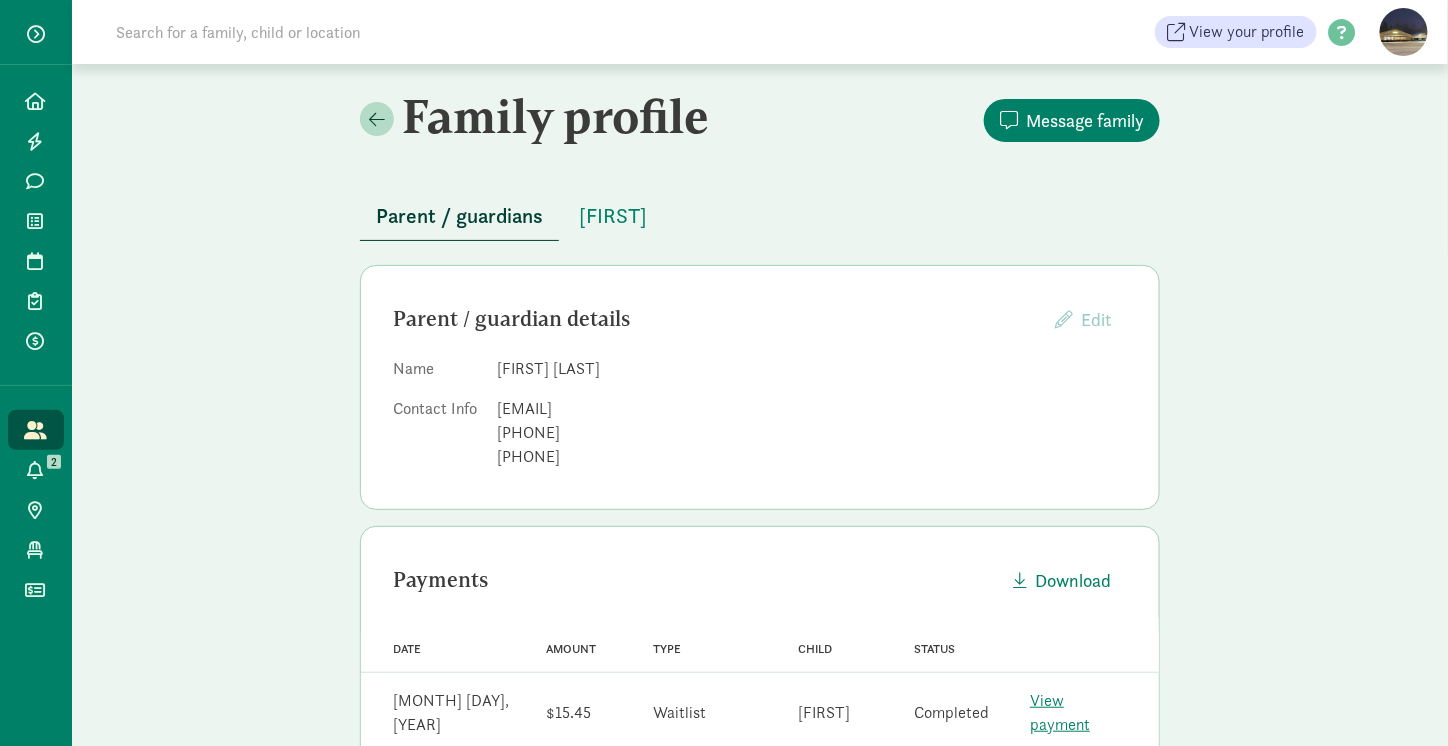 drag, startPoint x: 690, startPoint y: 411, endPoint x: 514, endPoint y: 405, distance: 176.10225 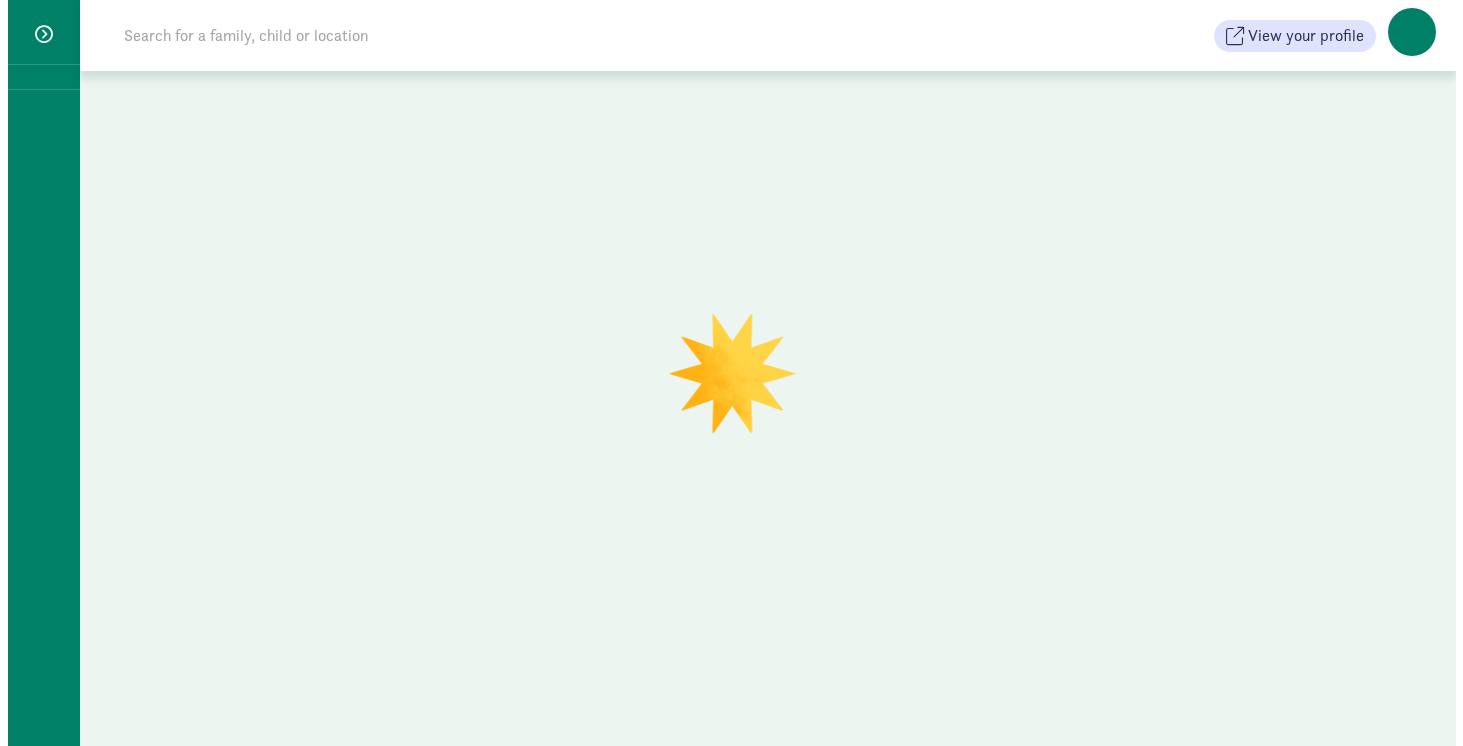 scroll, scrollTop: 0, scrollLeft: 0, axis: both 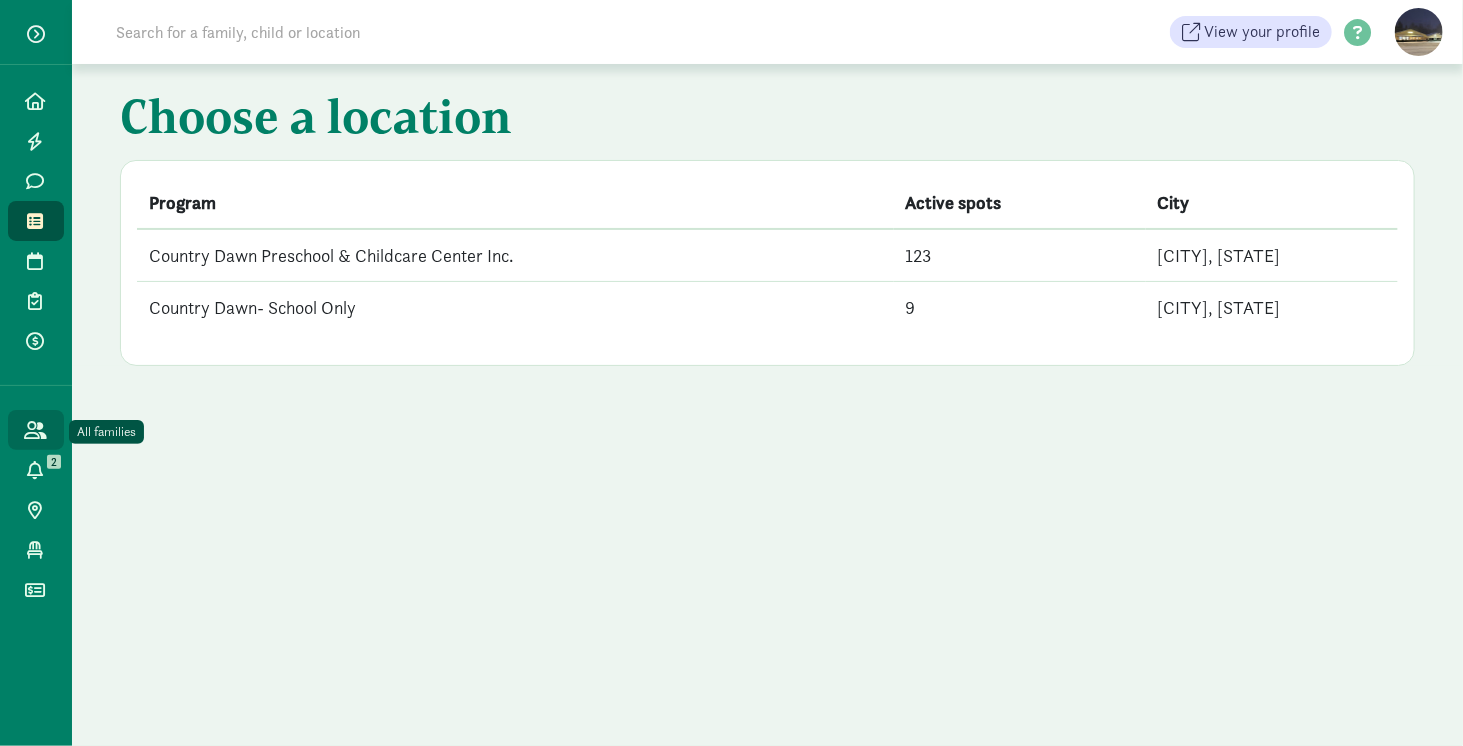 click at bounding box center (35, 430) 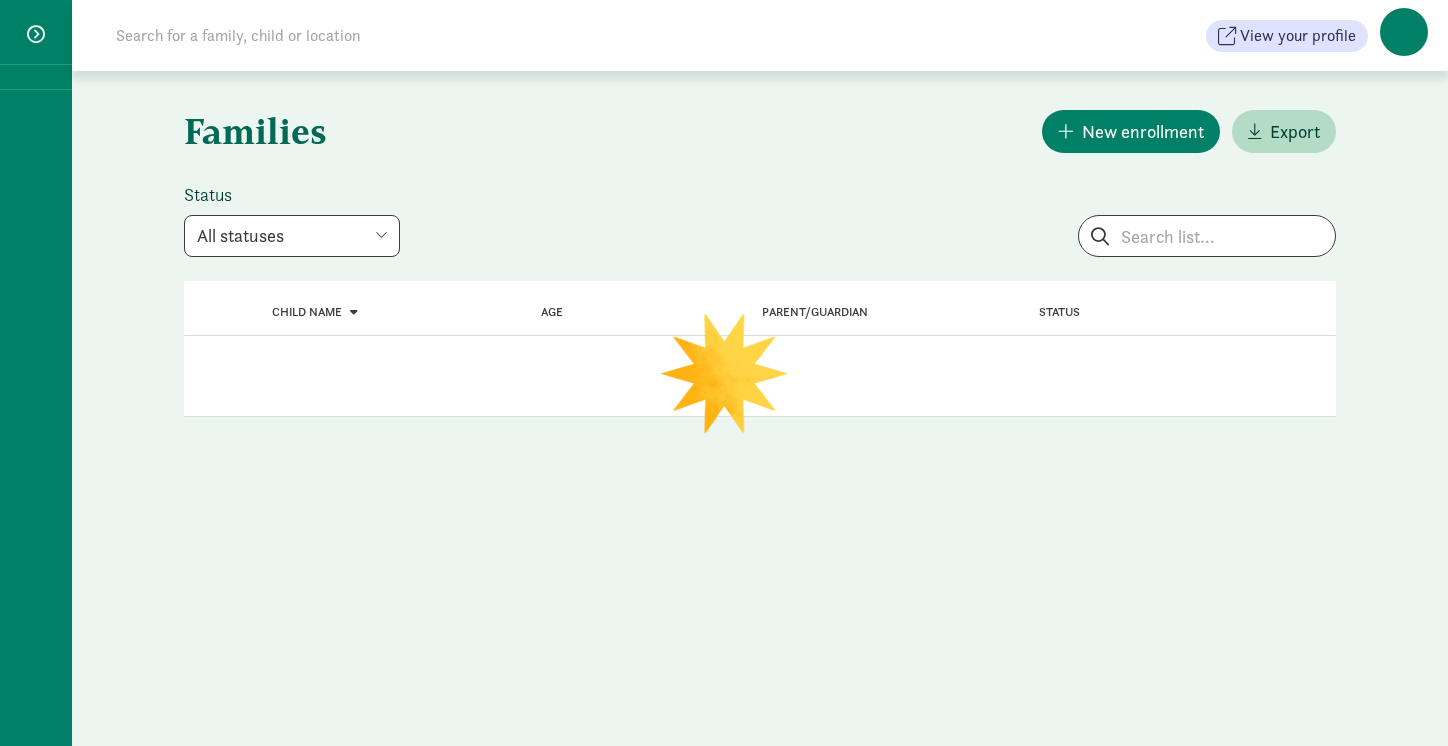 scroll, scrollTop: 0, scrollLeft: 0, axis: both 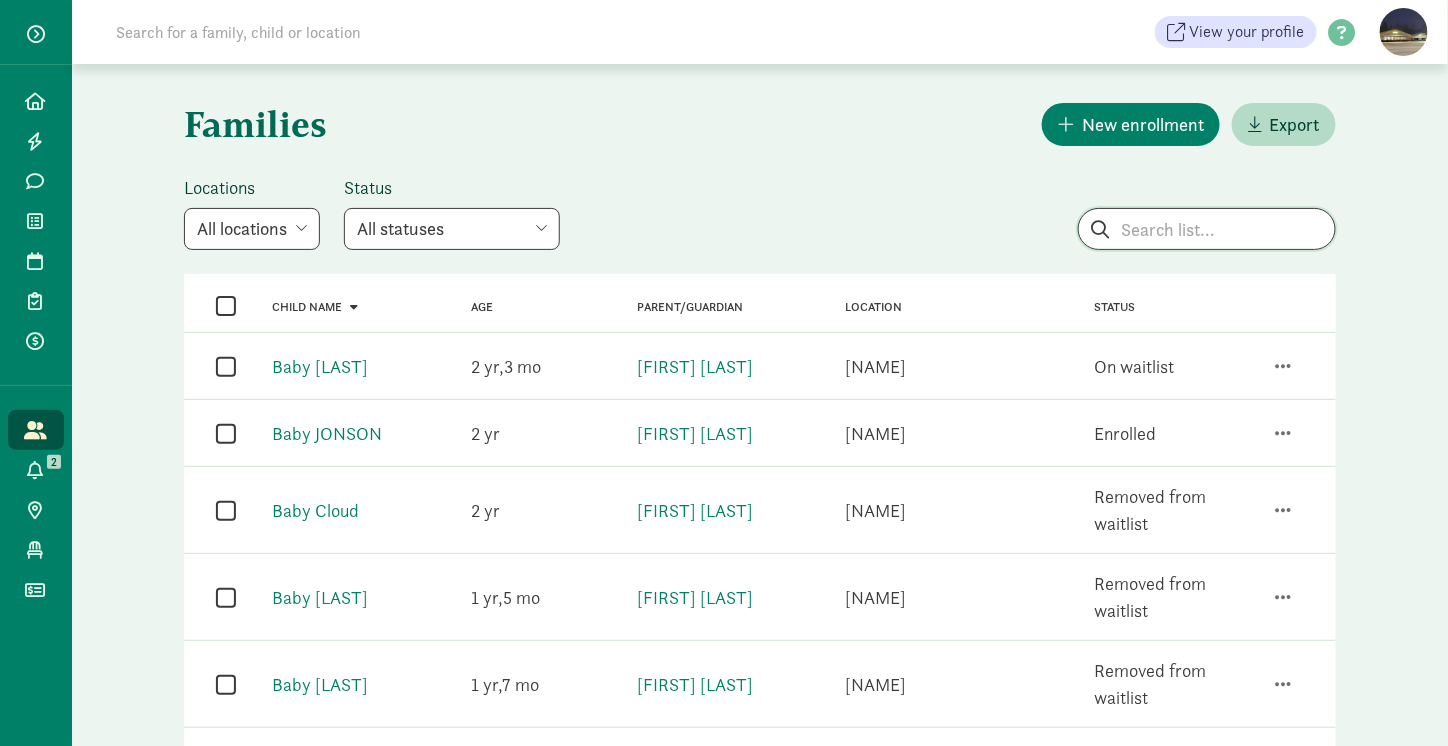 click 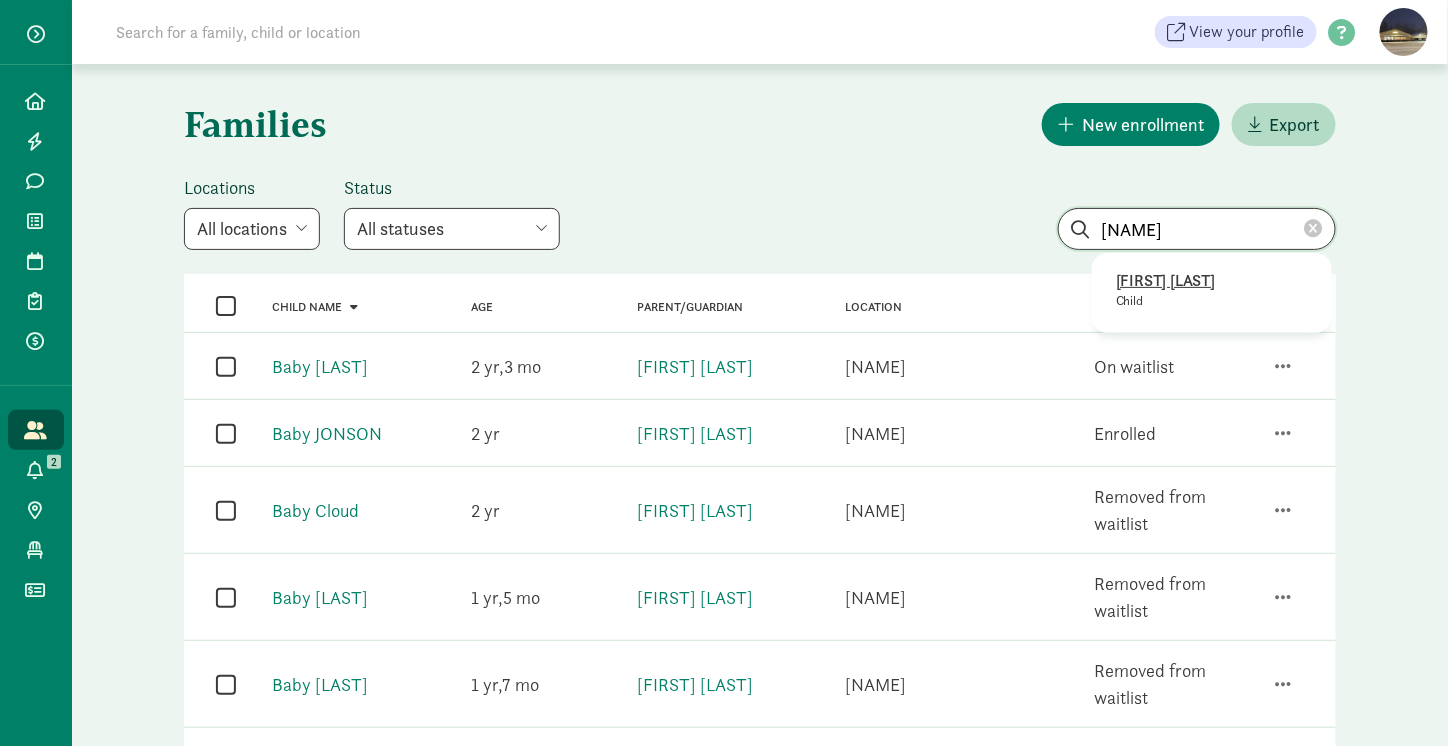 type on "hancock" 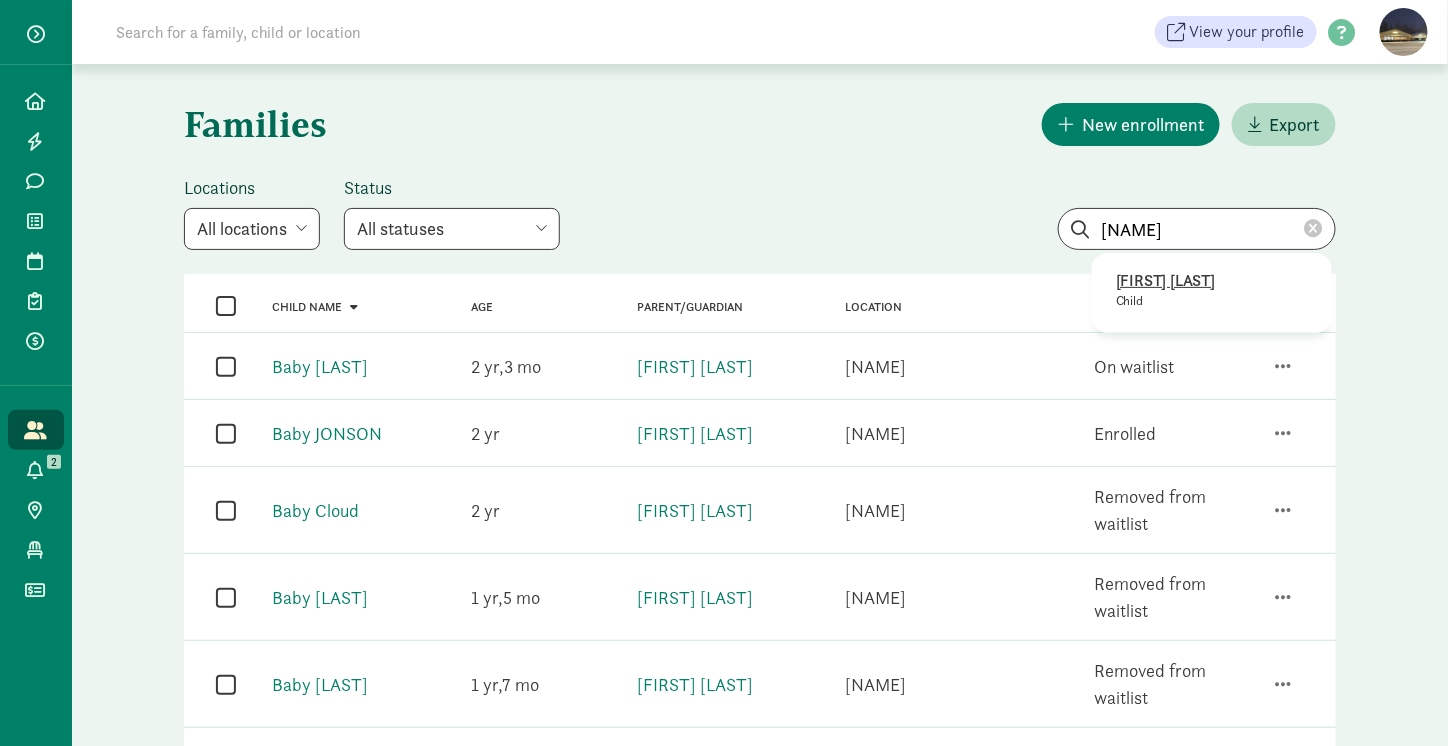 click on "Millie Hancock" at bounding box center [1212, 281] 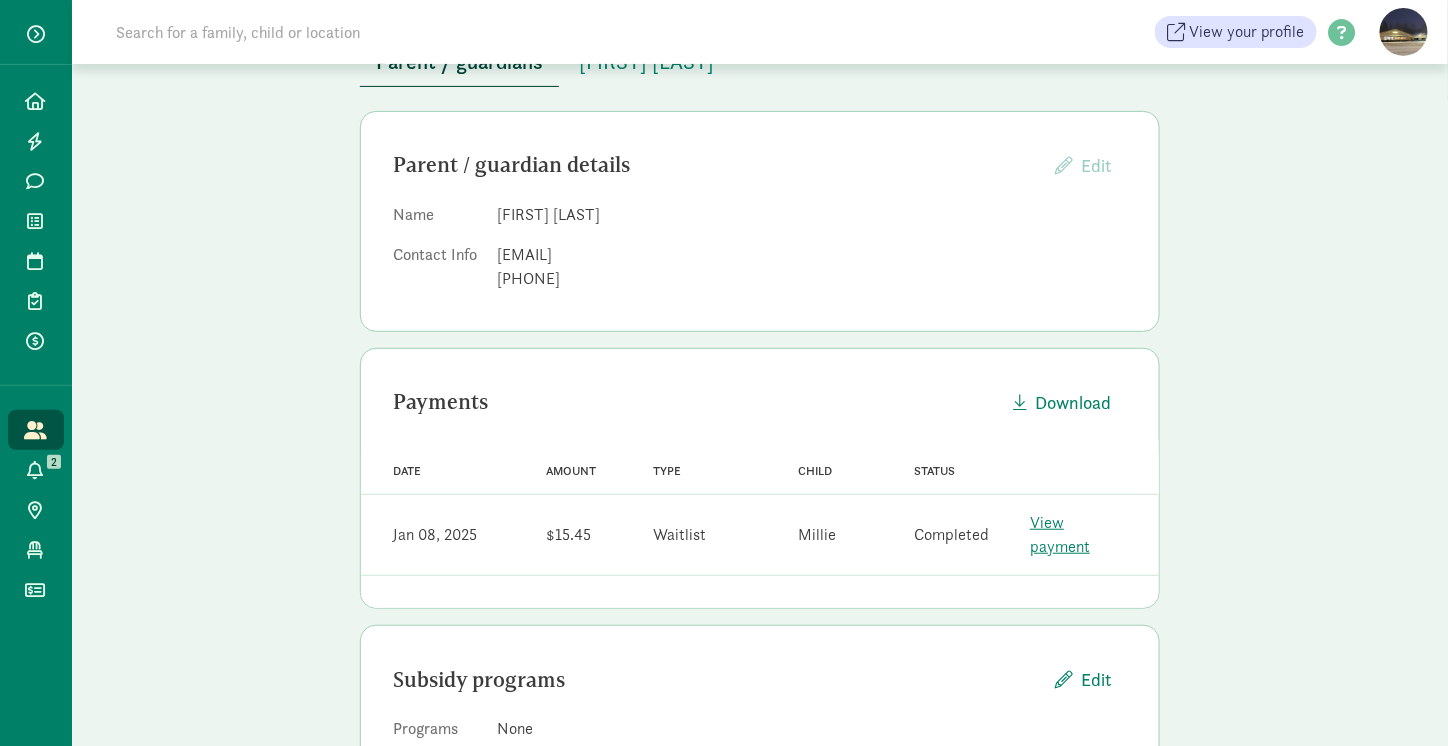 scroll, scrollTop: 201, scrollLeft: 0, axis: vertical 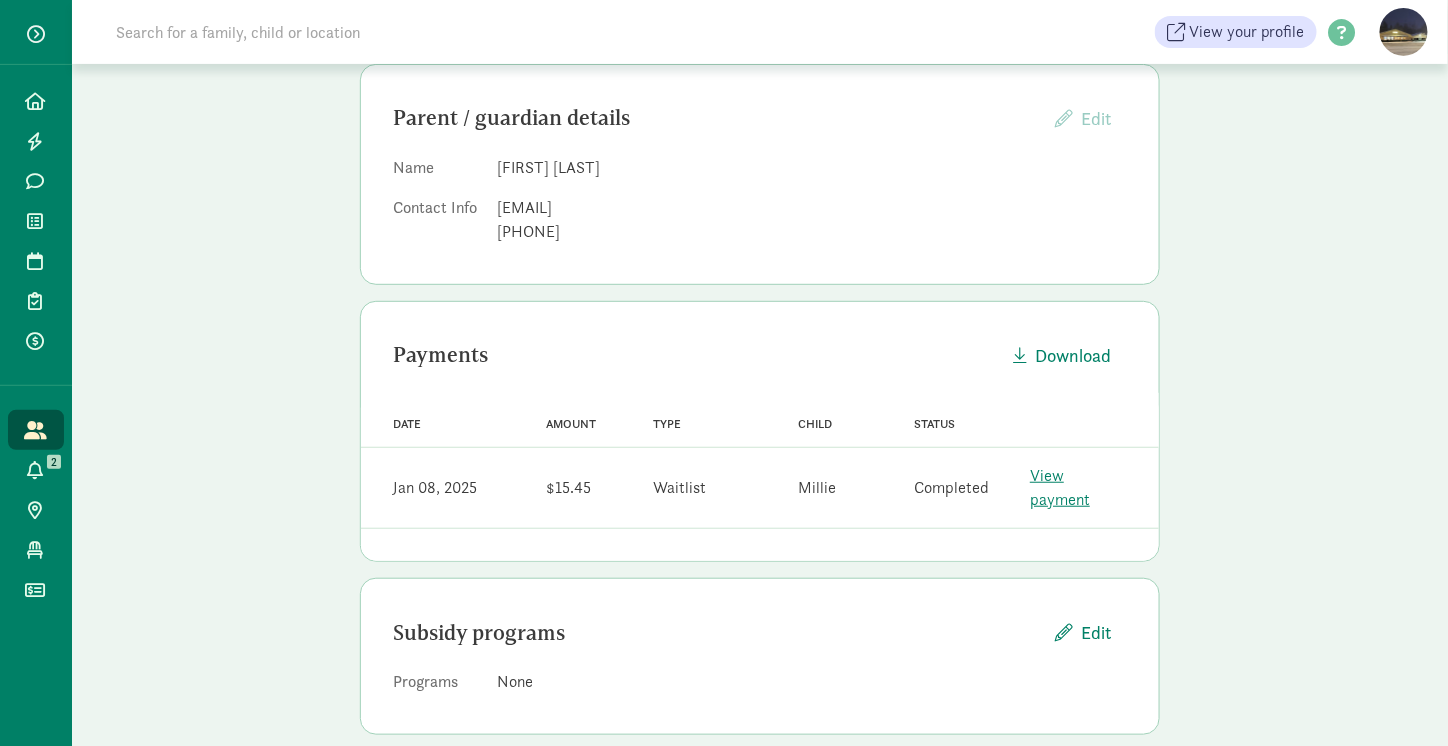 drag, startPoint x: 694, startPoint y: 211, endPoint x: 491, endPoint y: 216, distance: 203.06157 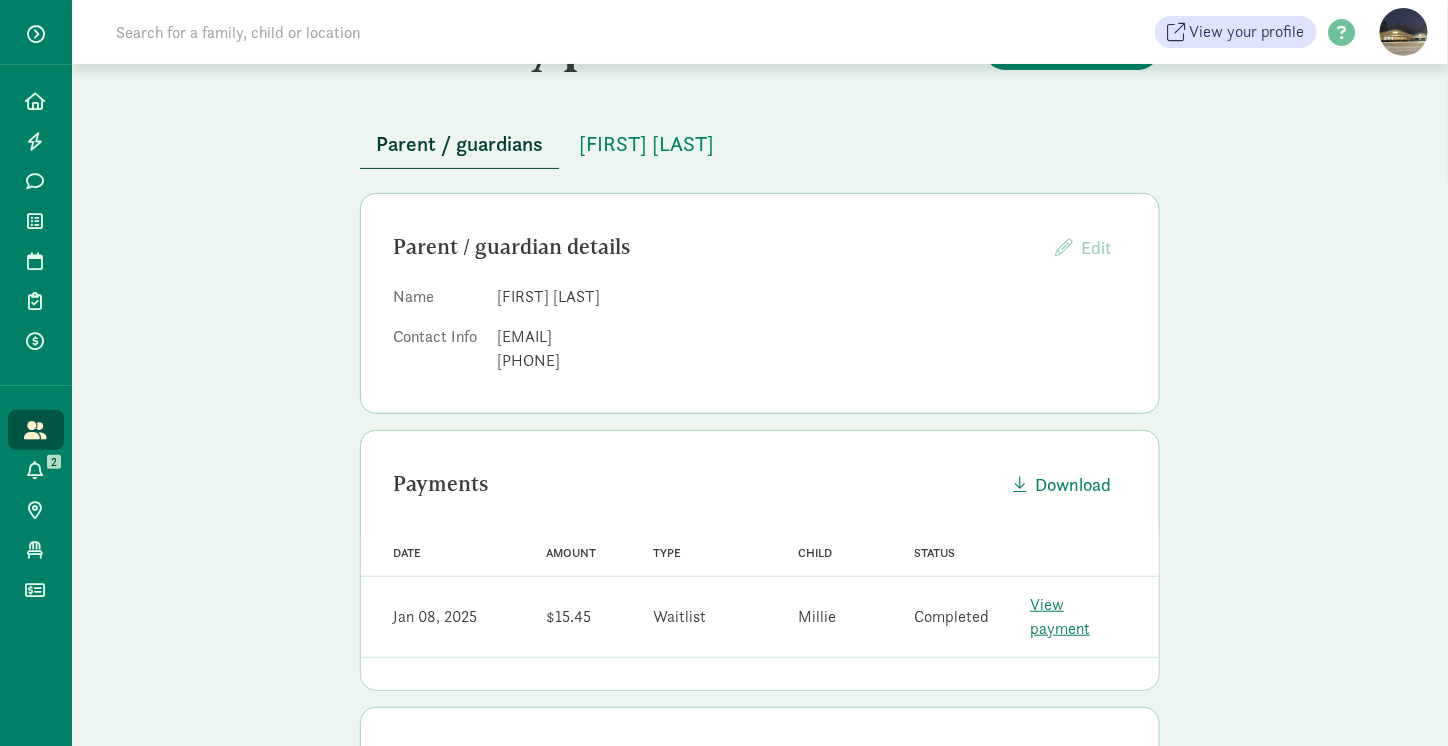 scroll, scrollTop: 0, scrollLeft: 0, axis: both 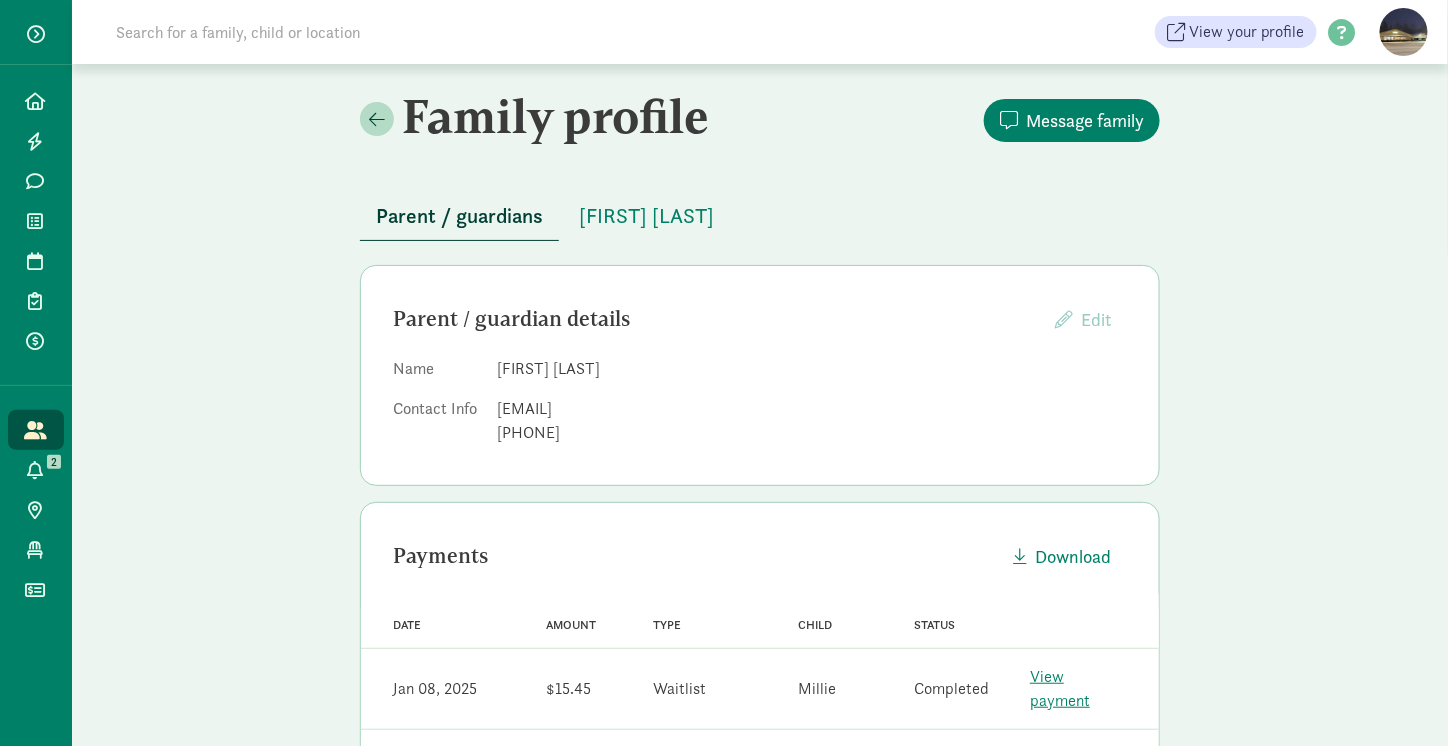 click on "Parent / guardians
Millie Hancock   Parent / guardian details
Edit
Providers cannot edit parents who have created a Kinside account       Name   Allyson Mongan   Contact Info   allyjanemongan@gmail.com   4257616159           Payments
Download
Date   Amount   Type   Child   Status           Date   Jan 08, 2025 Amount   $15.45 Type   Waitlist Child   Millie Status   Completed
View payment
Subsidy programs
Edit
Programs   None" at bounding box center [760, 572] 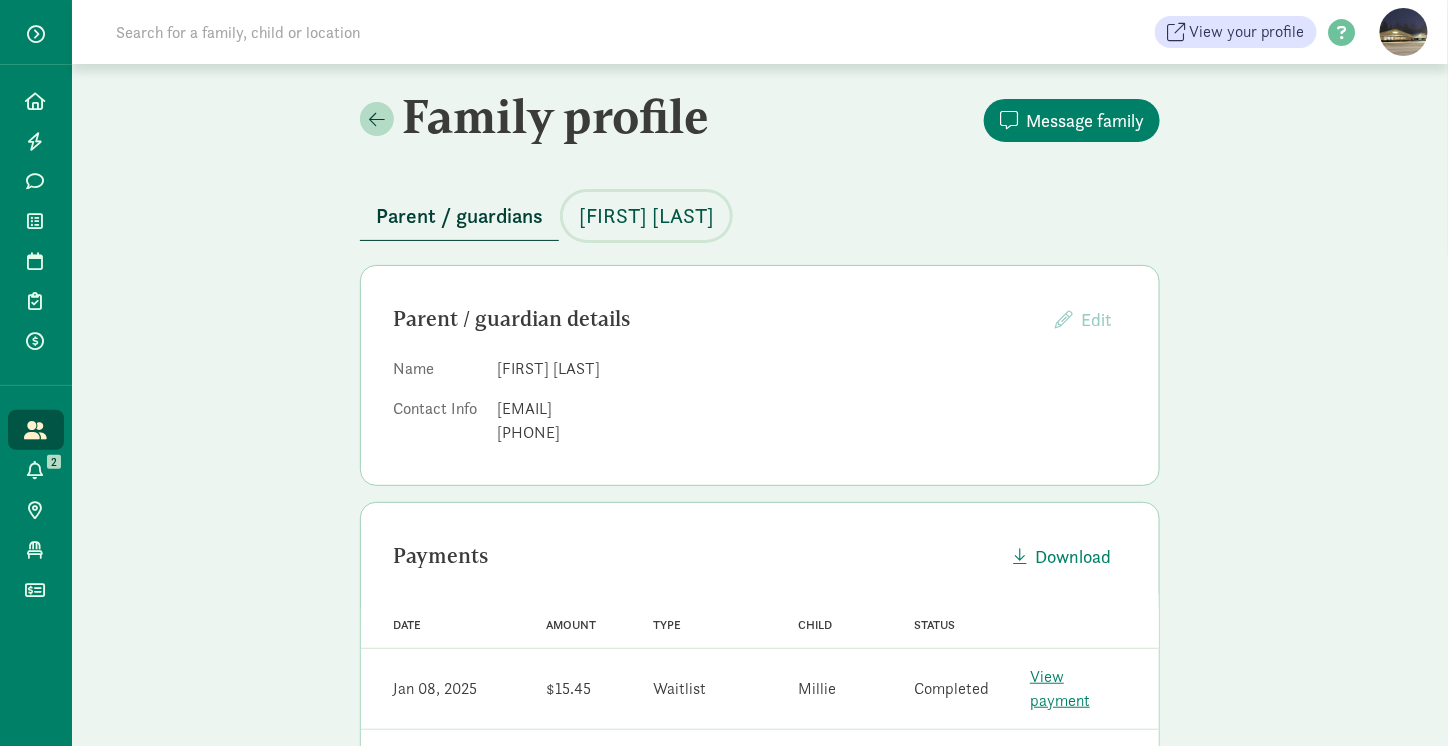 click on "Millie Hancock" at bounding box center [646, 216] 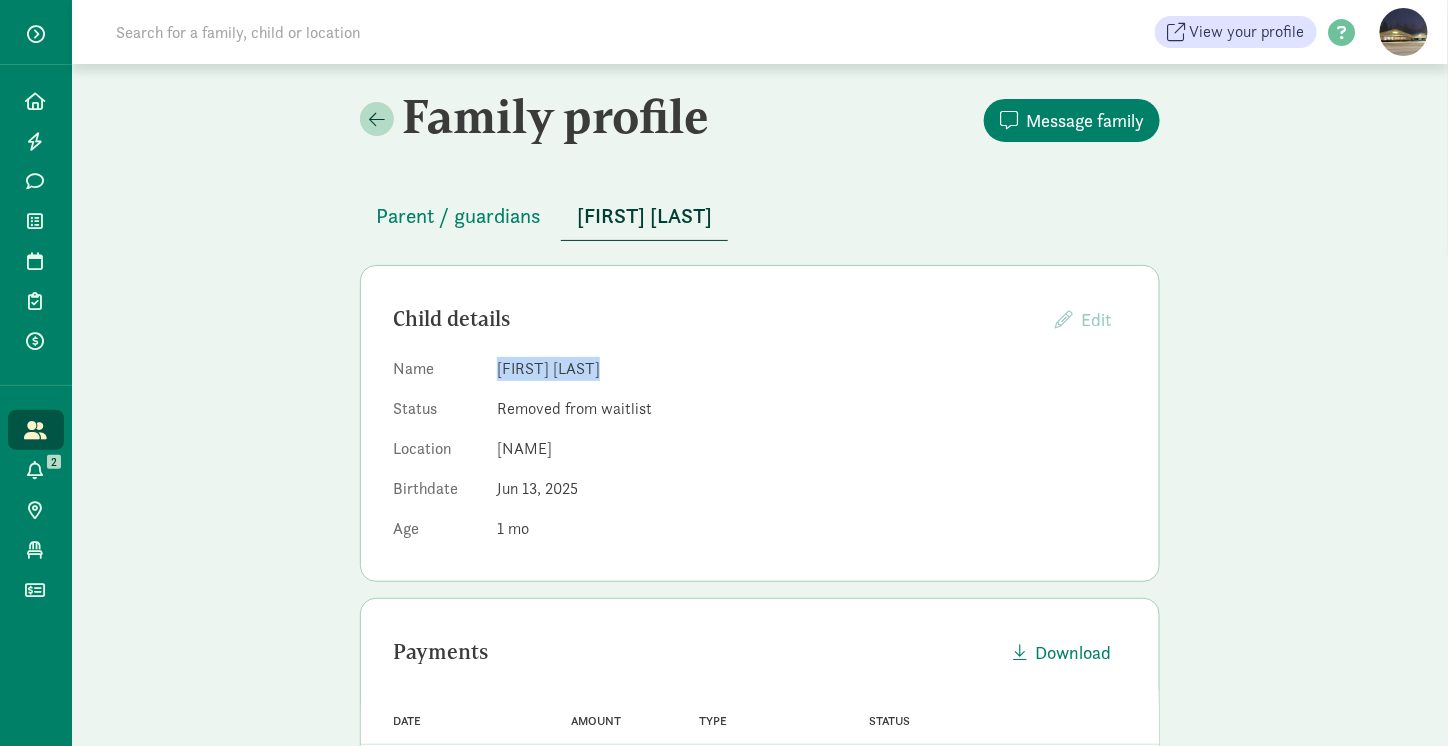drag, startPoint x: 607, startPoint y: 364, endPoint x: 499, endPoint y: 370, distance: 108.16654 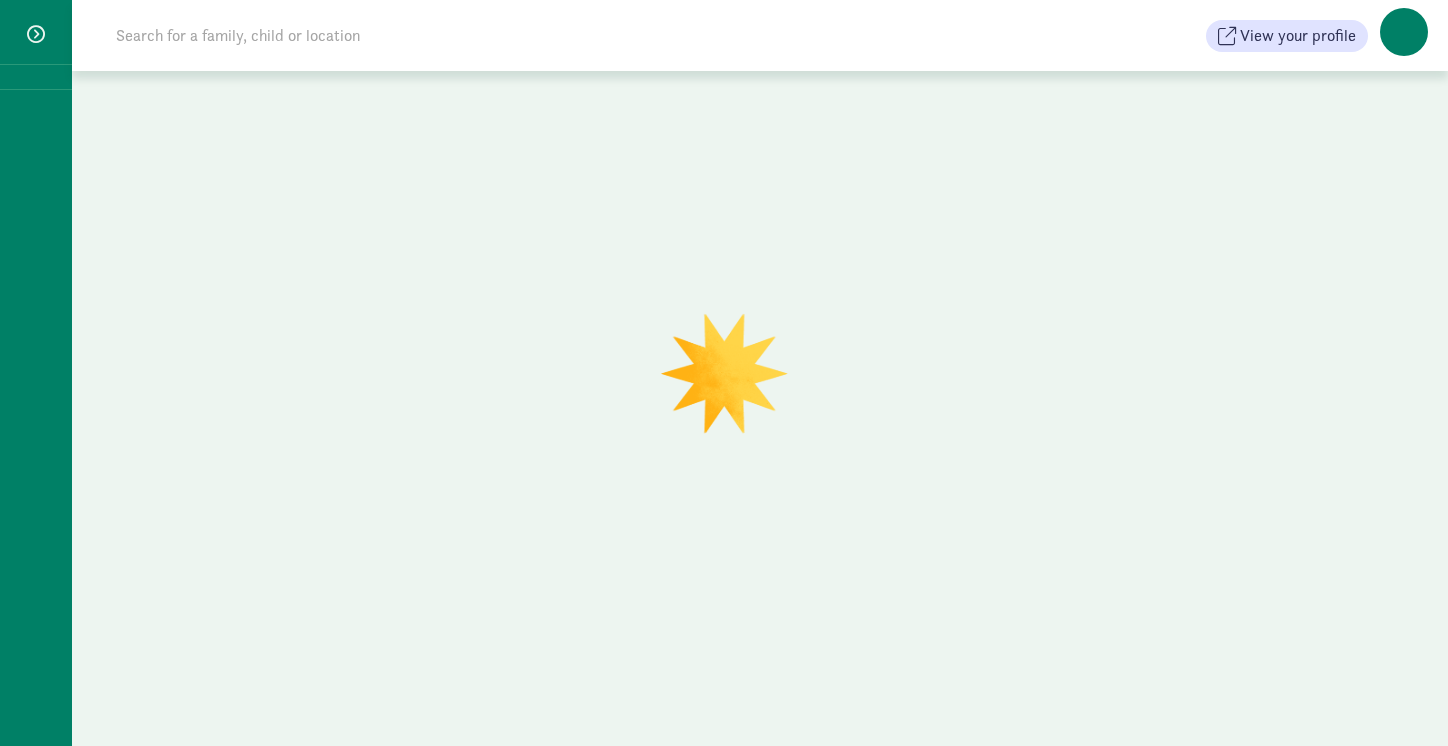 scroll, scrollTop: 0, scrollLeft: 0, axis: both 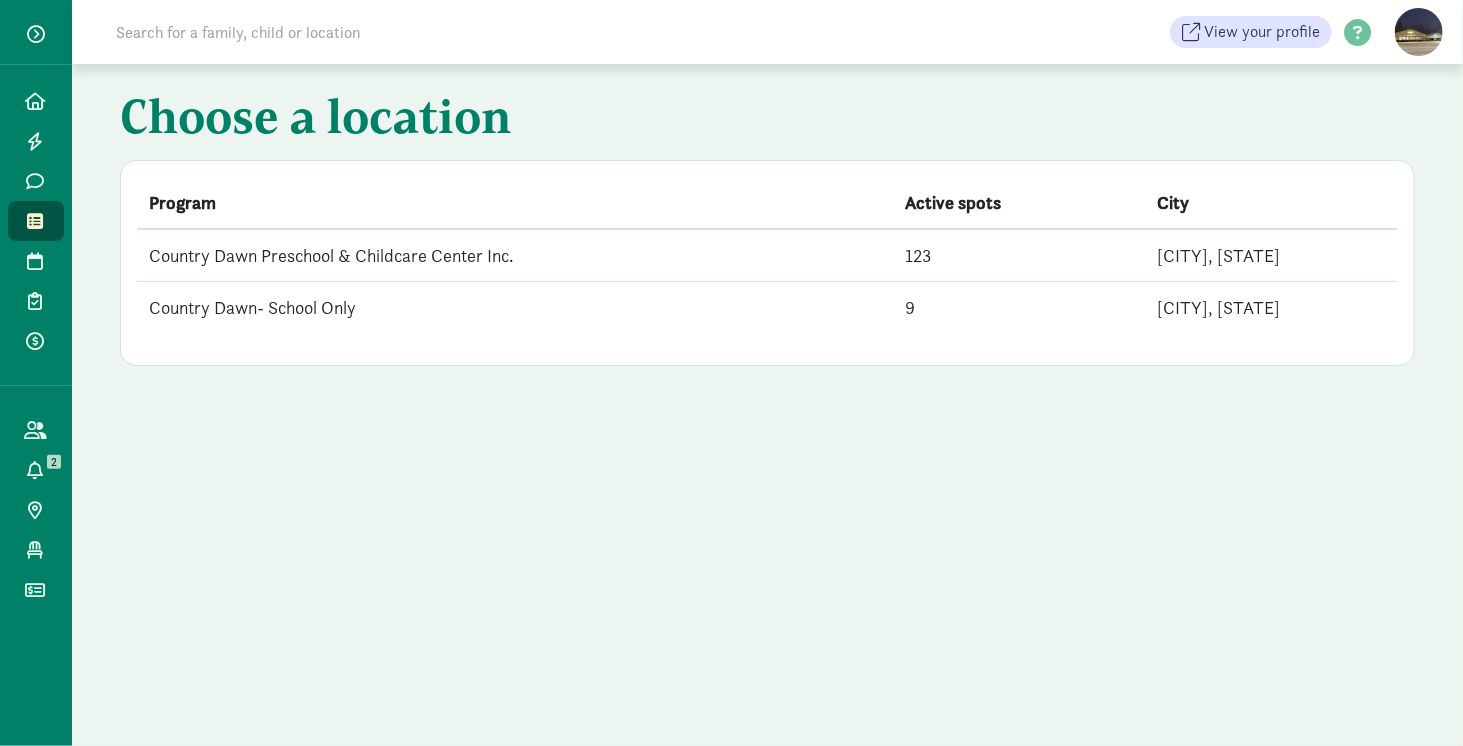 click on "Country Dawn Preschool & Childcare Center Inc." at bounding box center (515, 255) 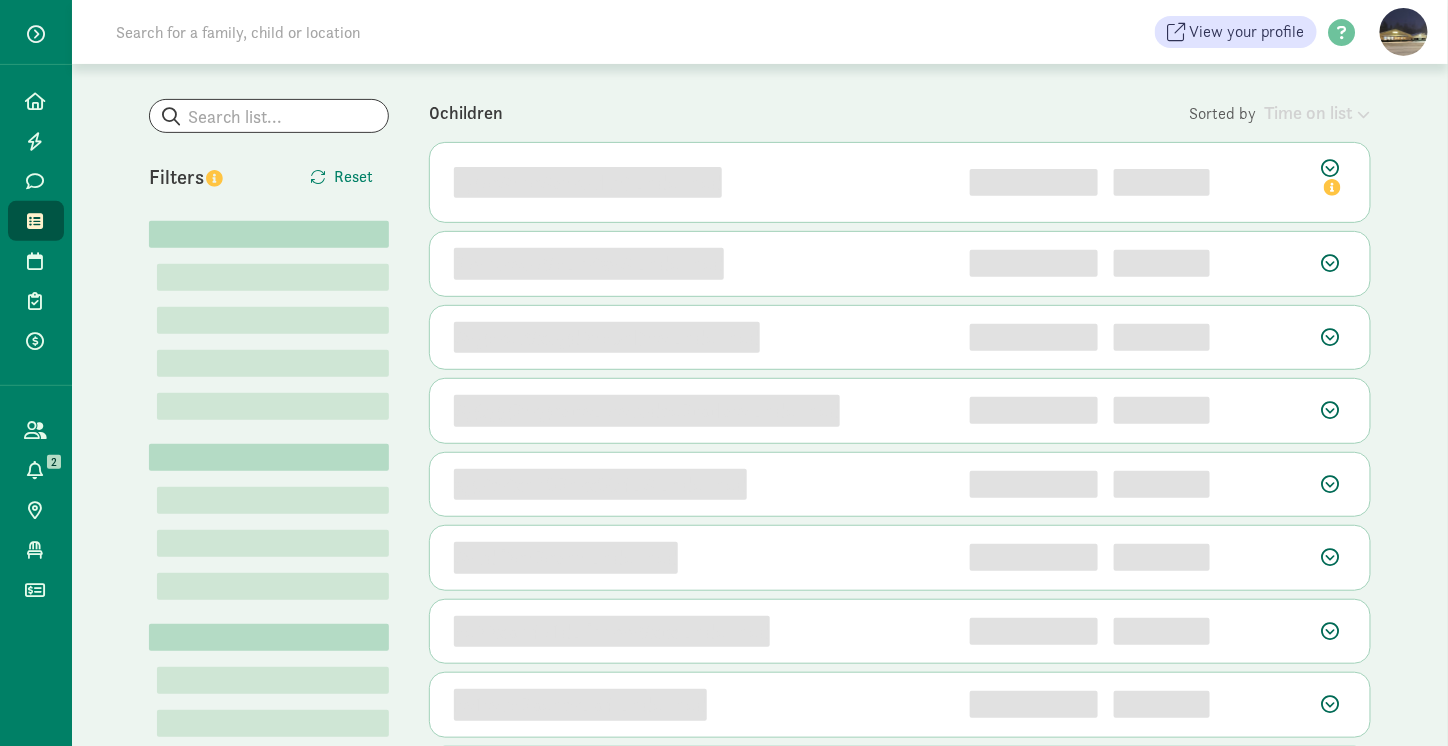 scroll, scrollTop: 148, scrollLeft: 0, axis: vertical 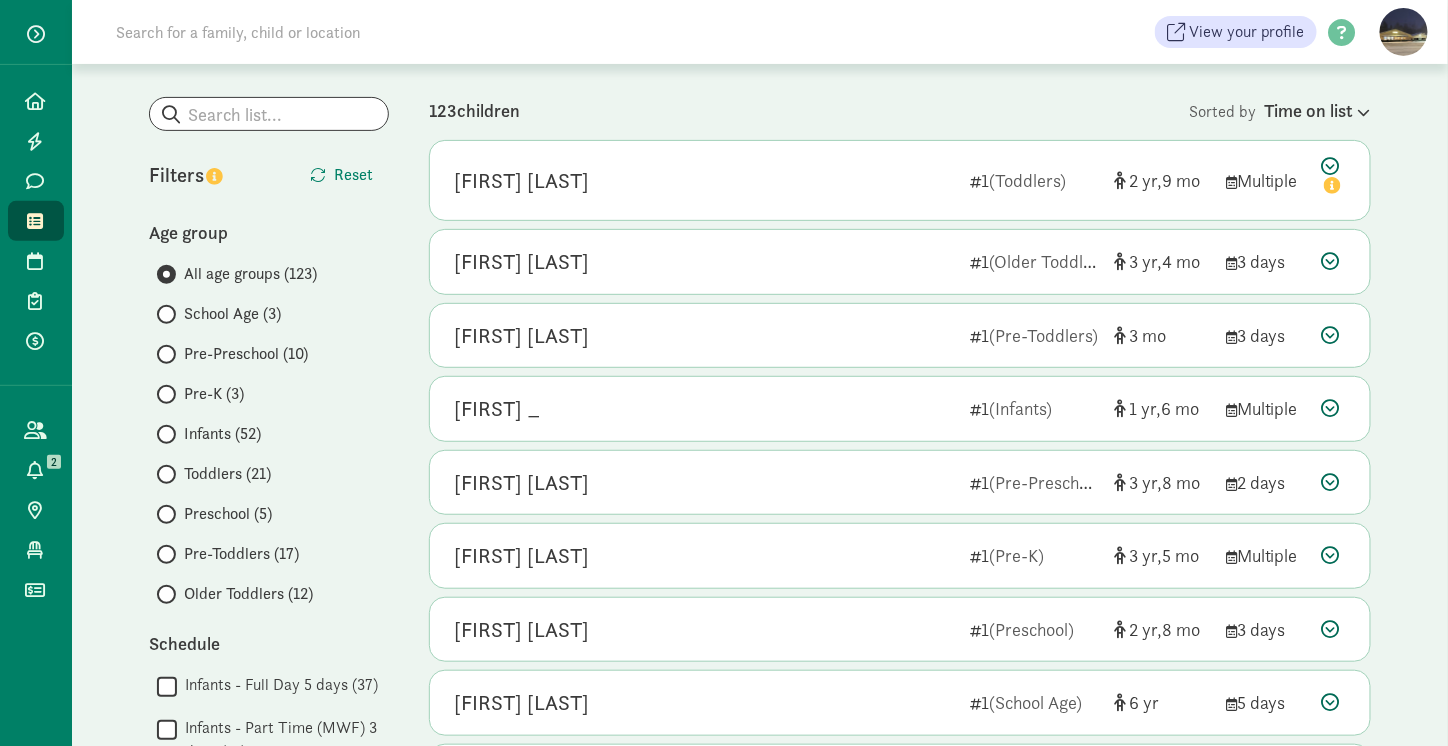 click at bounding box center [166, 594] 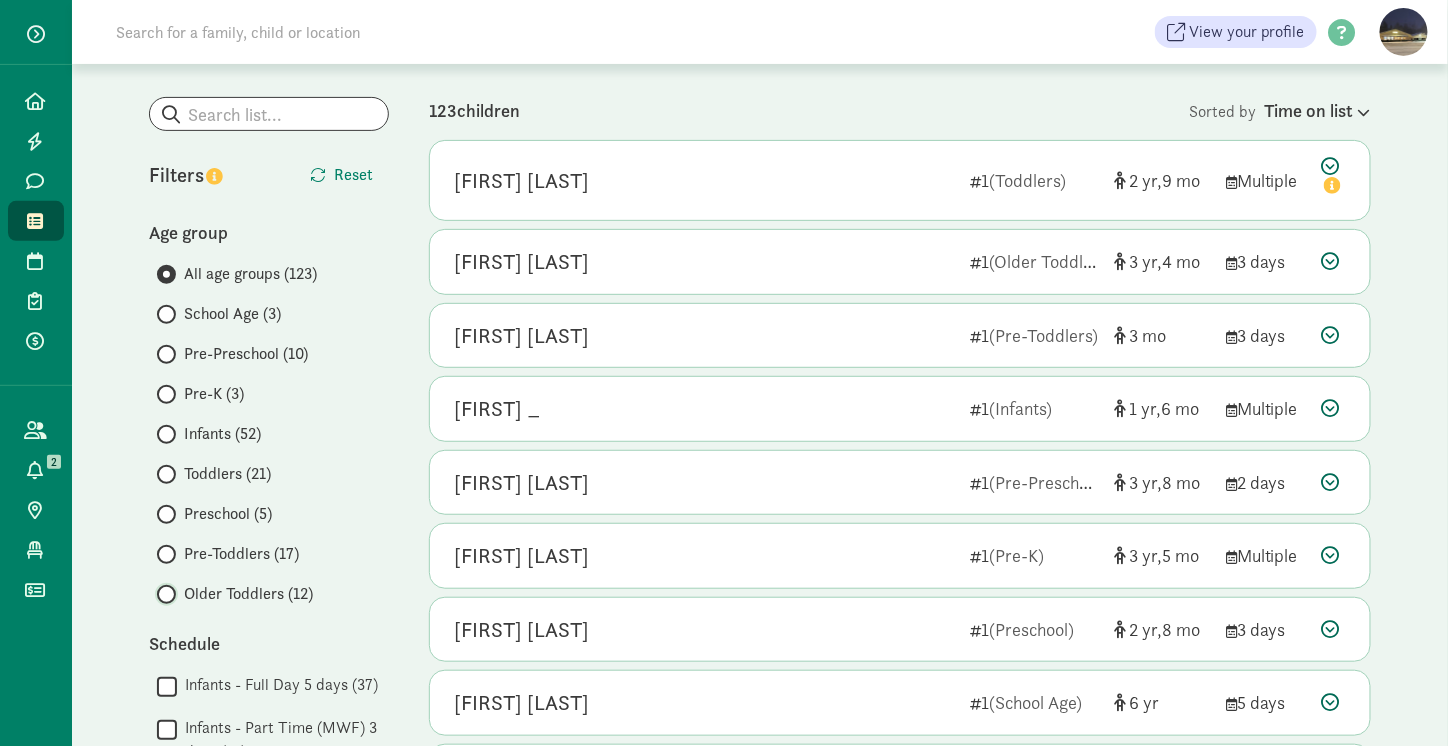 click on "Older Toddlers (12)" at bounding box center (163, 594) 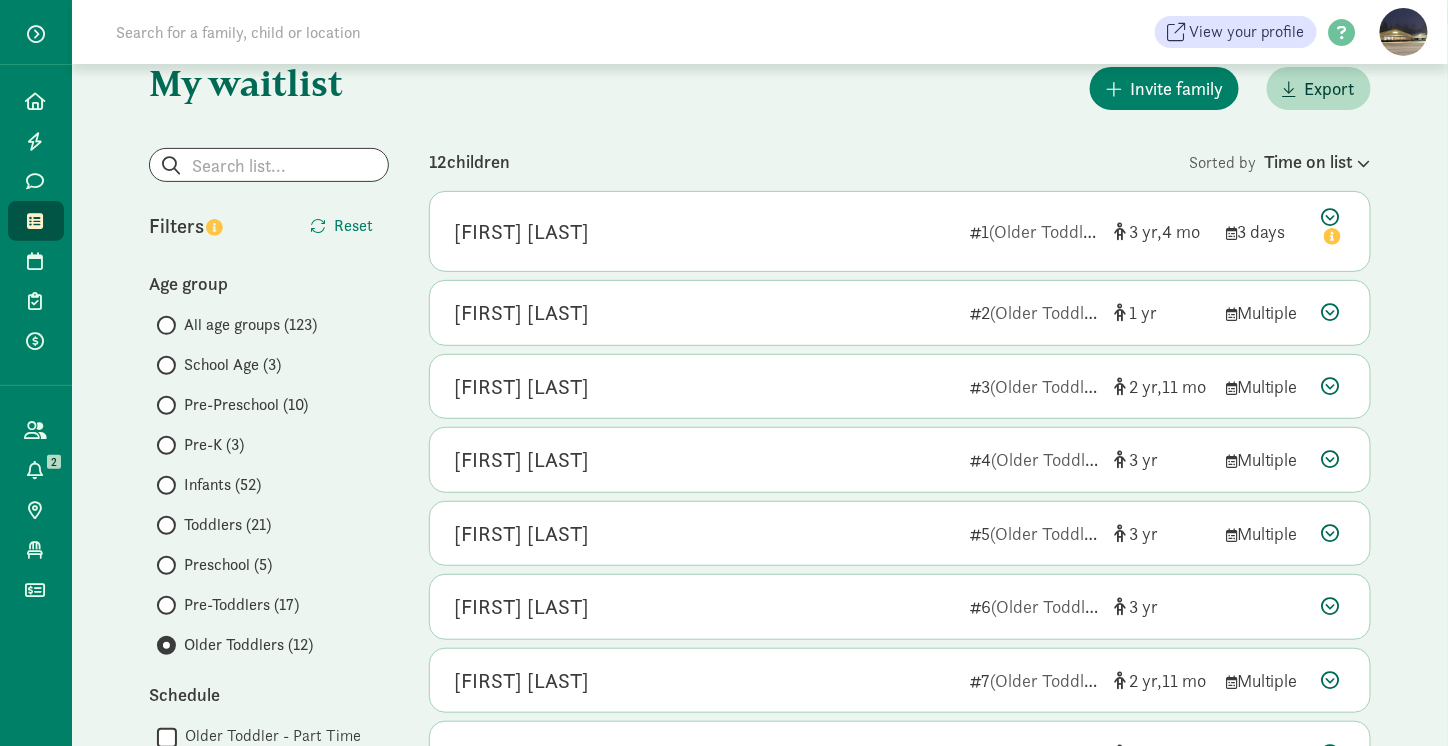 scroll, scrollTop: 98, scrollLeft: 0, axis: vertical 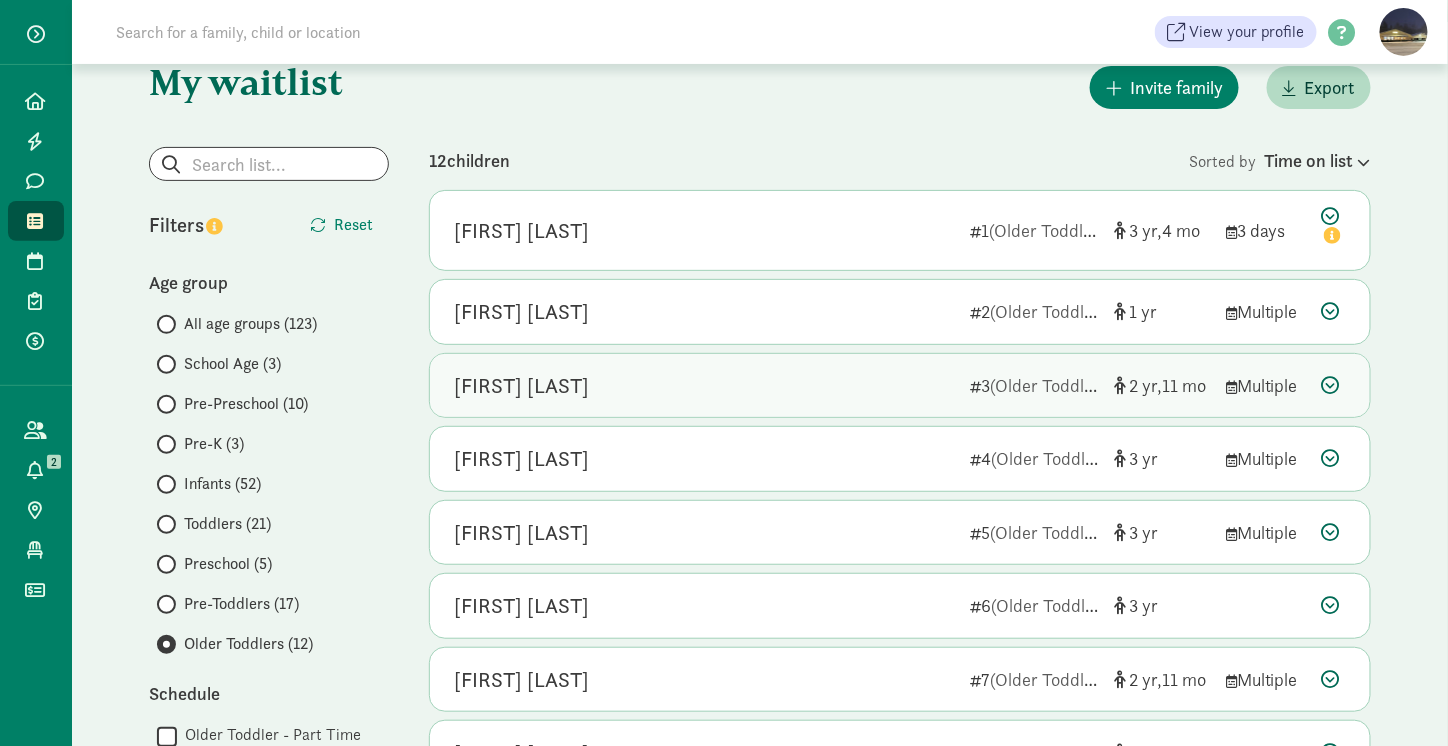 click on "Rustin Duim" at bounding box center [704, 386] 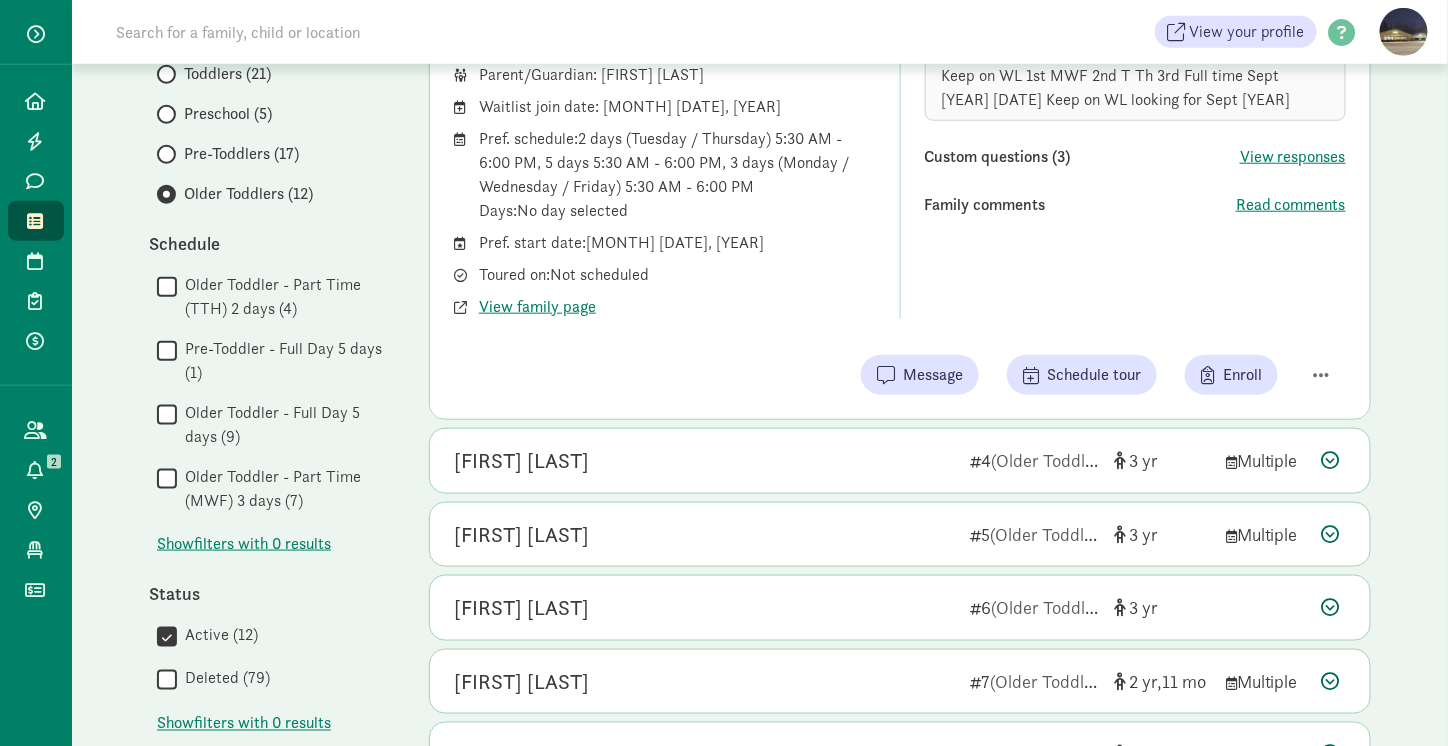 scroll, scrollTop: 549, scrollLeft: 0, axis: vertical 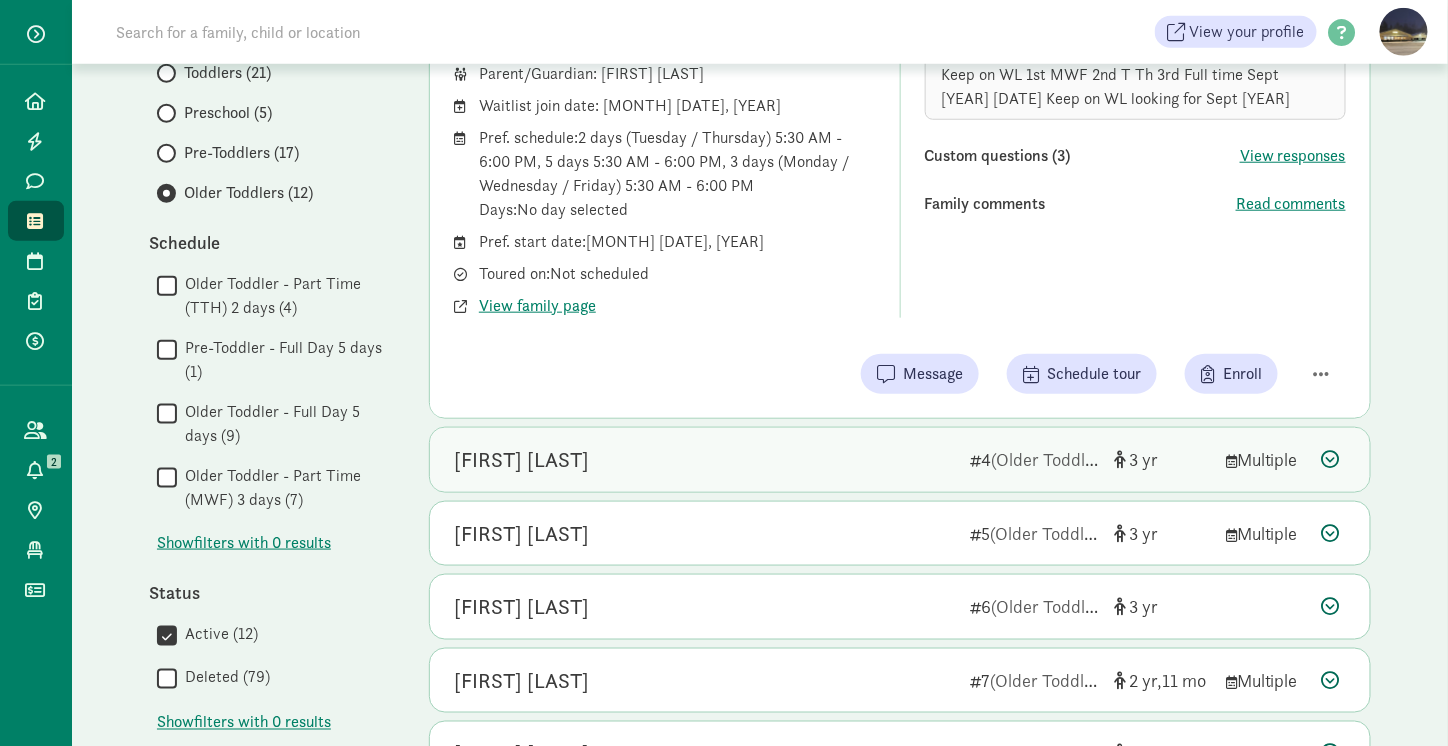 click on "[FIRST] [LAST]" at bounding box center (521, 460) 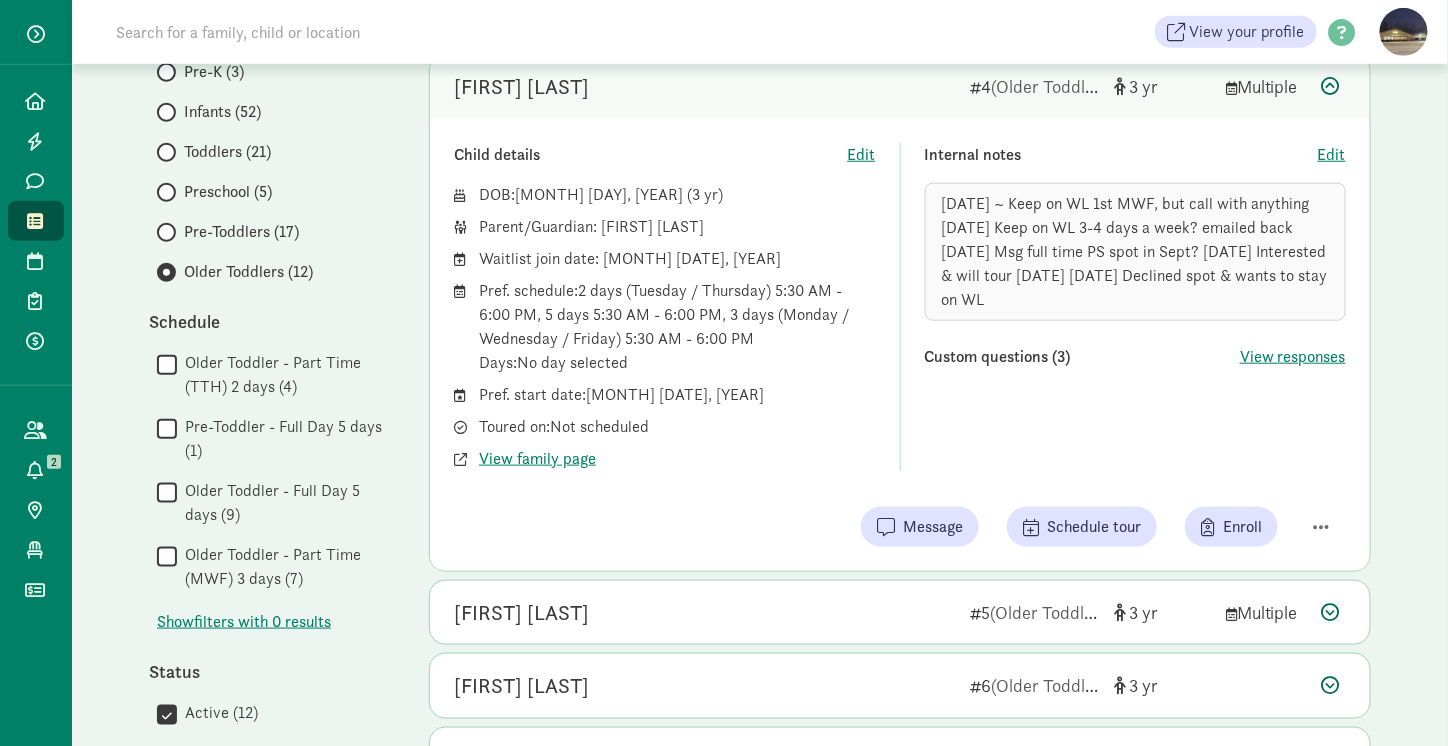 scroll, scrollTop: 452, scrollLeft: 0, axis: vertical 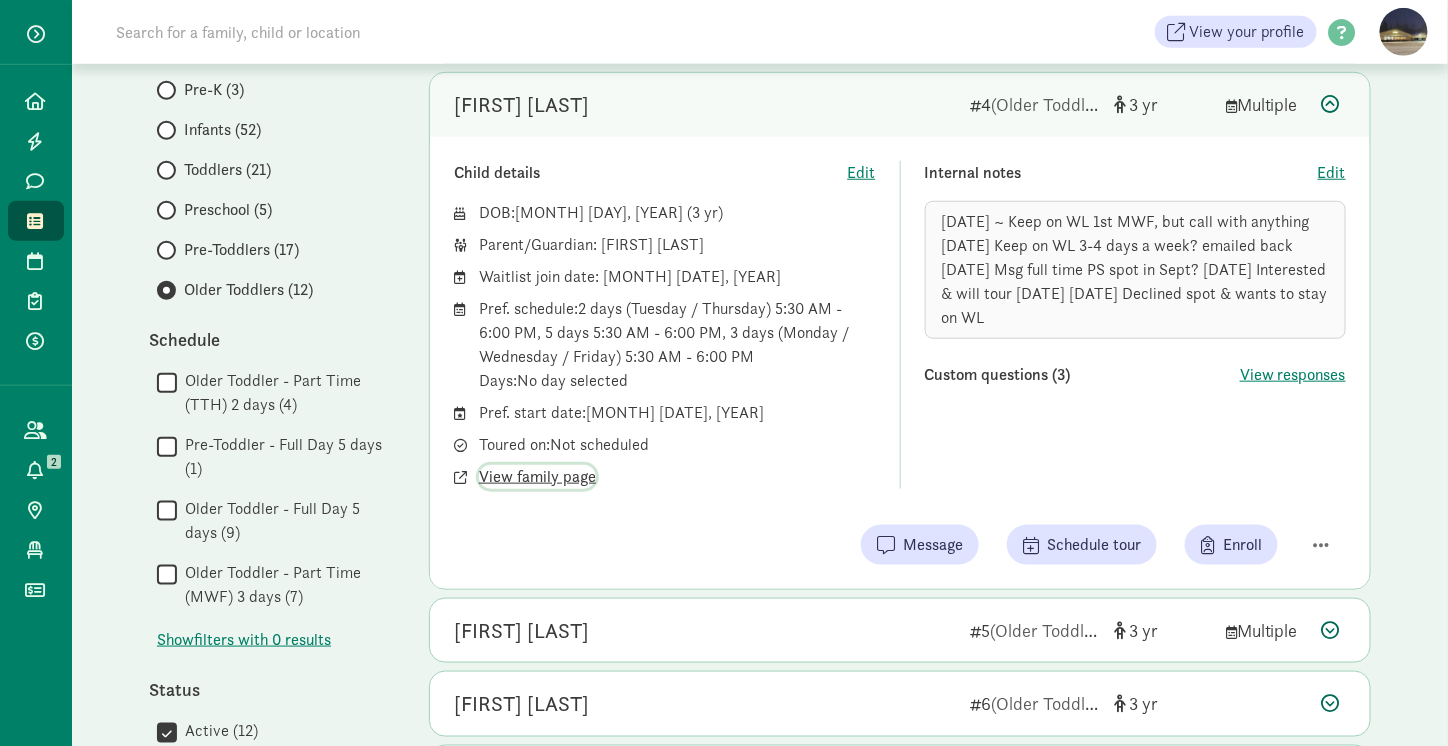 click on "View family page" at bounding box center [537, 477] 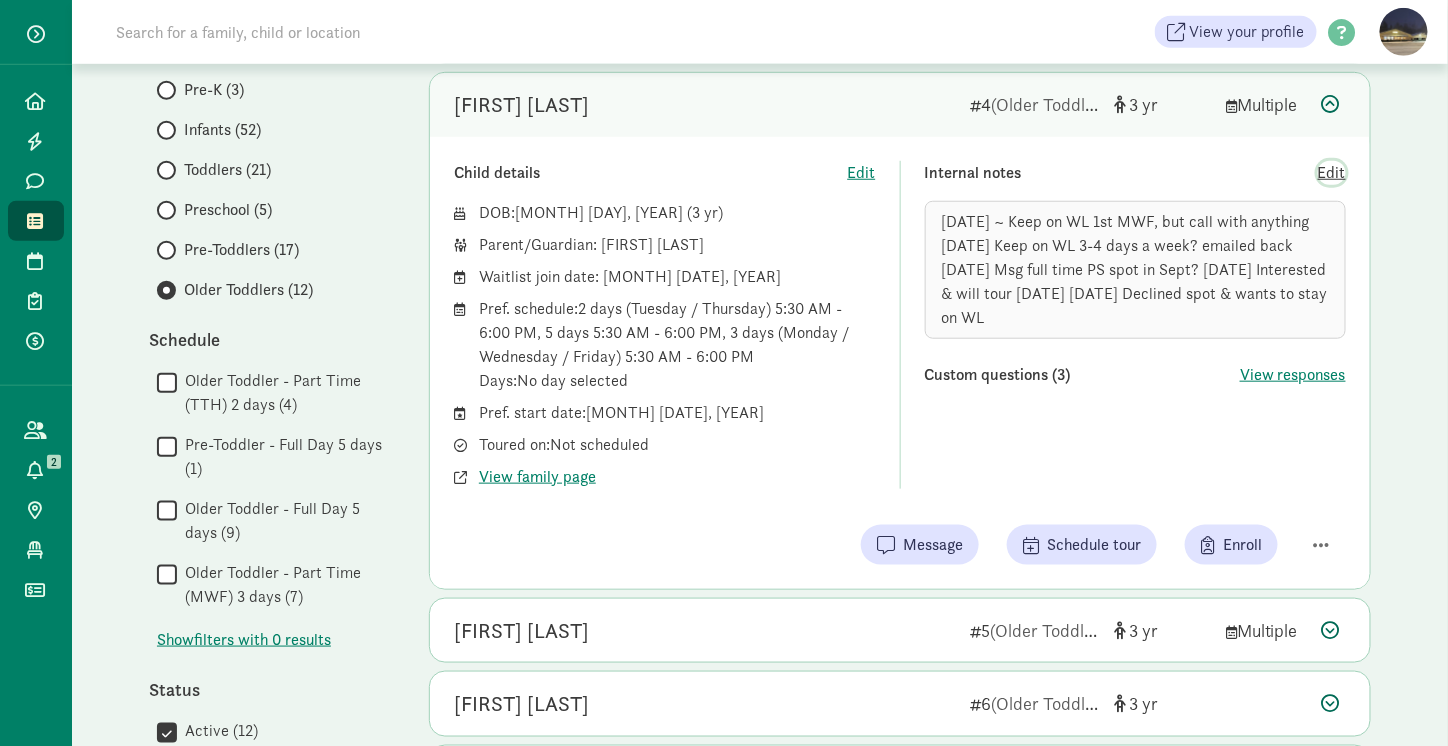click on "Edit" at bounding box center (1332, 173) 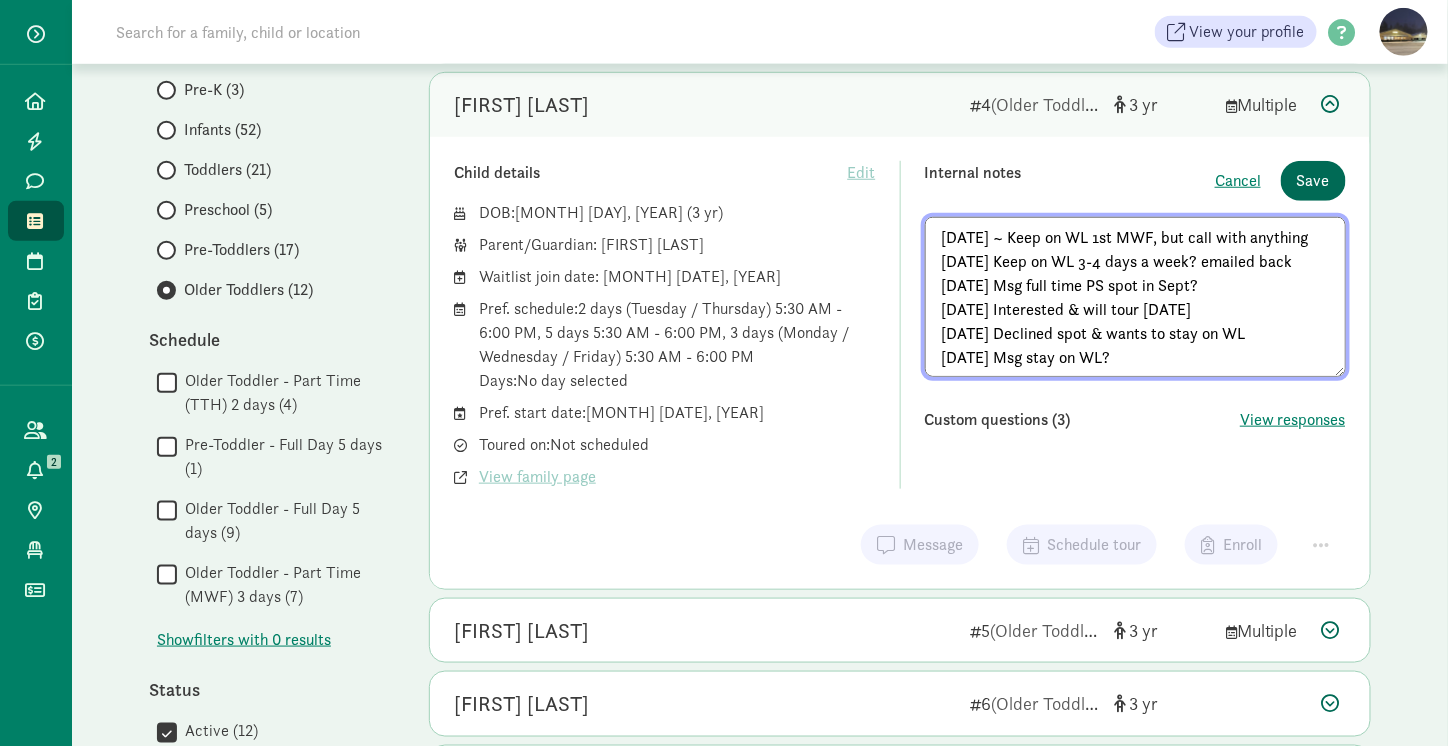 type on "7/24/24 ~ Keep on WL 1st MWF, but call with anything
10/23/24 Keep on WL 3-4 days a week? emailed back
4/17/25 Msg full time PS spot in Sept?
4/22/25 Interested & will tour 4/25
4/29/25 Declined spot & wants to stay on WL
8/6 Msg stay on WL?" 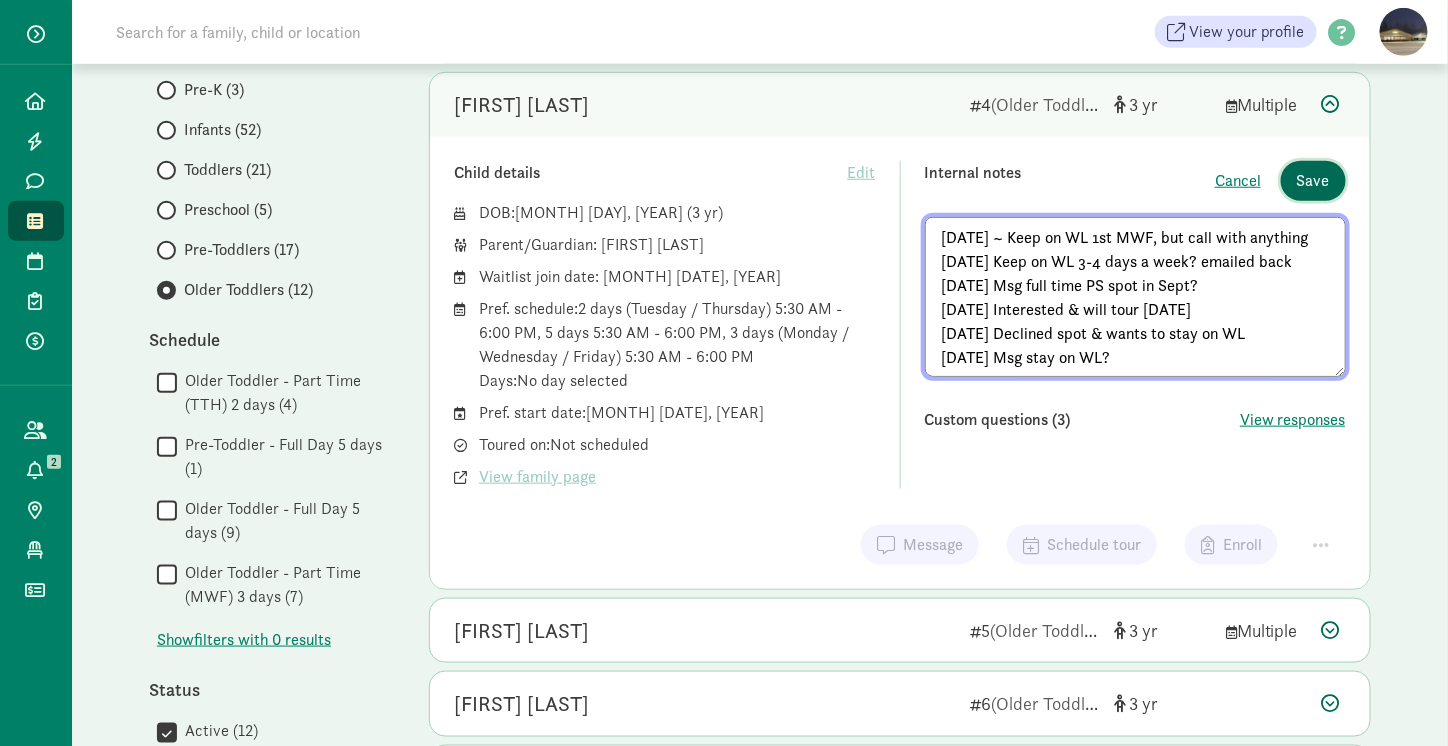 click on "Save" at bounding box center (1313, 181) 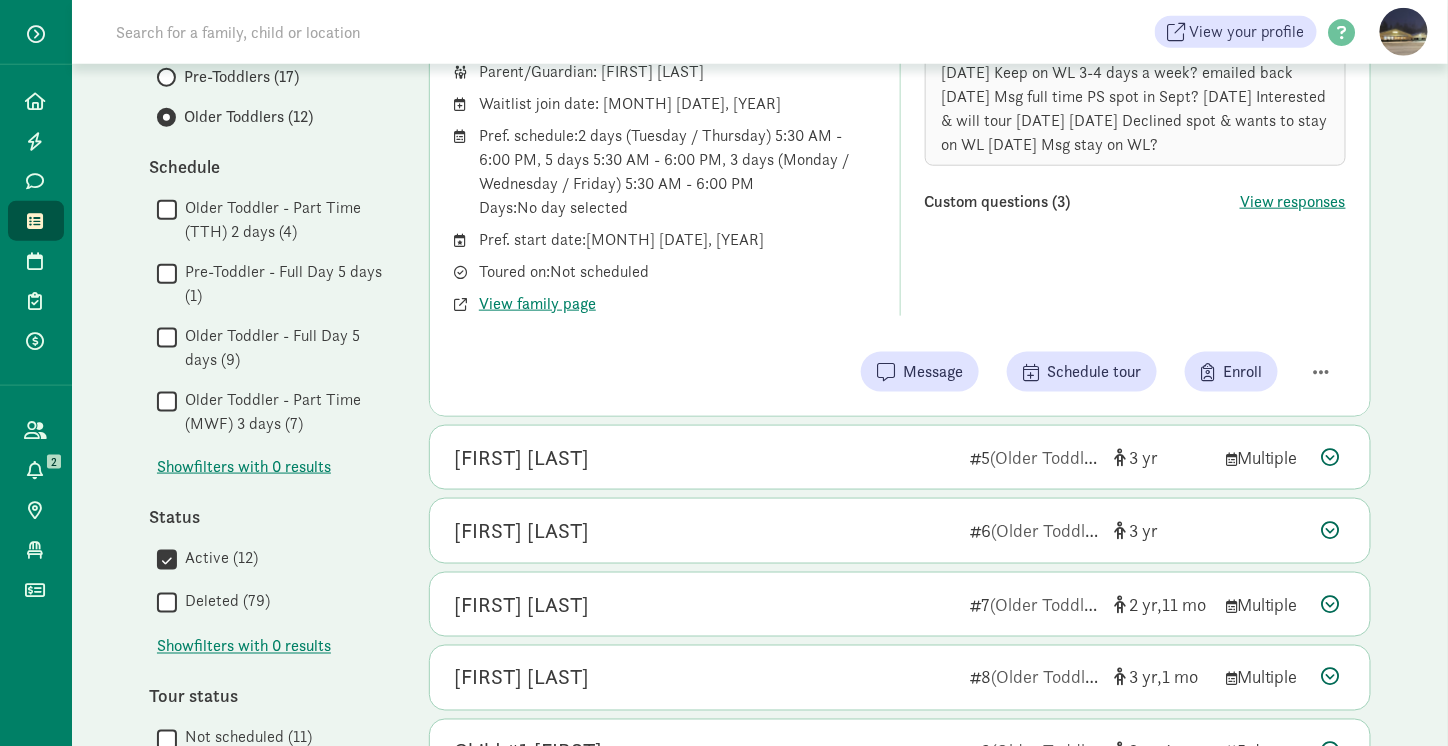 scroll, scrollTop: 626, scrollLeft: 0, axis: vertical 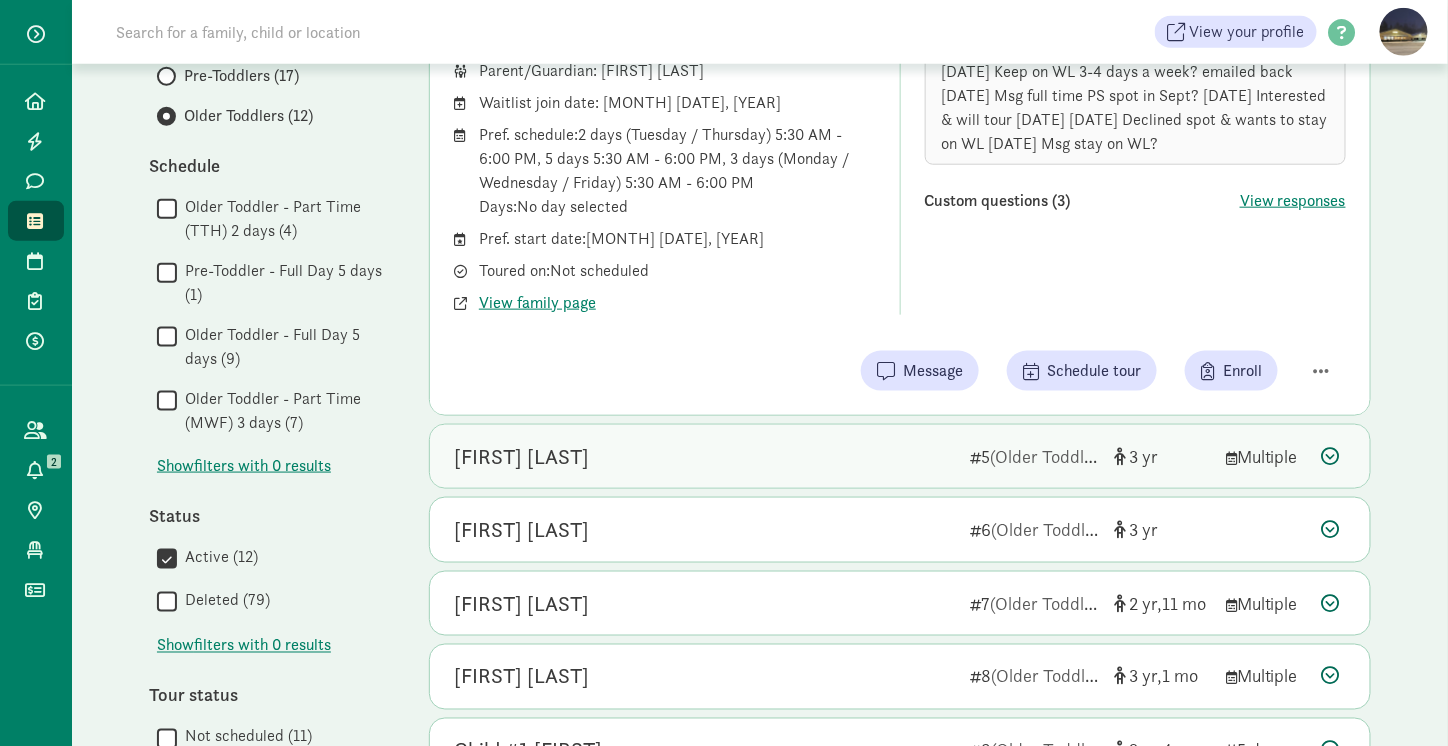 click on "Lucas  Magness" at bounding box center [704, 457] 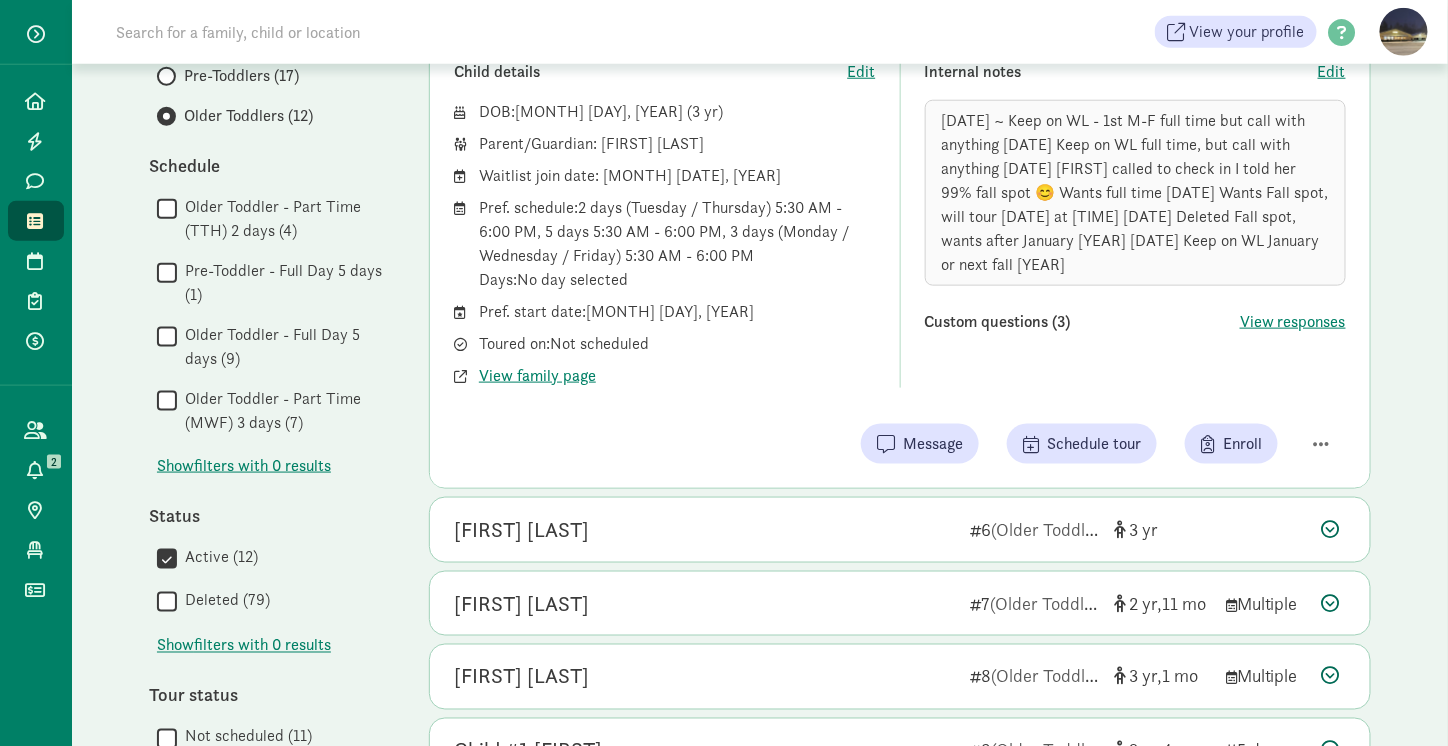 scroll, scrollTop: 784, scrollLeft: 0, axis: vertical 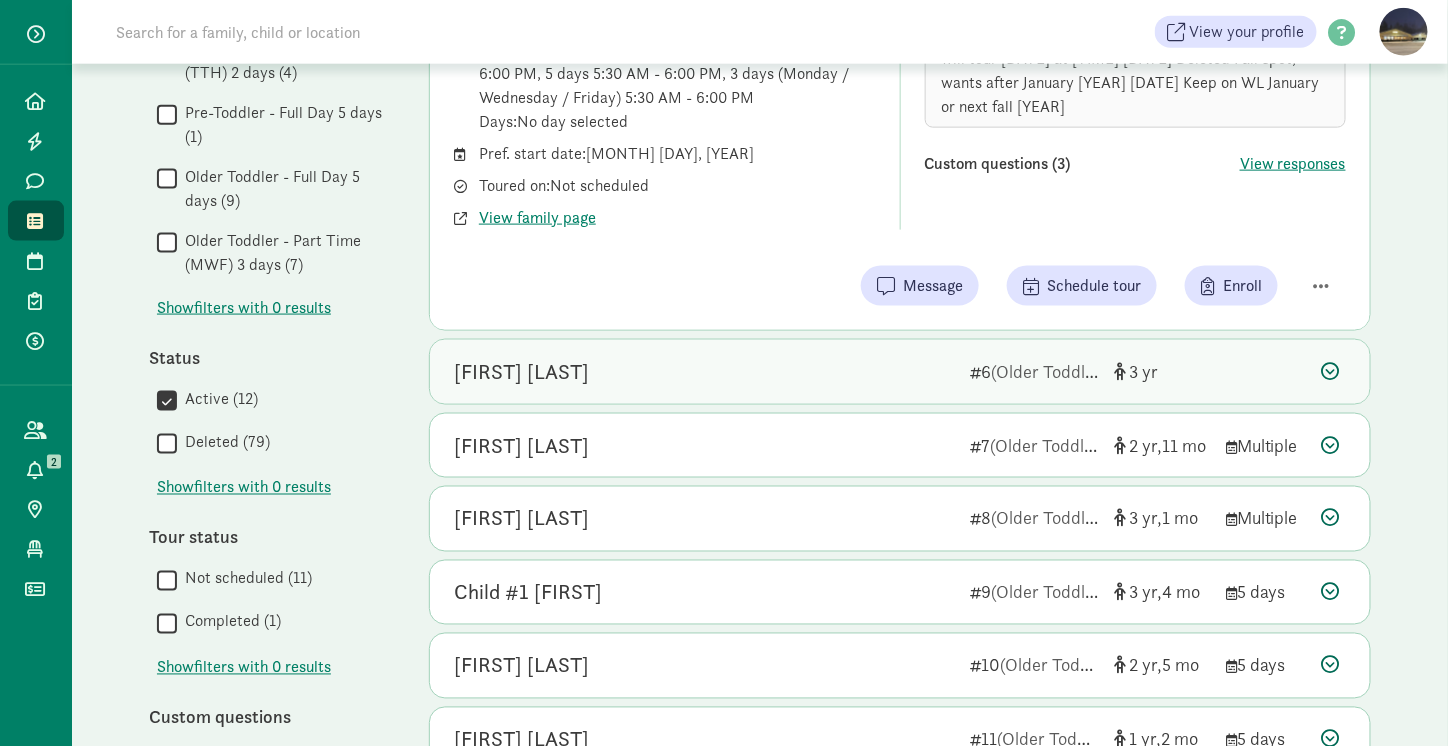 click on "[FIRST] [LAST]" at bounding box center [704, 372] 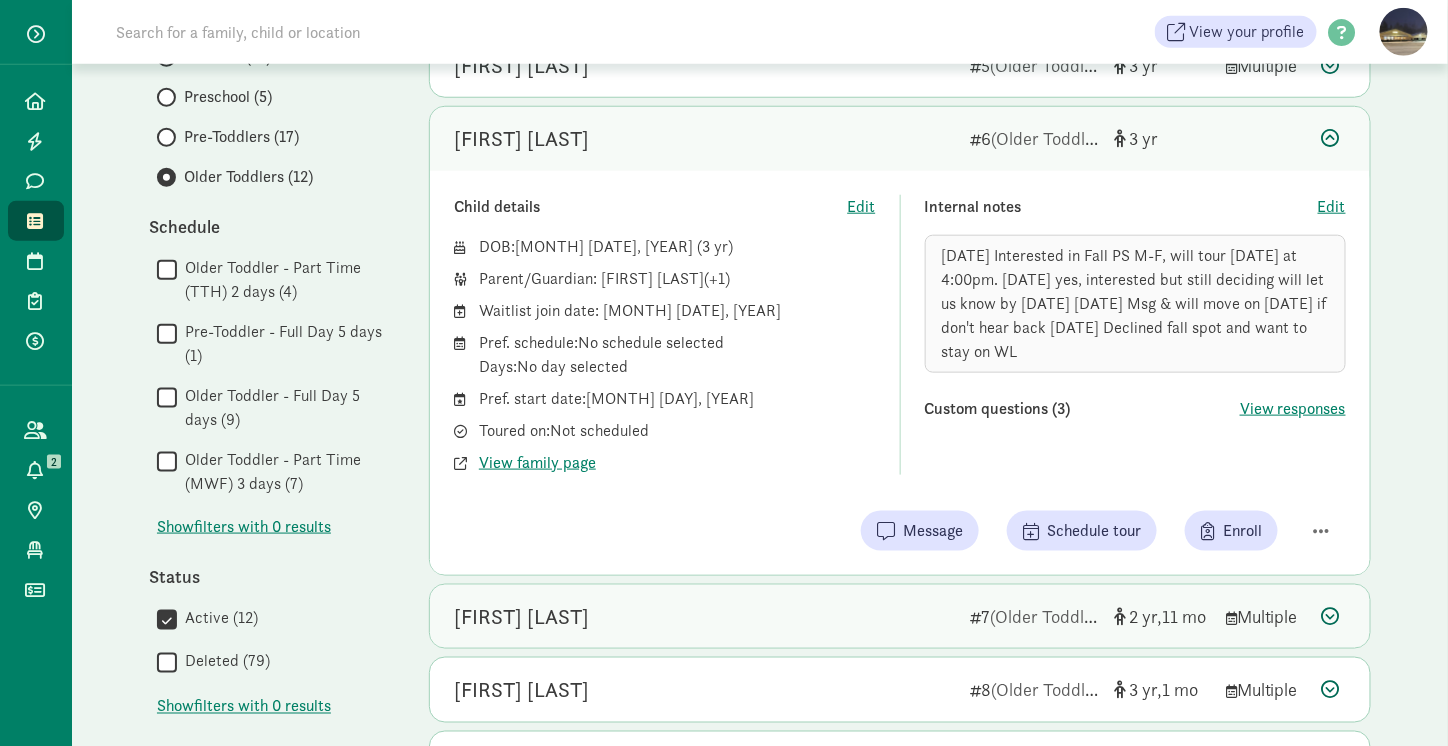 scroll, scrollTop: 564, scrollLeft: 0, axis: vertical 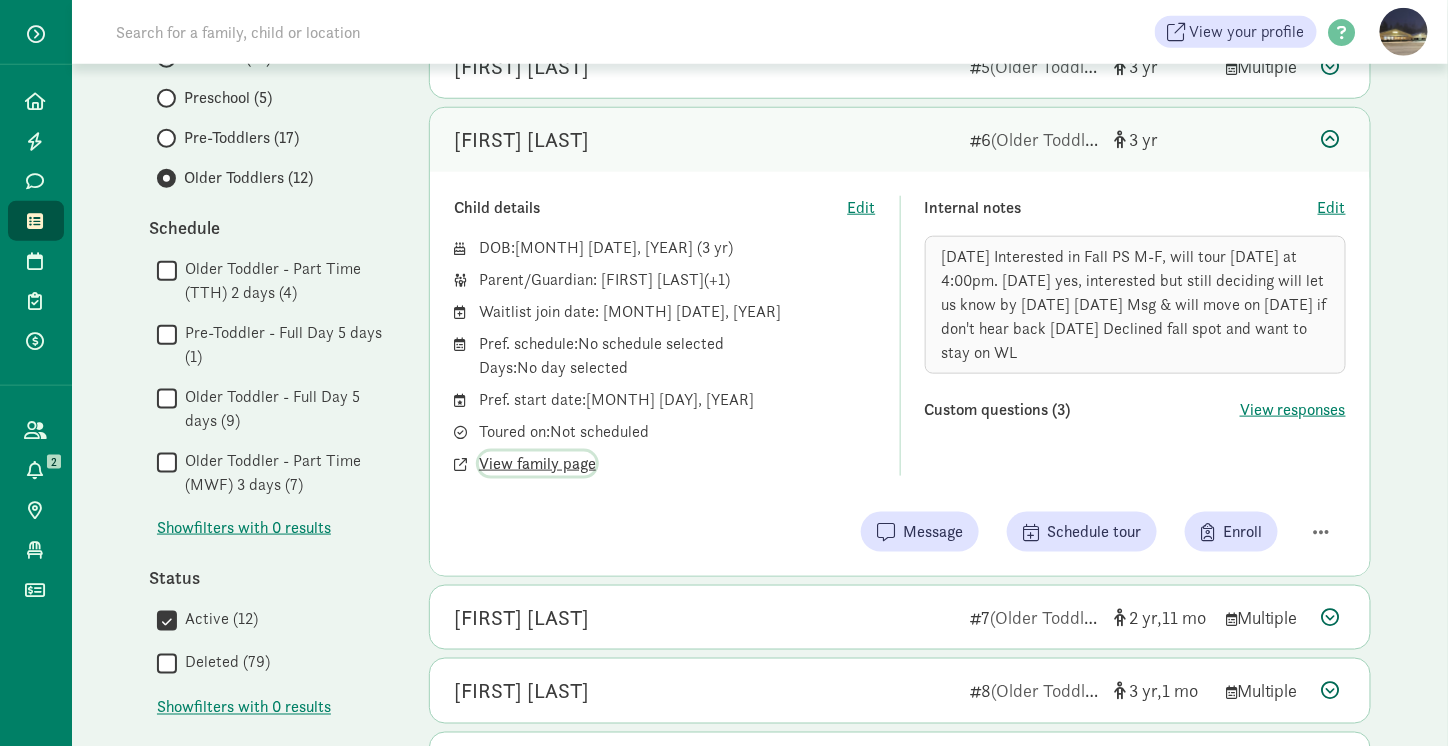 click on "View family page" at bounding box center (537, 464) 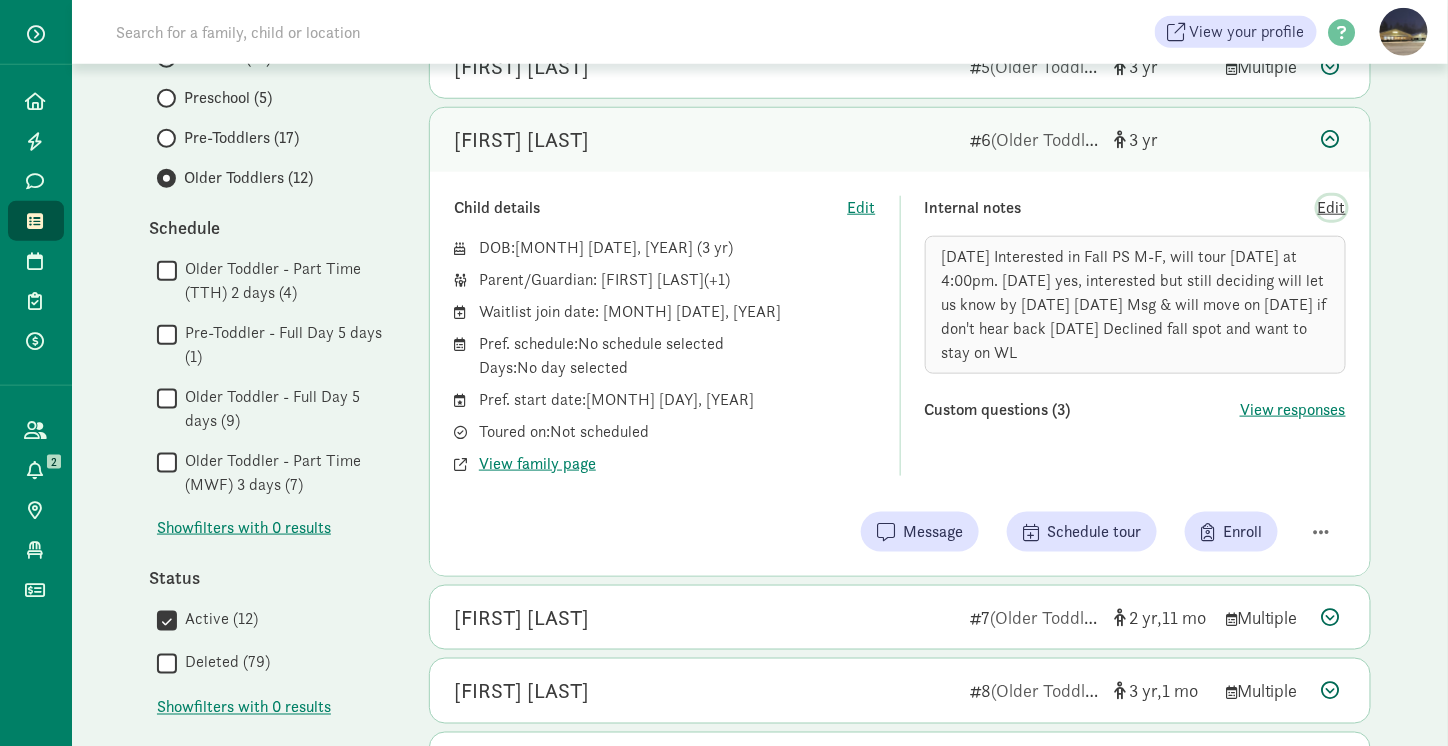 click on "Edit" at bounding box center [1332, 208] 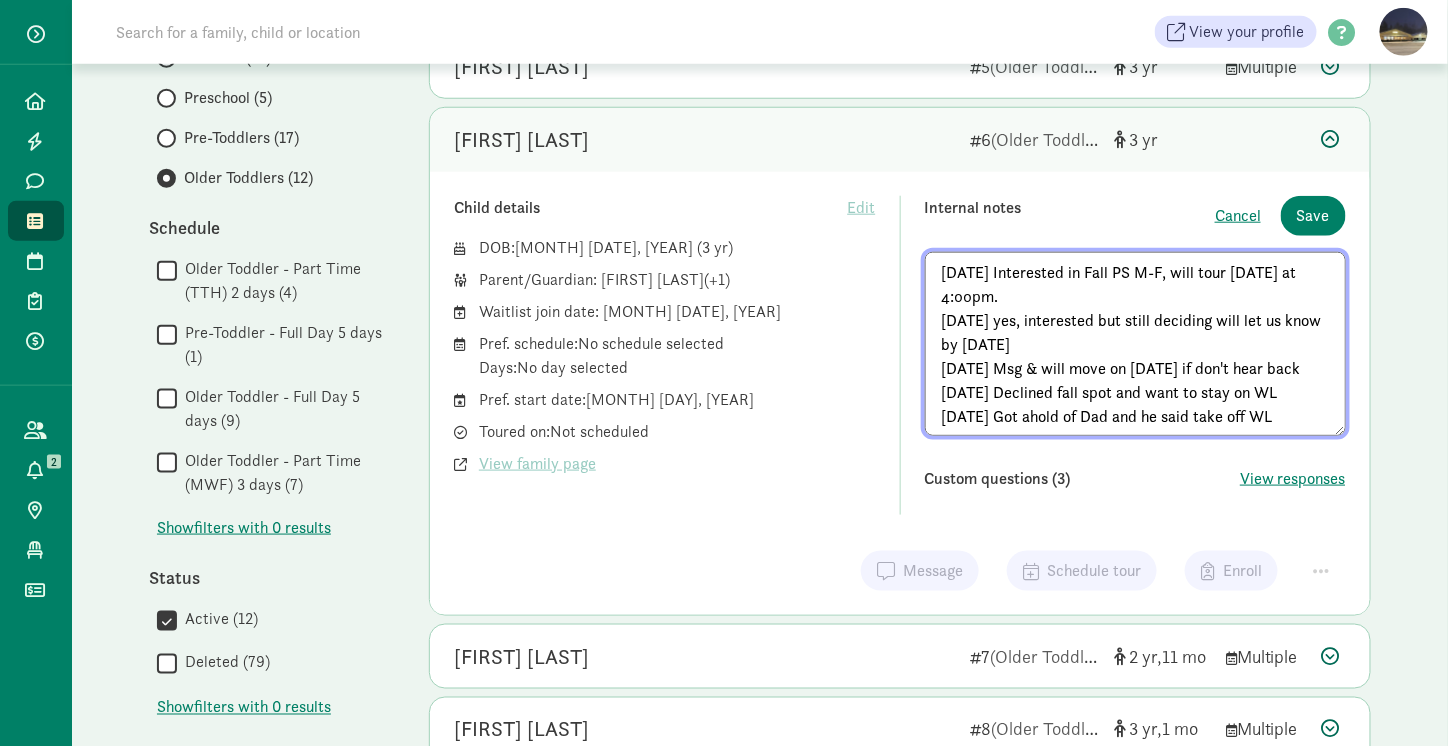type on "3/25/25 Interested in Fall PS M-F, will tour 4/3/25 at 4:00pm.
4/9/25 yes, interested but still deciding will let us know by 4/11/25
4/15/25 Msg & will move on 4/16 if don't hear back
4/15/25 Declined fall spot and want to stay on WL
8/6 Got ahold of Dad and he said take off WL" 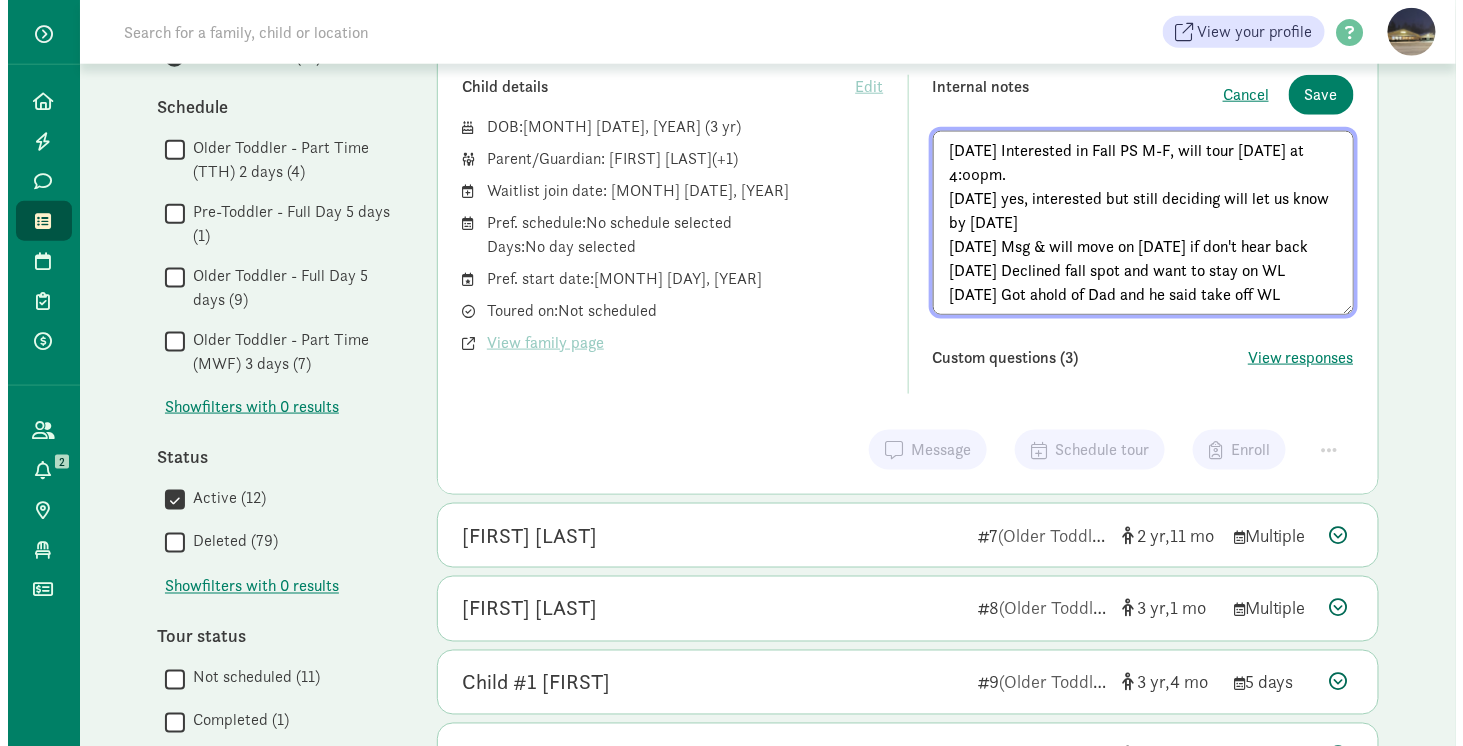 scroll, scrollTop: 686, scrollLeft: 0, axis: vertical 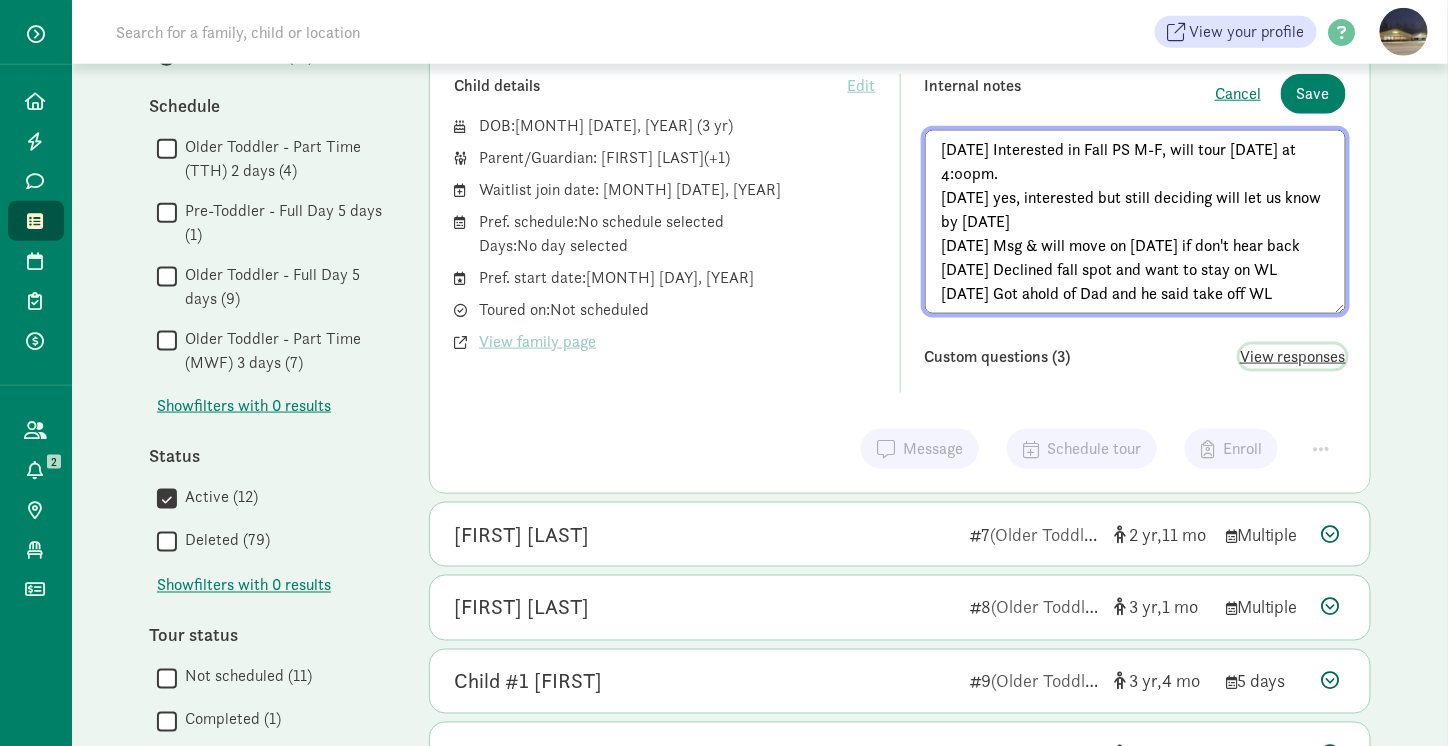 click on "View responses" at bounding box center (1293, 357) 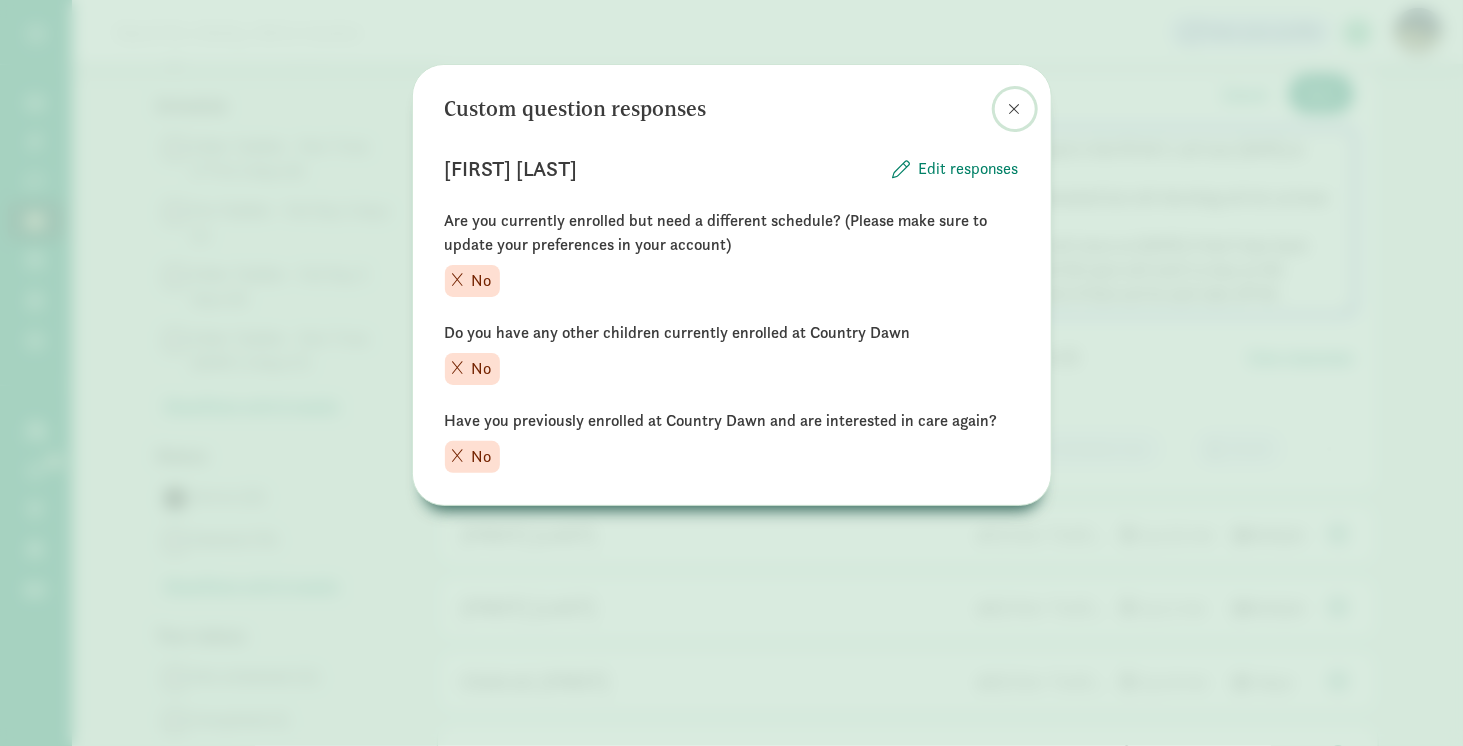 click at bounding box center (1015, 109) 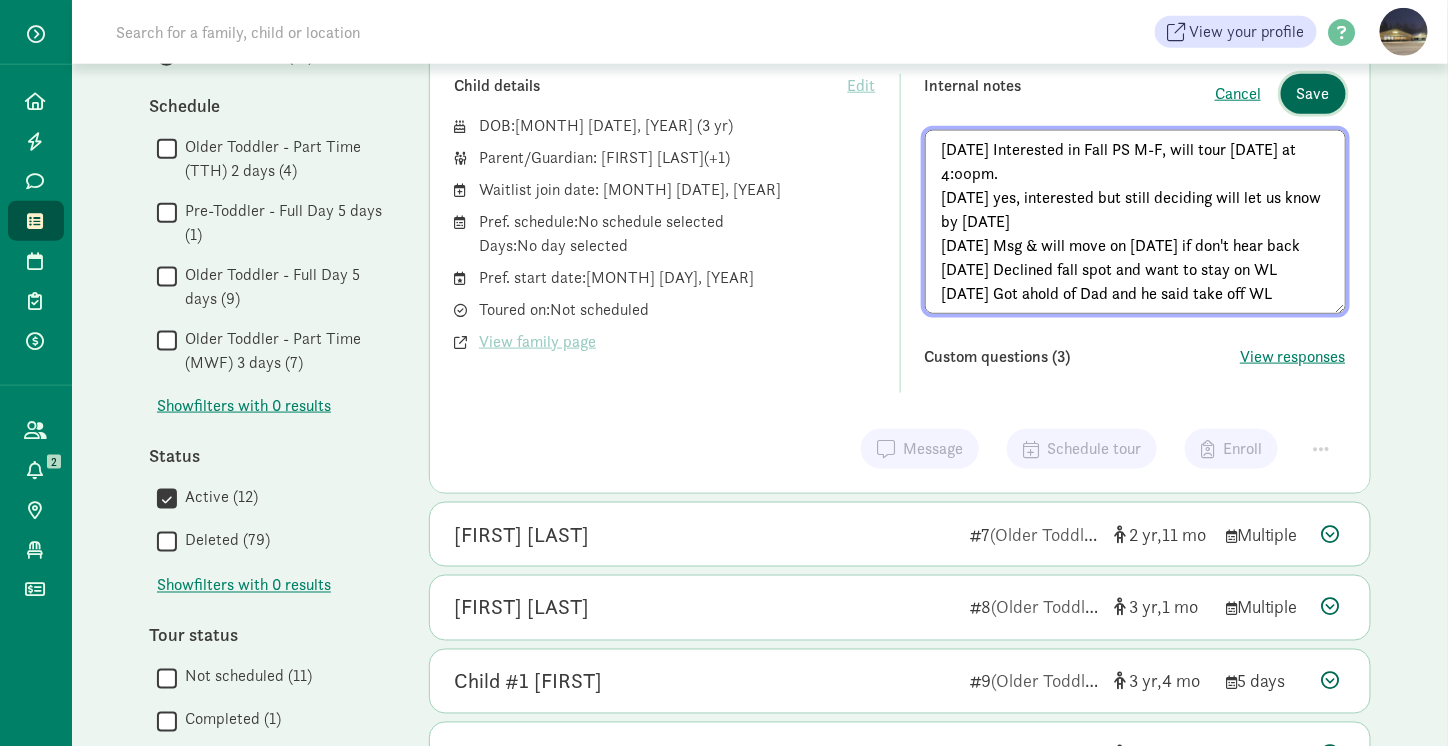 click on "Save" at bounding box center (1313, 94) 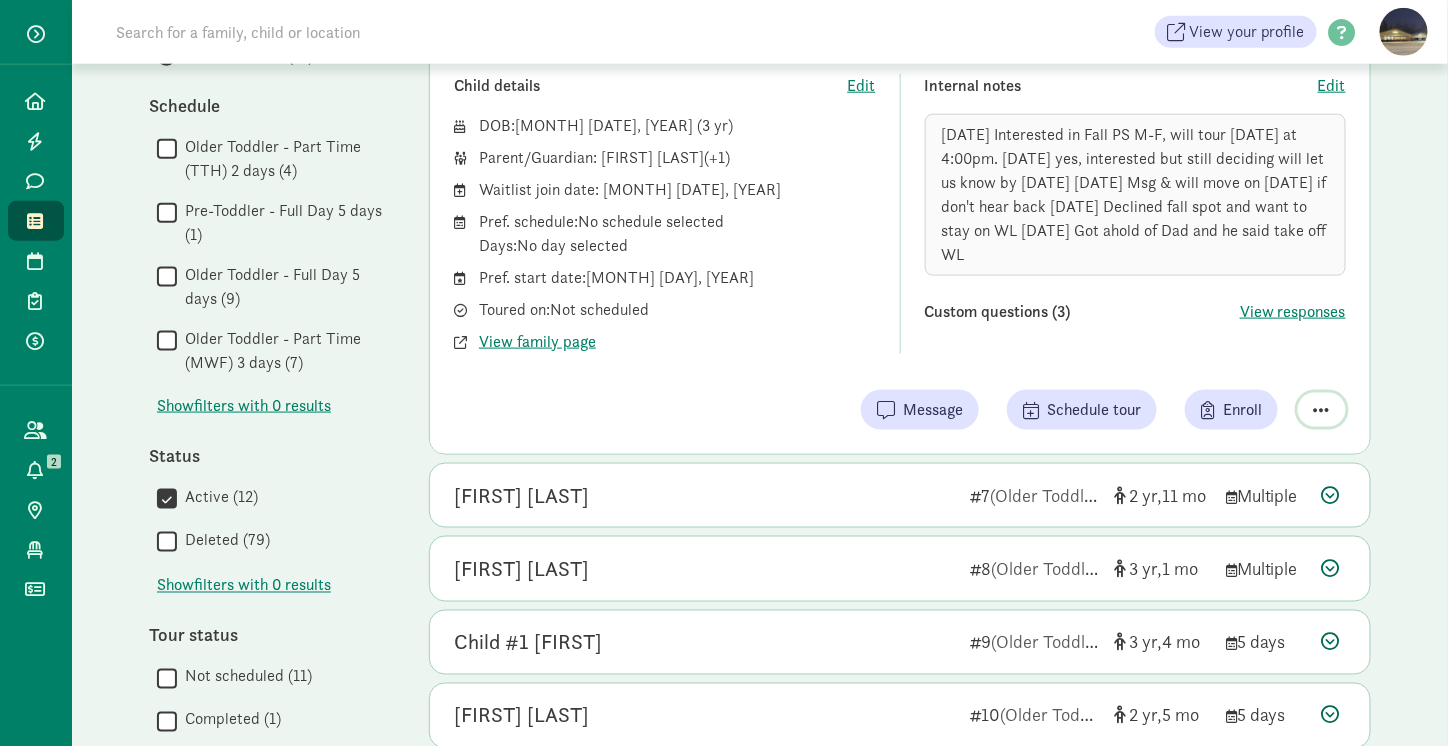 click at bounding box center [1322, 410] 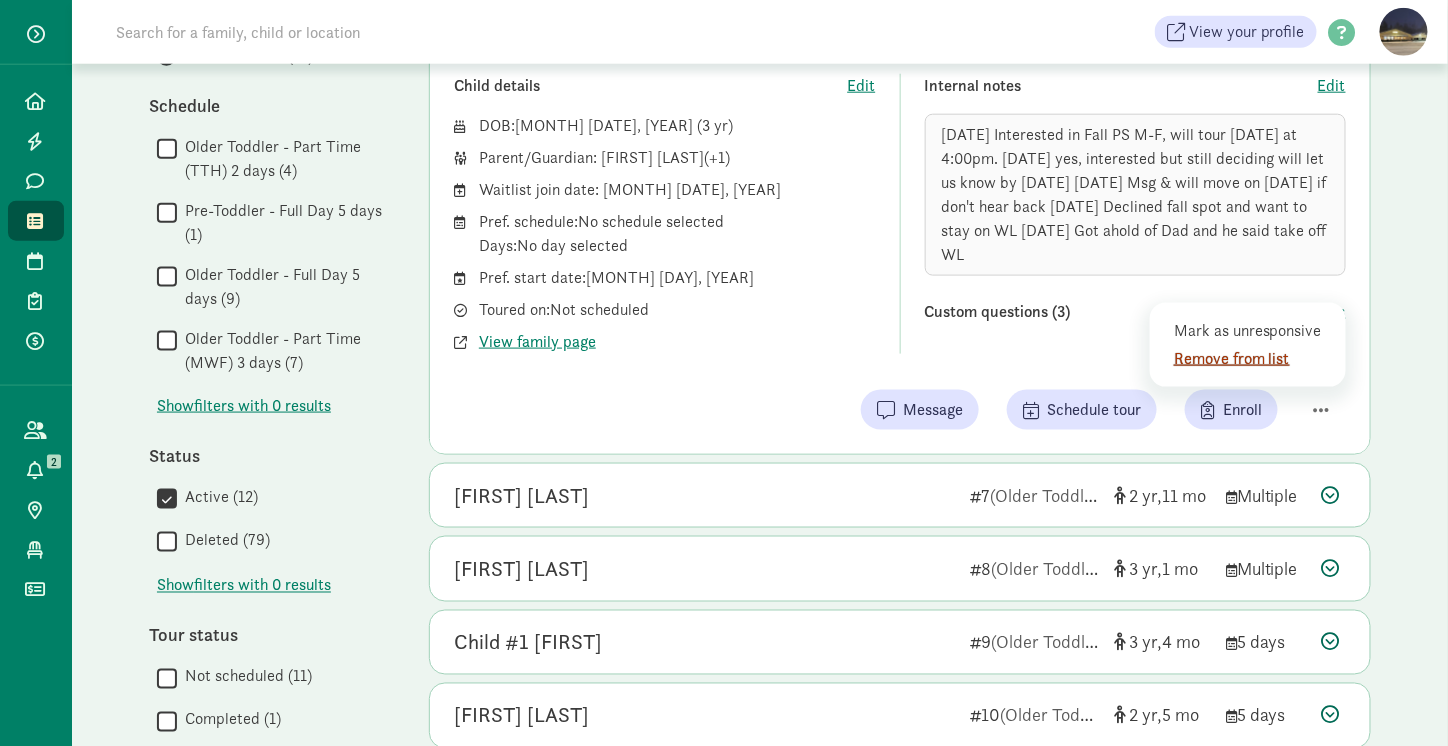 click on "Remove from list" 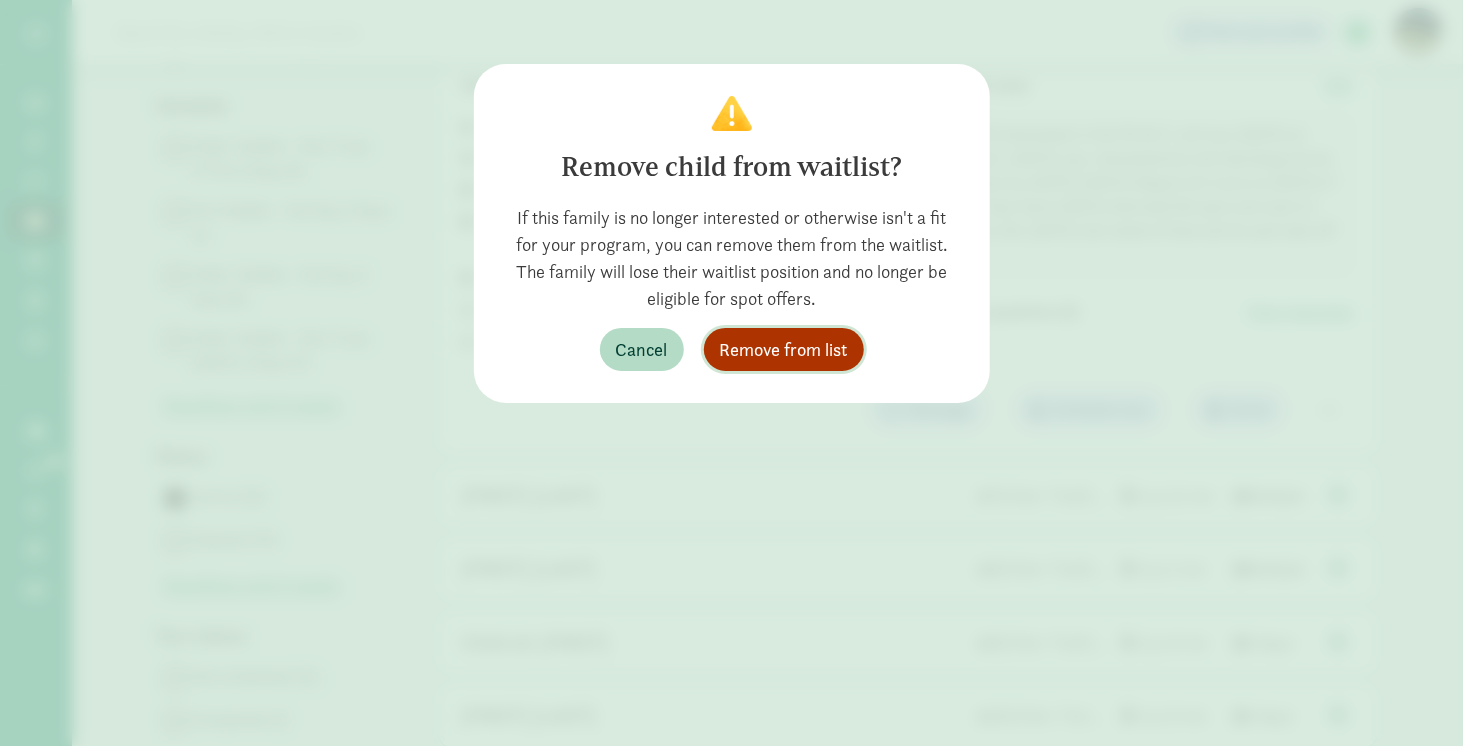 click on "Remove from list" at bounding box center (784, 349) 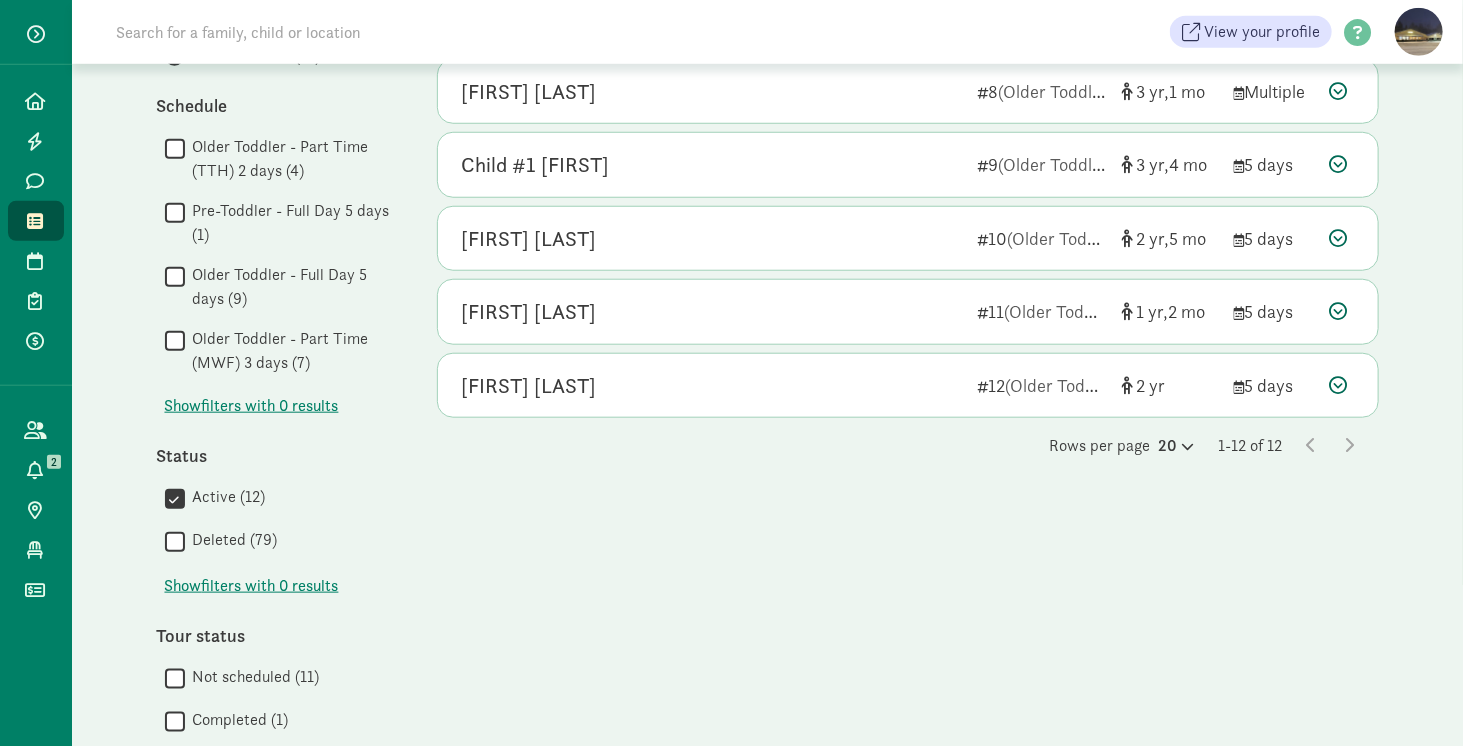 click on "My waitlist
Invite family
Export                   Show filters   Older Toddlers        Reset                   Filters     Reset   Age group       All age groups (123)
School Age (3)
Pre-Preschool (10)
Pre-K (3)
Infants (52)
Toddlers (21)
Preschool (5)
Pre-Toddlers (17)
Older Toddlers (12)
Schedule        Older Toddler - Part Time (TTH) 2 days (4)
   Pre-Toddler - Full Day 5 days (1)
   Older Toddler - Full Day 5 days (9)
   Older Toddler - Part Time (MWF) 3 days (7)
Show
filters with 0 results
Status        Active (12)
   Deleted (79)
Show
filters with 0 results
Tour status        Not scheduled (11)
   Completed (1)
Show
filters with 0 results
Custom questions              " 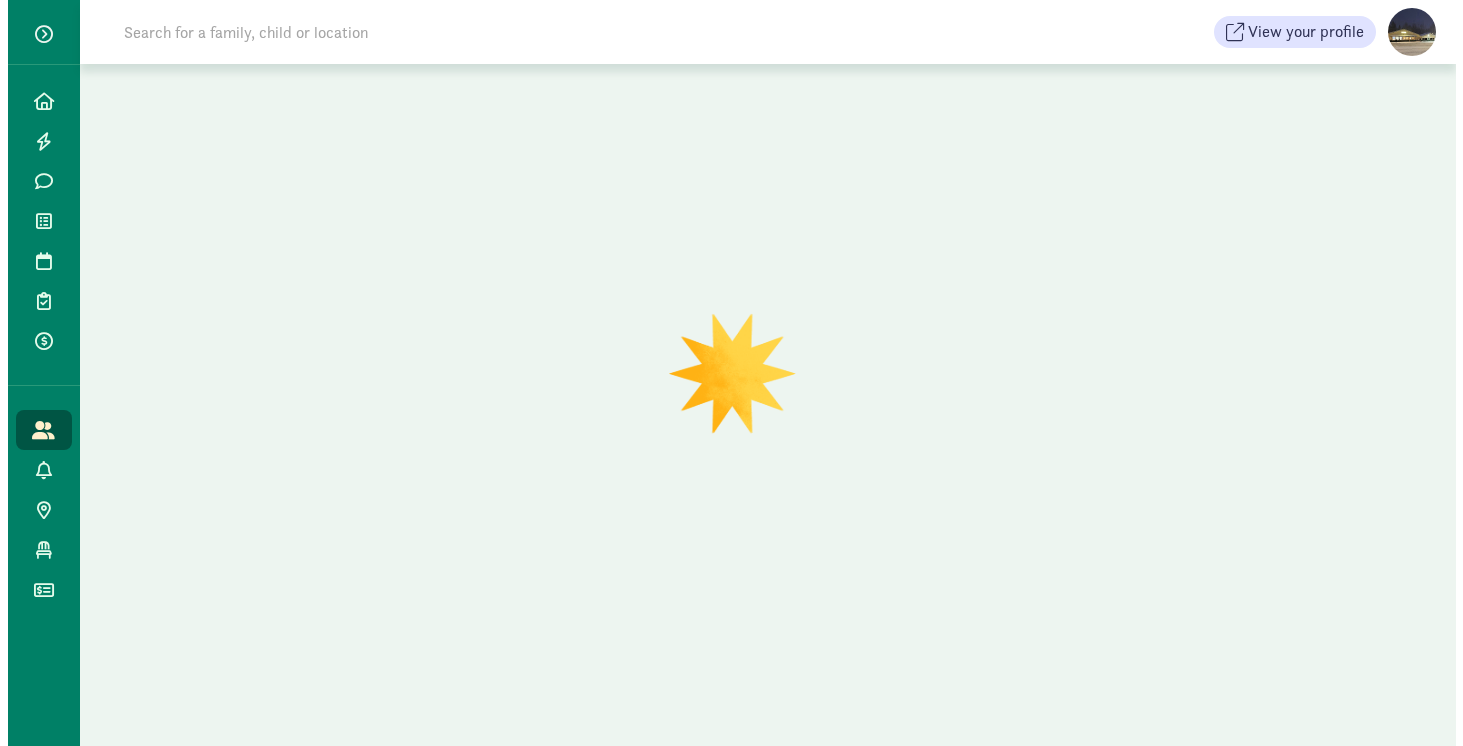scroll, scrollTop: 0, scrollLeft: 0, axis: both 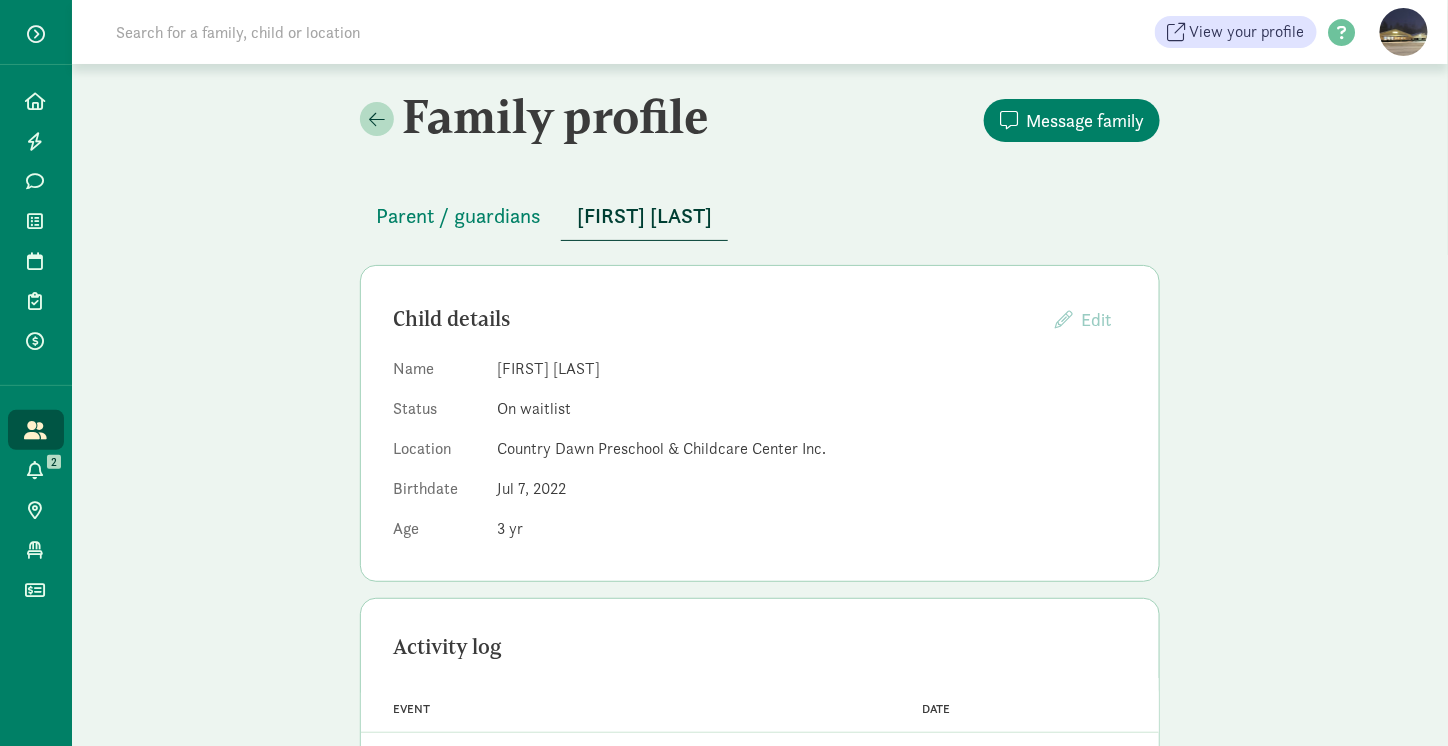 click on "Jul 7, 2022" at bounding box center (531, 488) 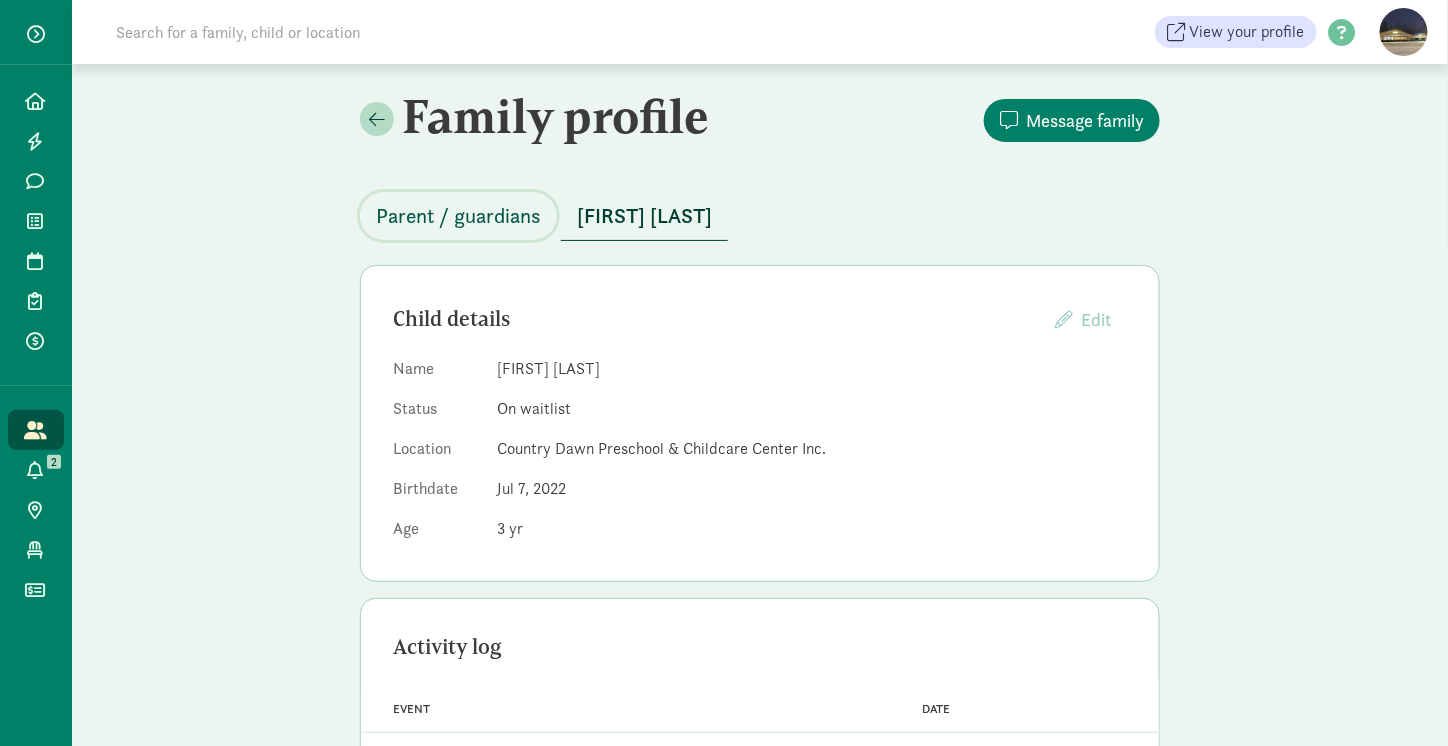 click on "Parent / guardians" at bounding box center [458, 216] 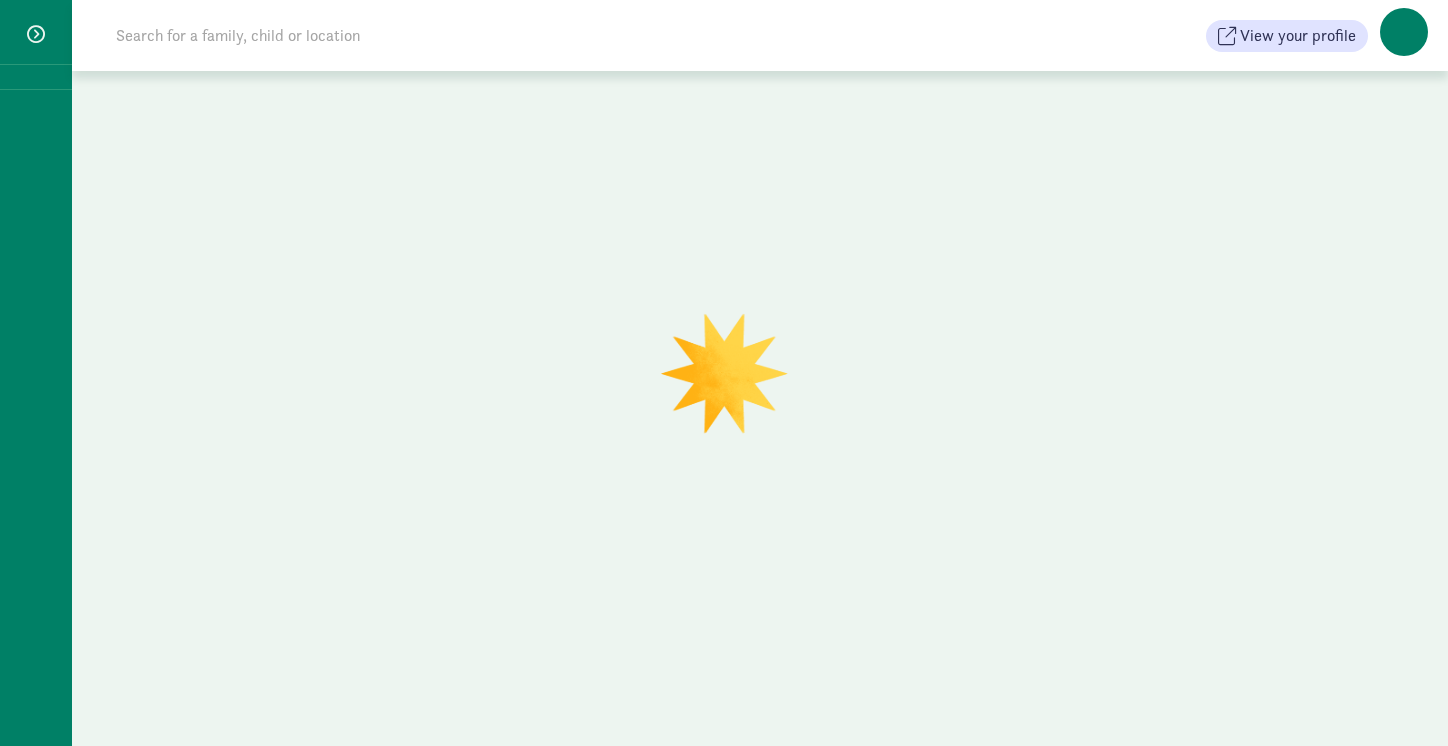 scroll, scrollTop: 0, scrollLeft: 0, axis: both 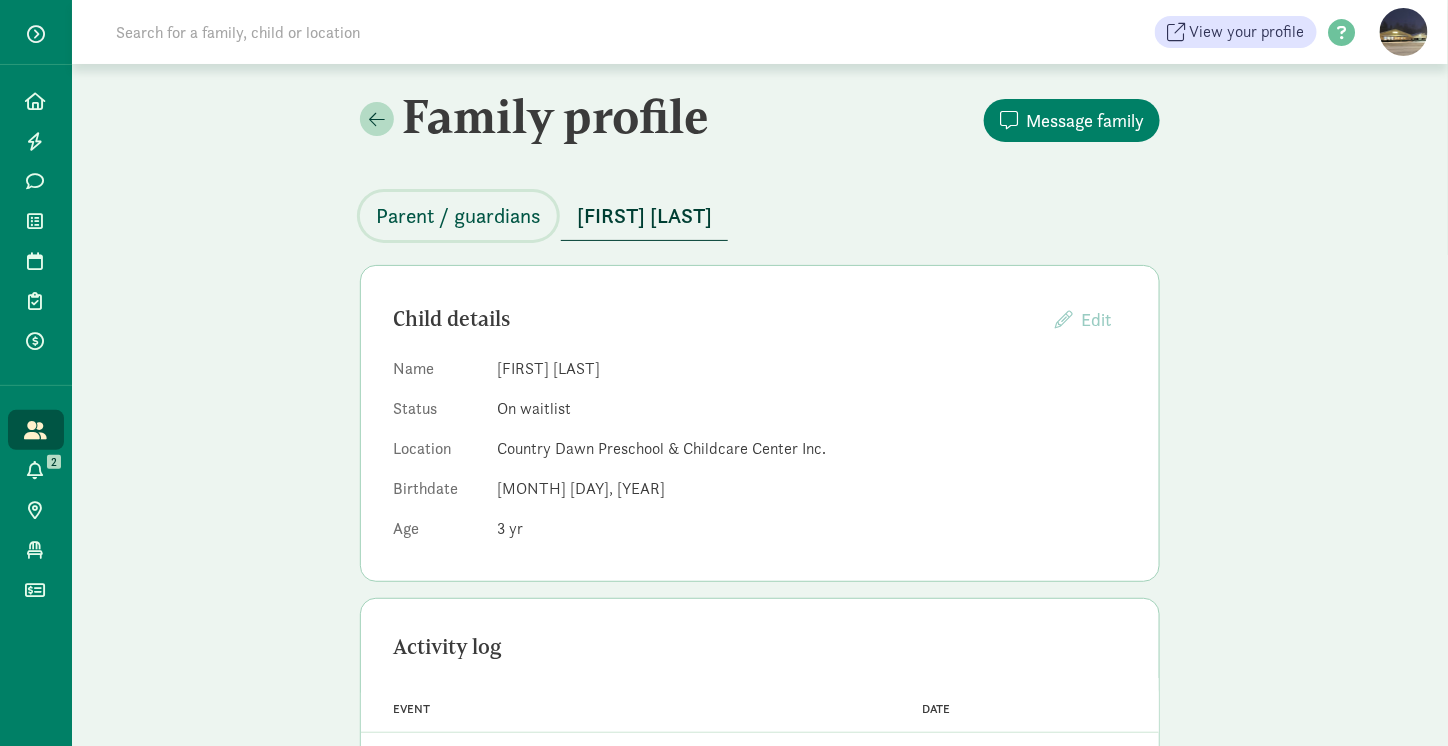 click on "Parent / guardians" at bounding box center [458, 216] 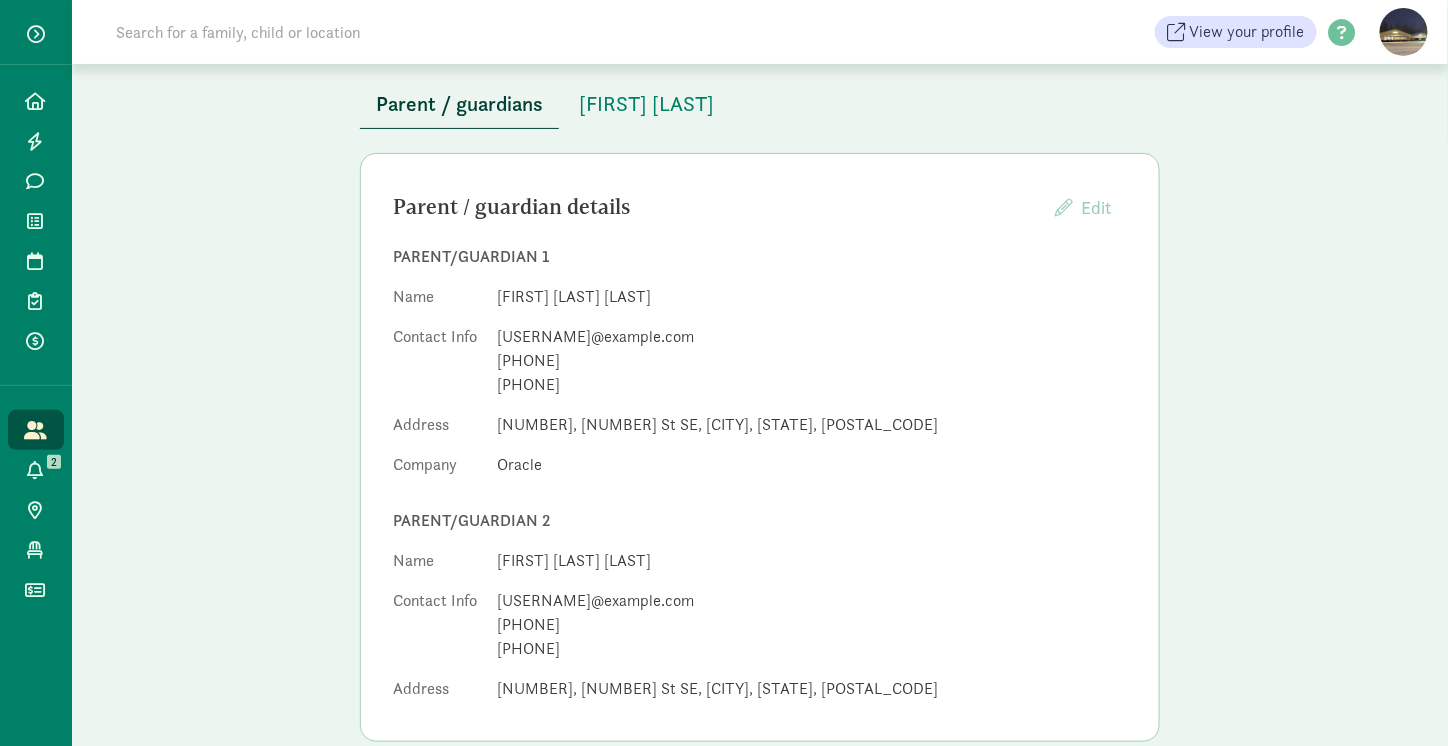 scroll, scrollTop: 114, scrollLeft: 0, axis: vertical 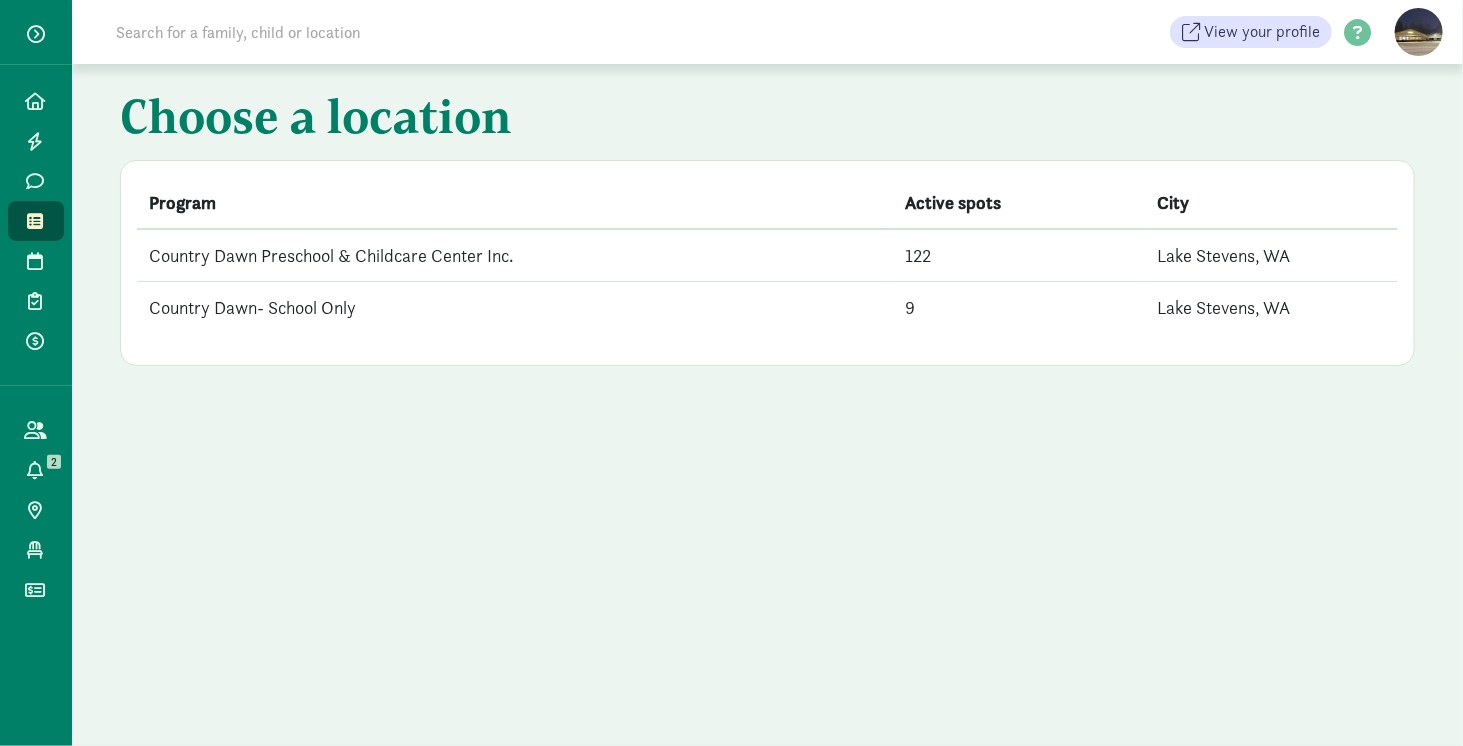 drag, startPoint x: 417, startPoint y: 255, endPoint x: 360, endPoint y: 252, distance: 57.07889 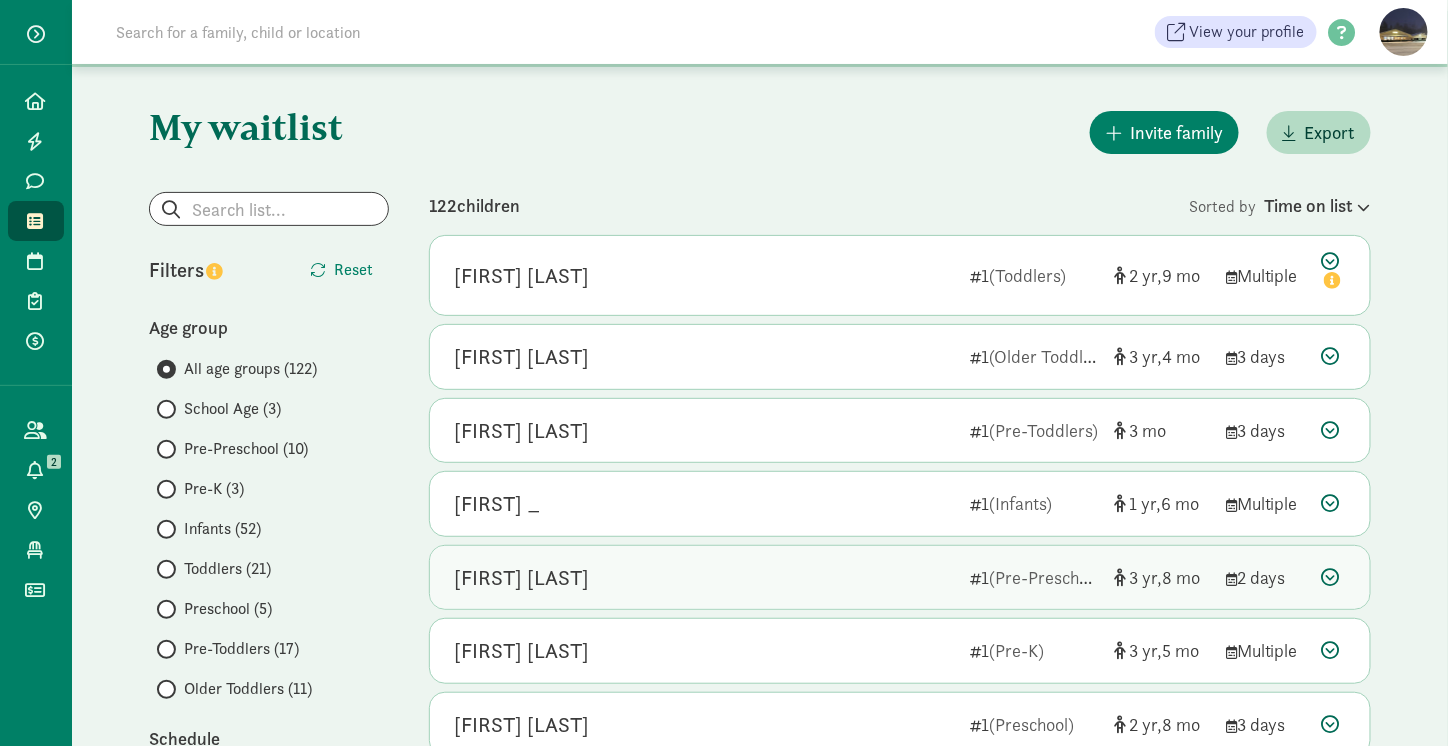 scroll, scrollTop: 54, scrollLeft: 0, axis: vertical 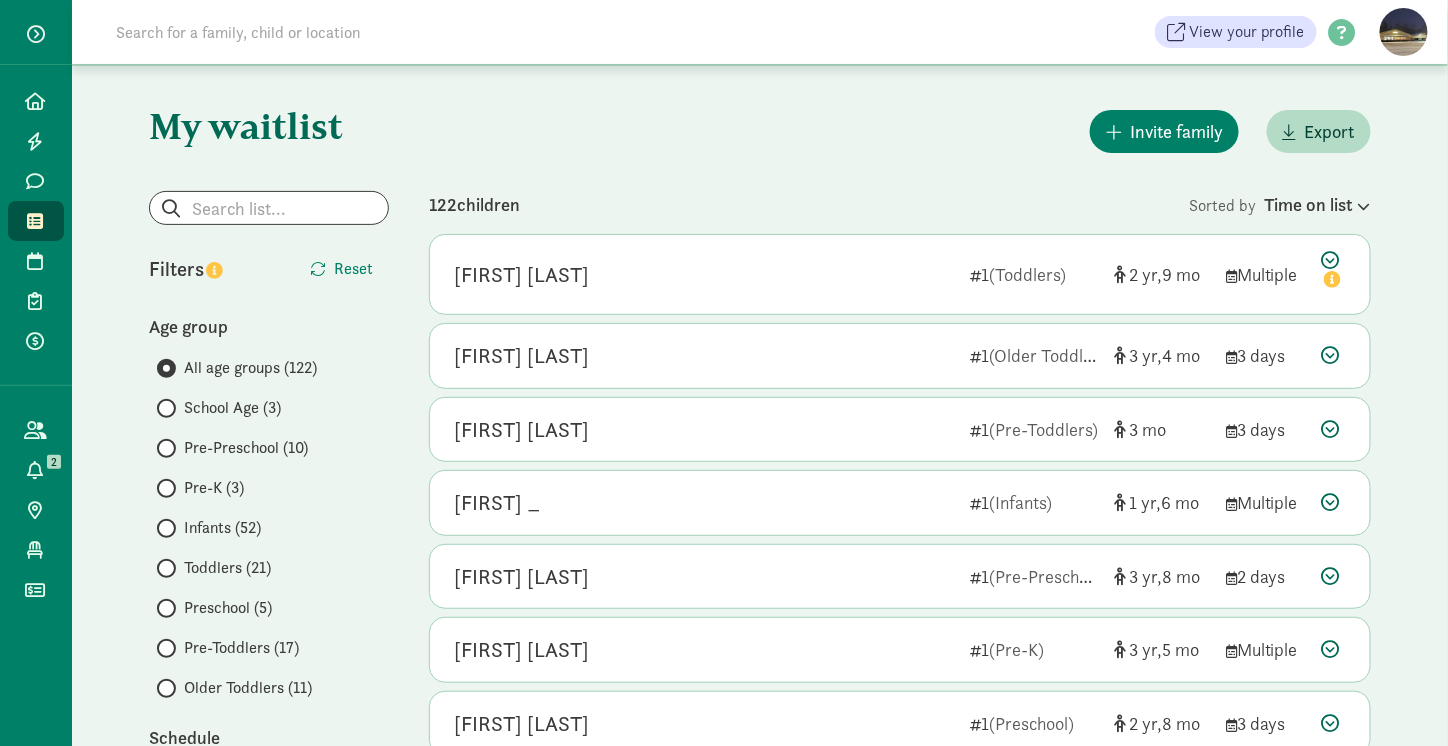 click at bounding box center [166, 688] 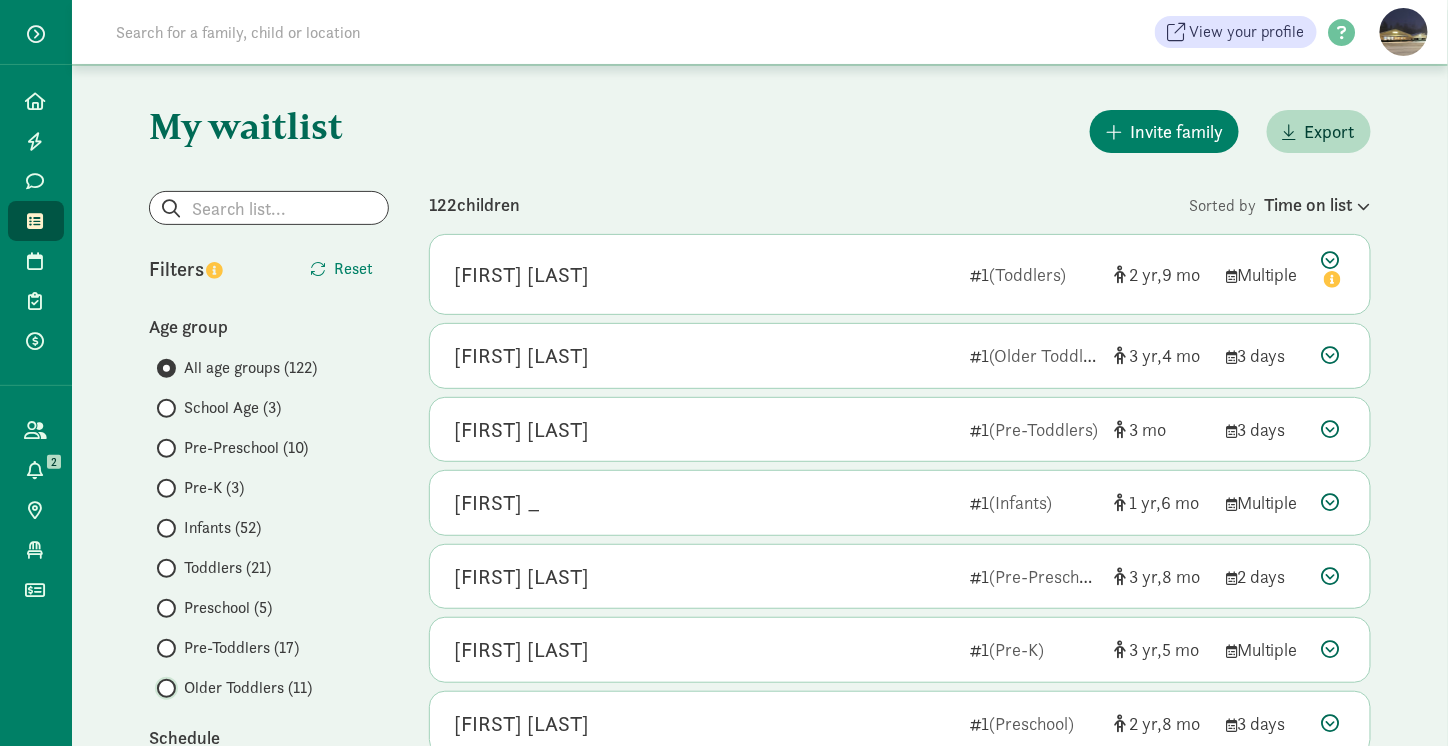 click on "Older Toddlers (11)" at bounding box center (163, 688) 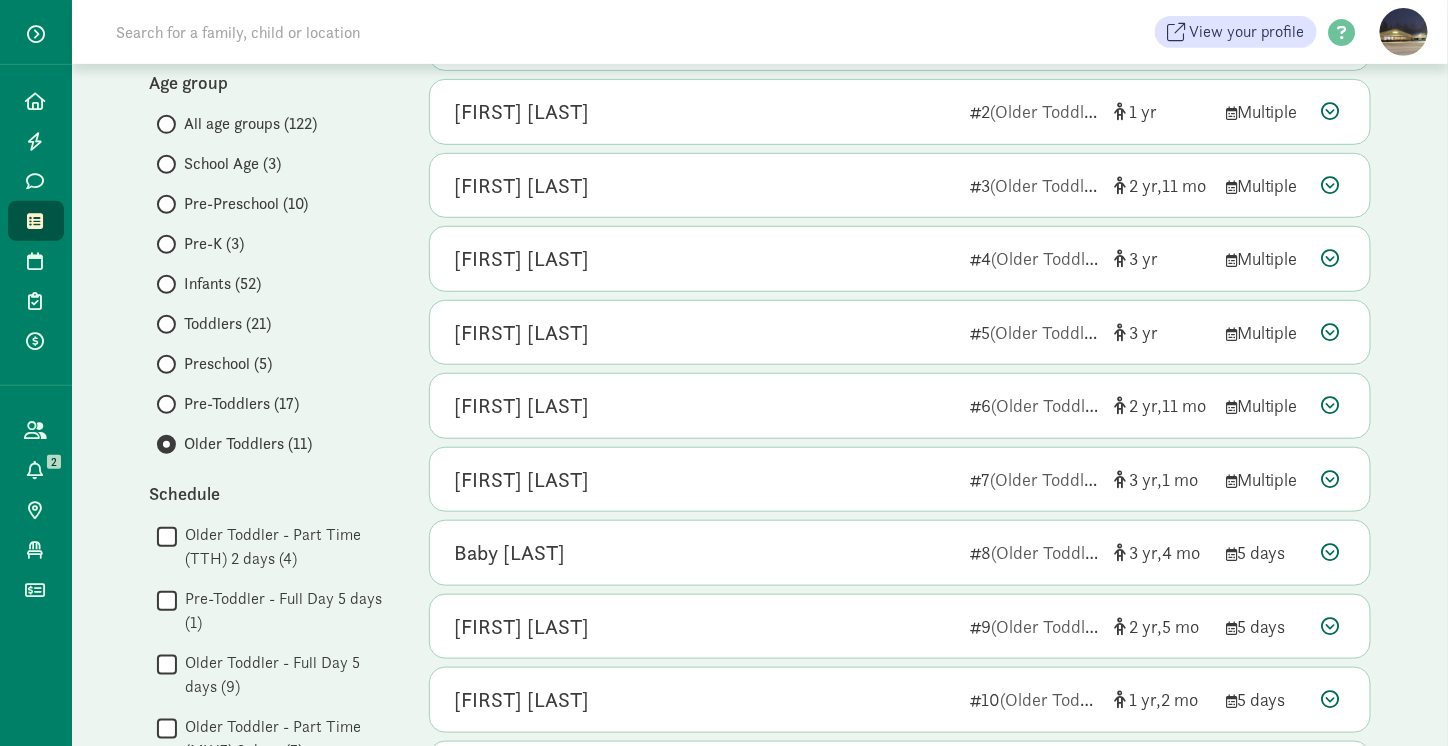 scroll, scrollTop: 298, scrollLeft: 0, axis: vertical 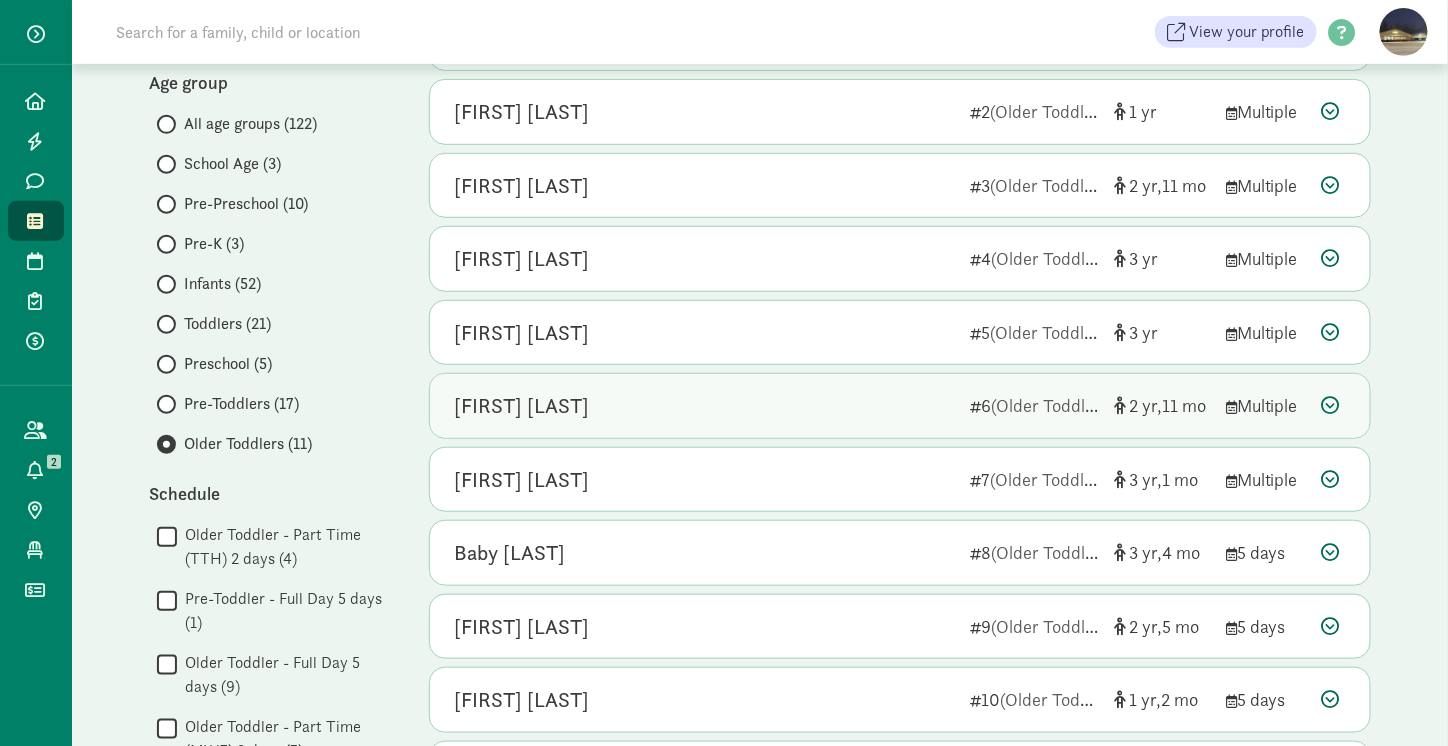 click on "[FIRST] [LAST]" at bounding box center [521, 406] 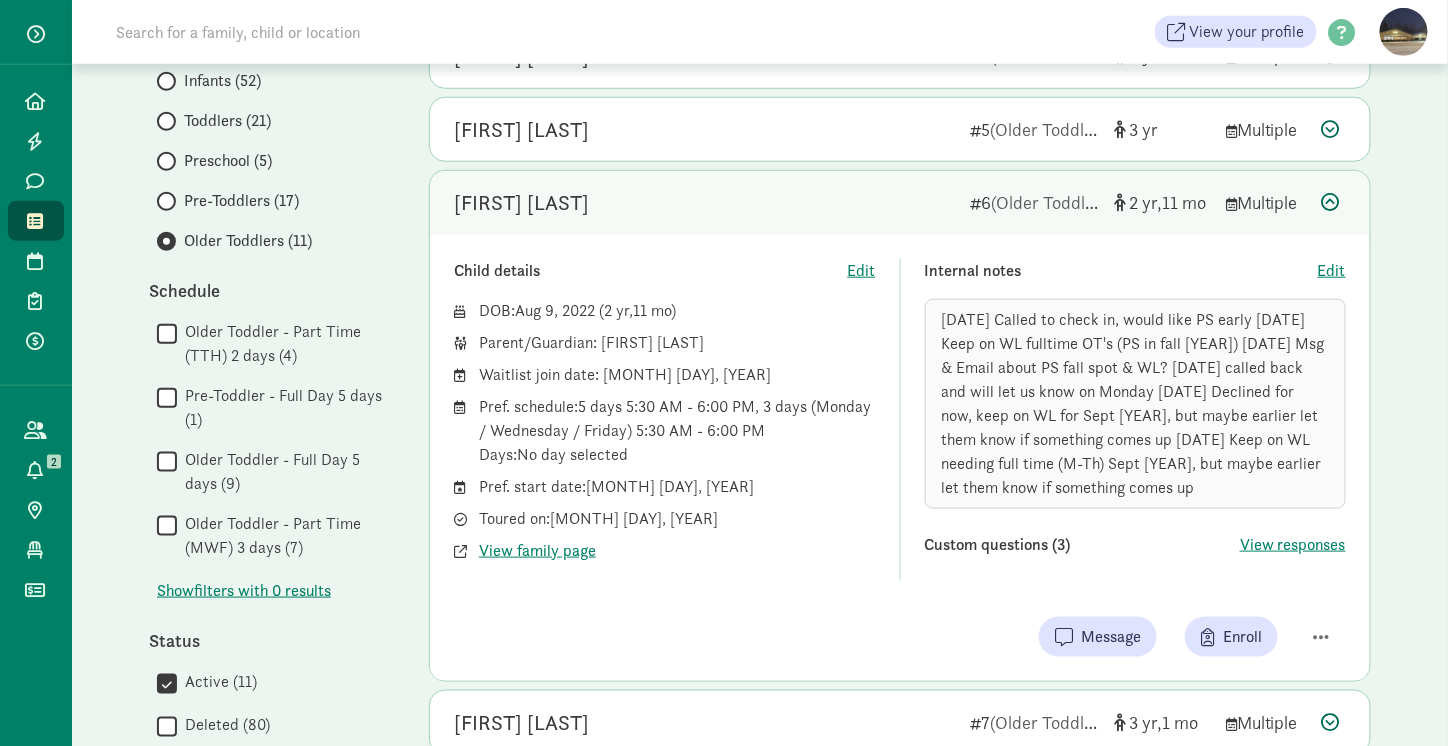 scroll, scrollTop: 468, scrollLeft: 0, axis: vertical 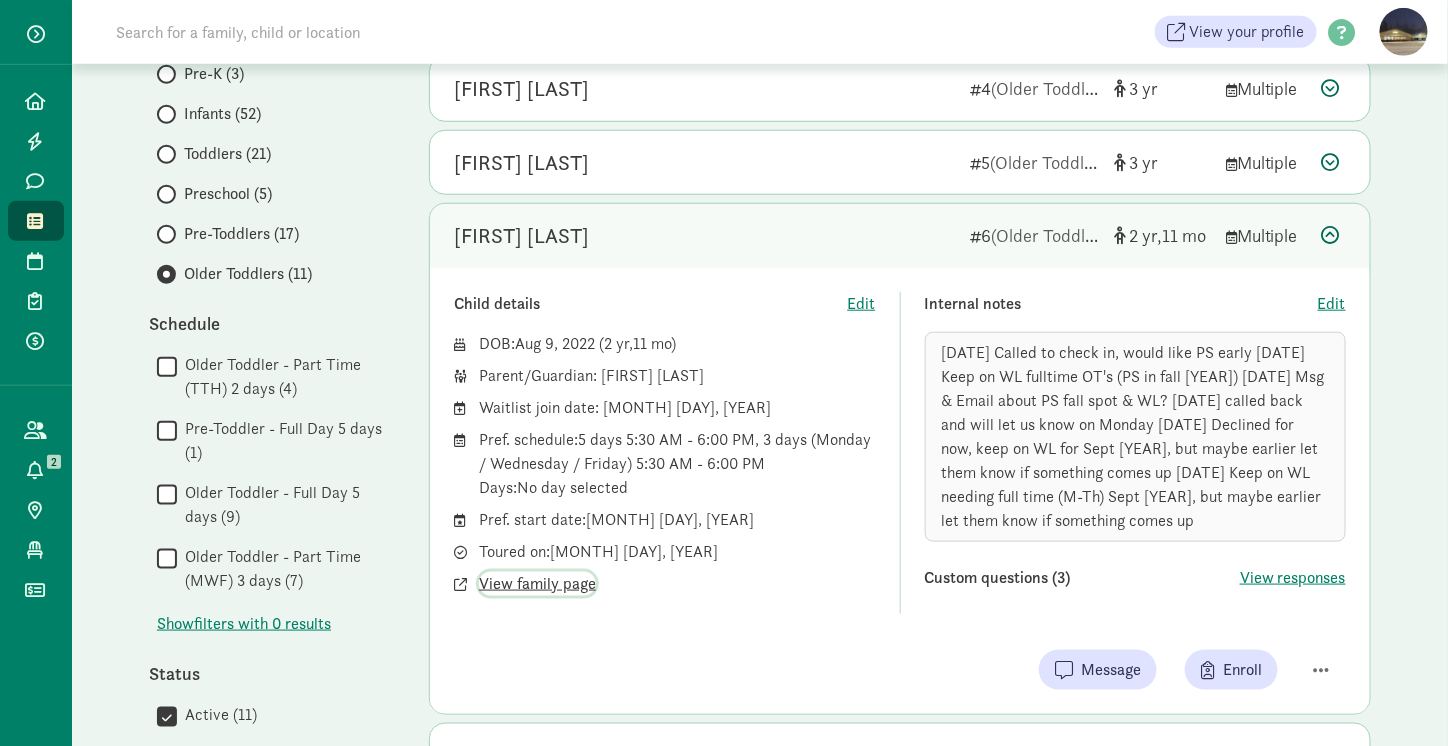 click on "View family page" at bounding box center (537, 584) 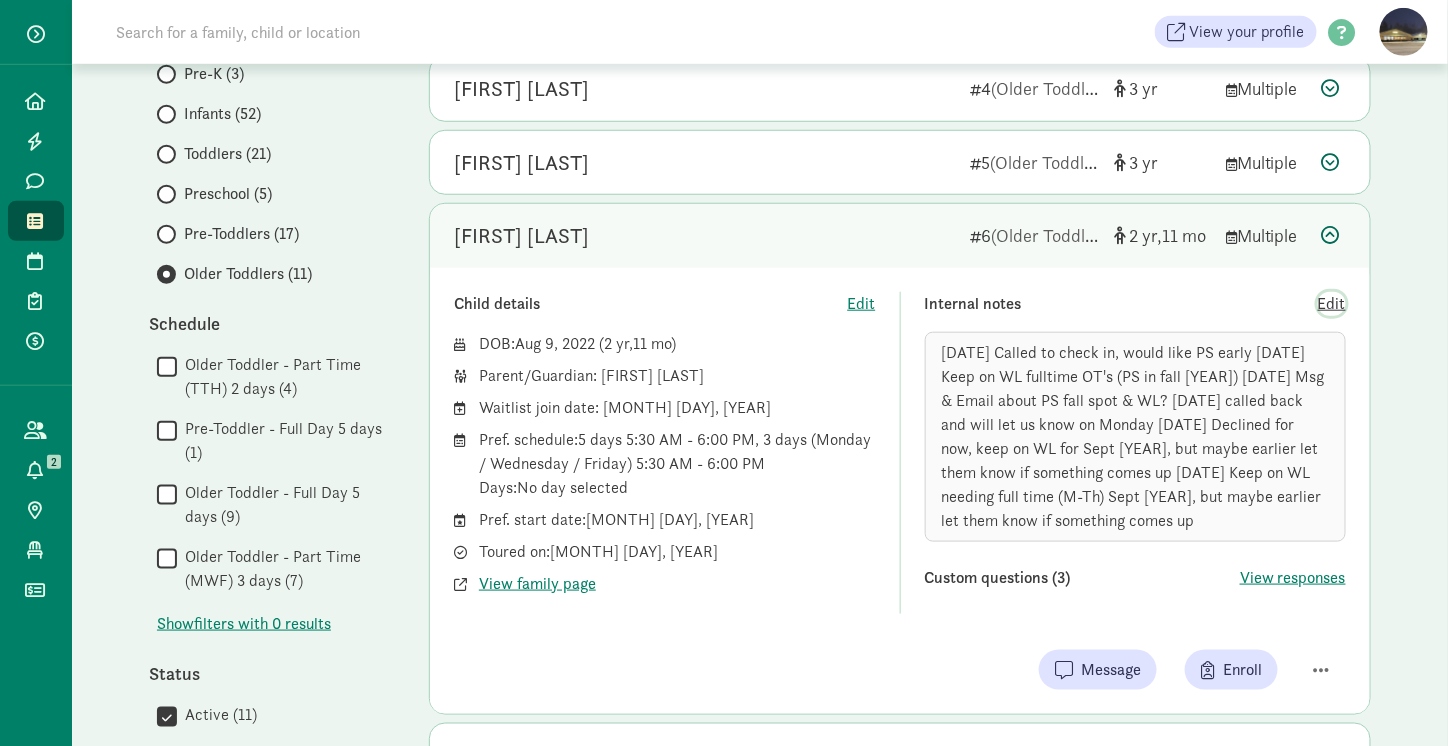 click on "Edit" at bounding box center (1332, 304) 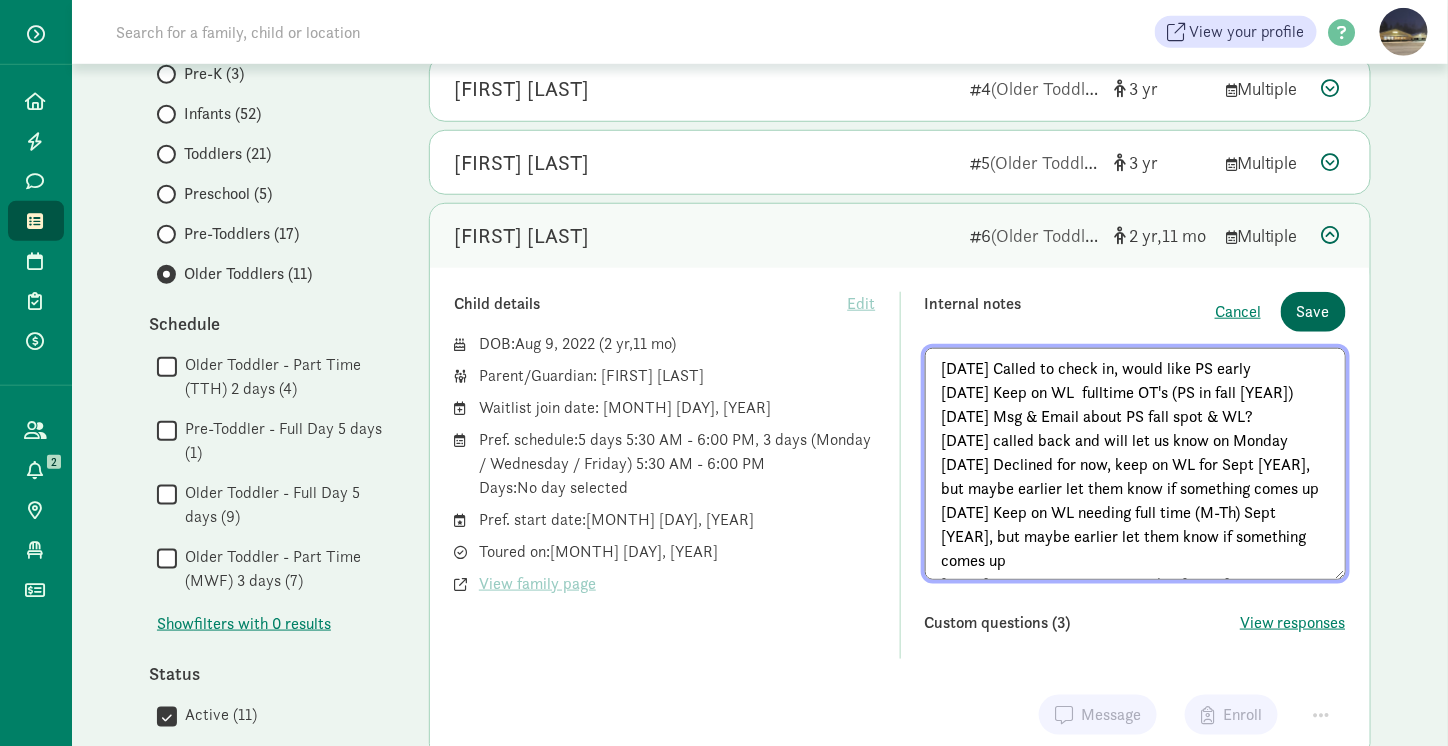 type on "[DATE] Called to check in, would like PS early
[DATE] Keep on WL  fulltime OT's (PS in fall [YEAR])
[DATE] Msg & Email about PS fall spot & WL?
[DATE] called back and will let us know on Monday
[DATE] Declined for now, keep on WL for Sept [YEAR], but maybe earlier let them know if something comes up
[DATE] Keep on WL needing full time (M-Th) Sept [YEAR], but maybe earlier let them know if something comes up
[DATE] Msg & Email spot available [DATE] in PS??" 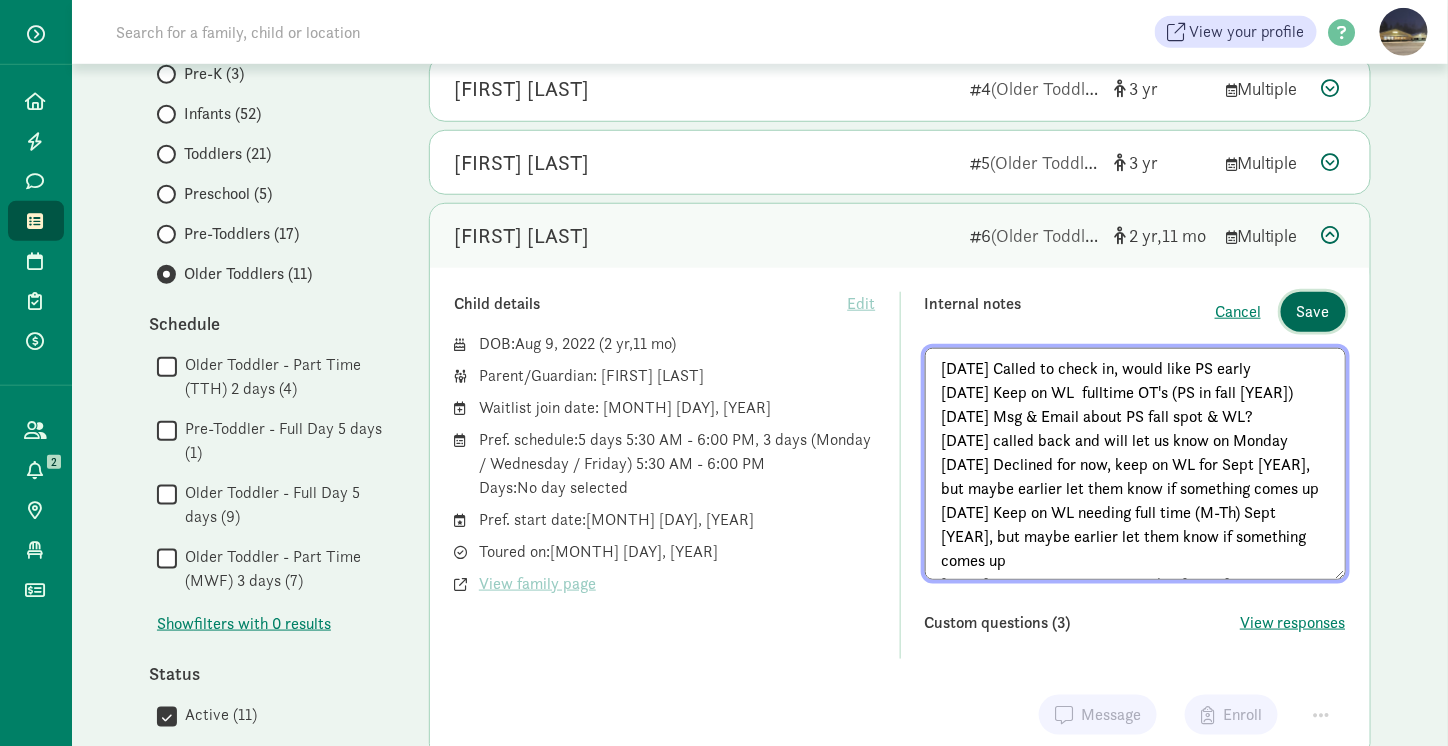 click on "Save" at bounding box center (1313, 312) 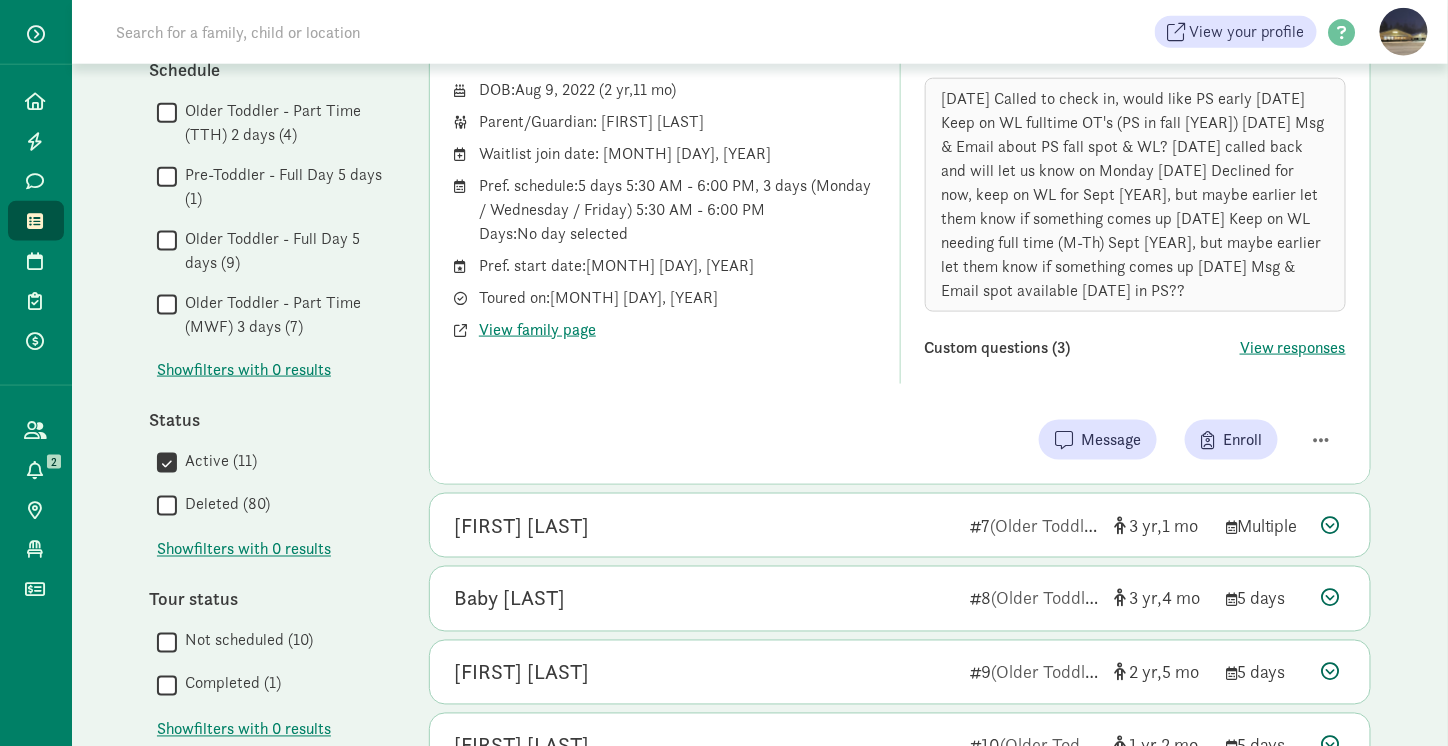 scroll, scrollTop: 722, scrollLeft: 0, axis: vertical 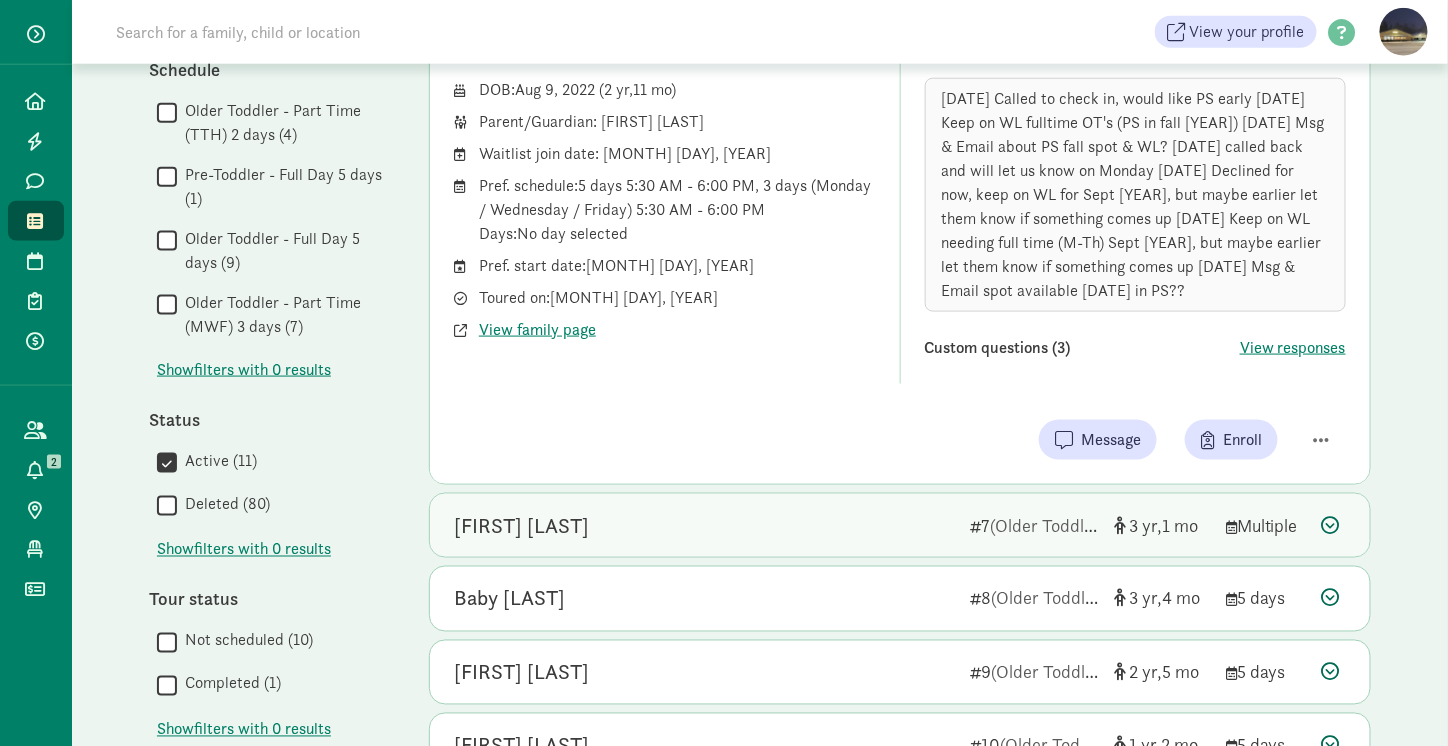 click on "[FIRST] [LAST]" at bounding box center (704, 526) 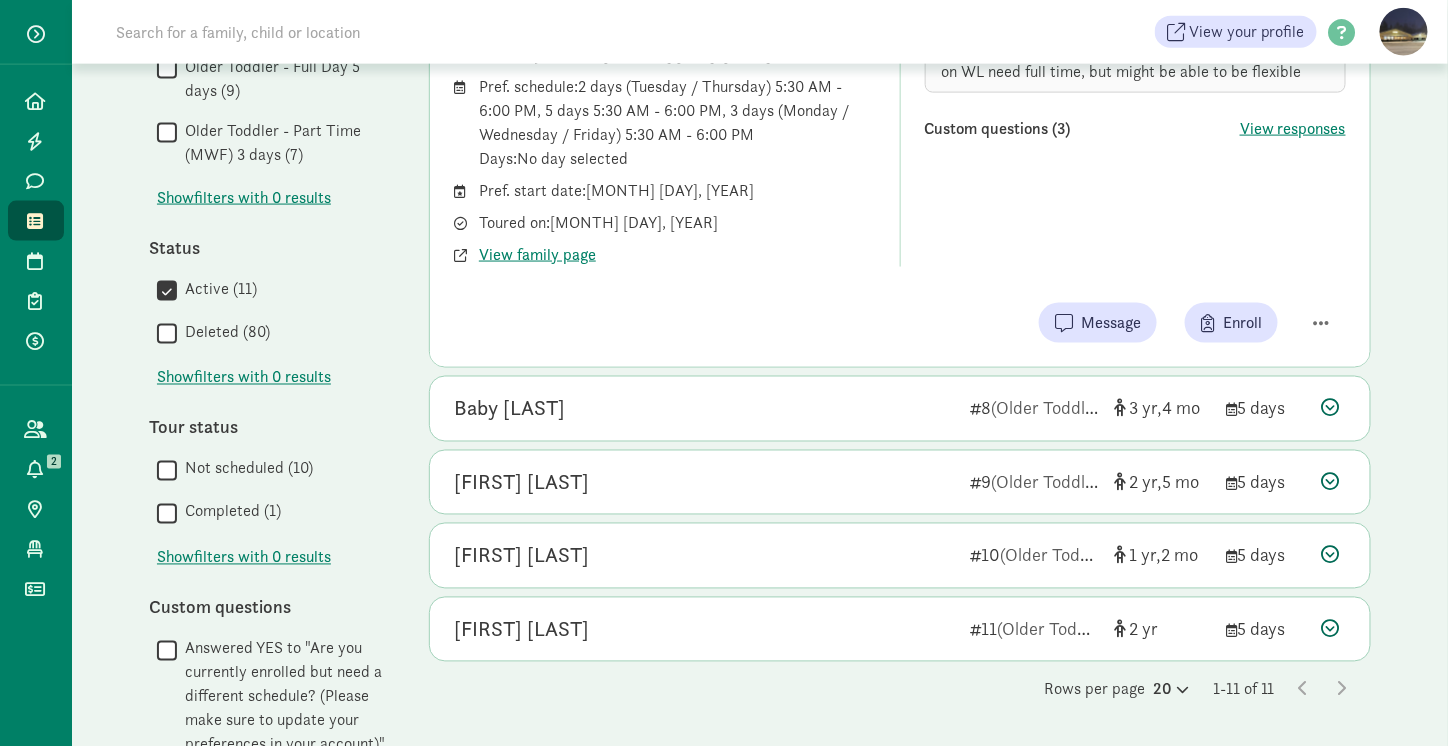 scroll, scrollTop: 894, scrollLeft: 0, axis: vertical 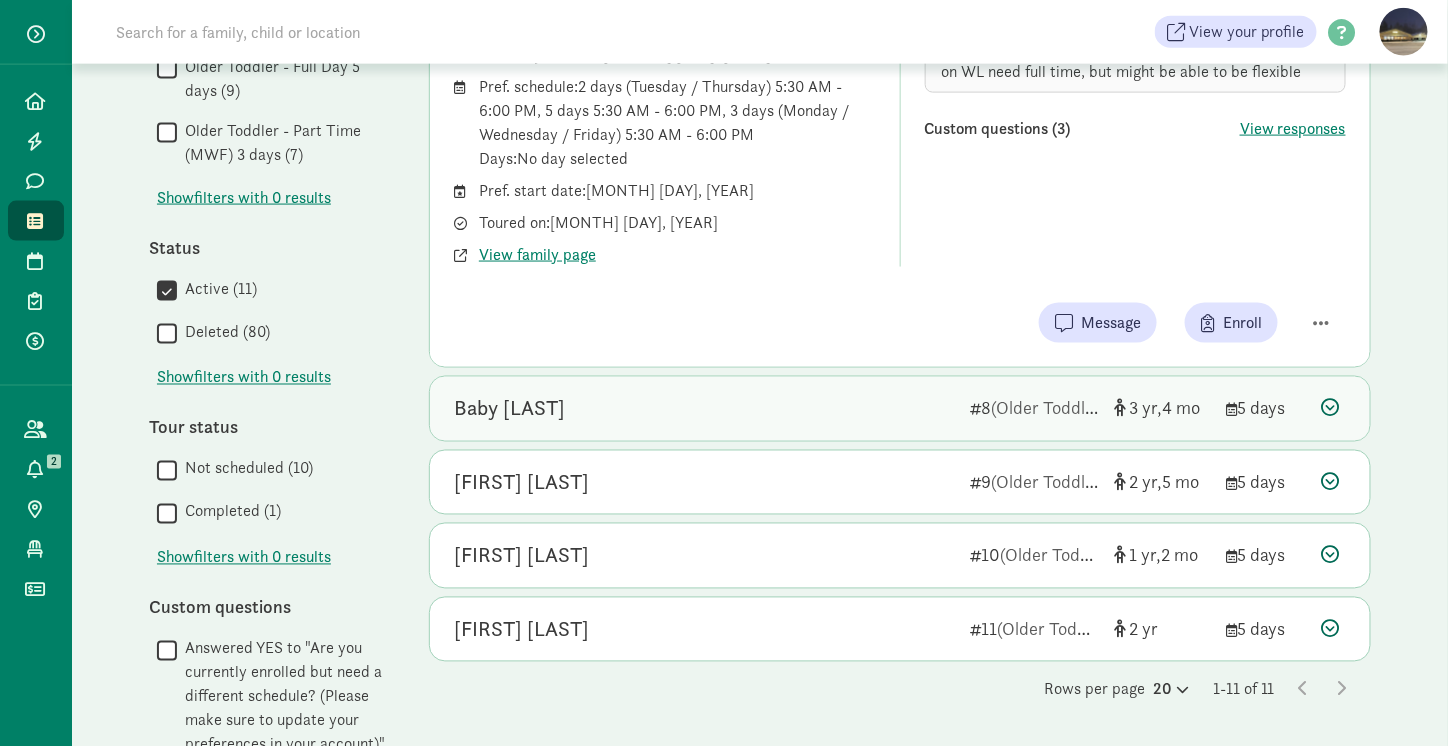 click on "Baby [LAST]" at bounding box center [704, 409] 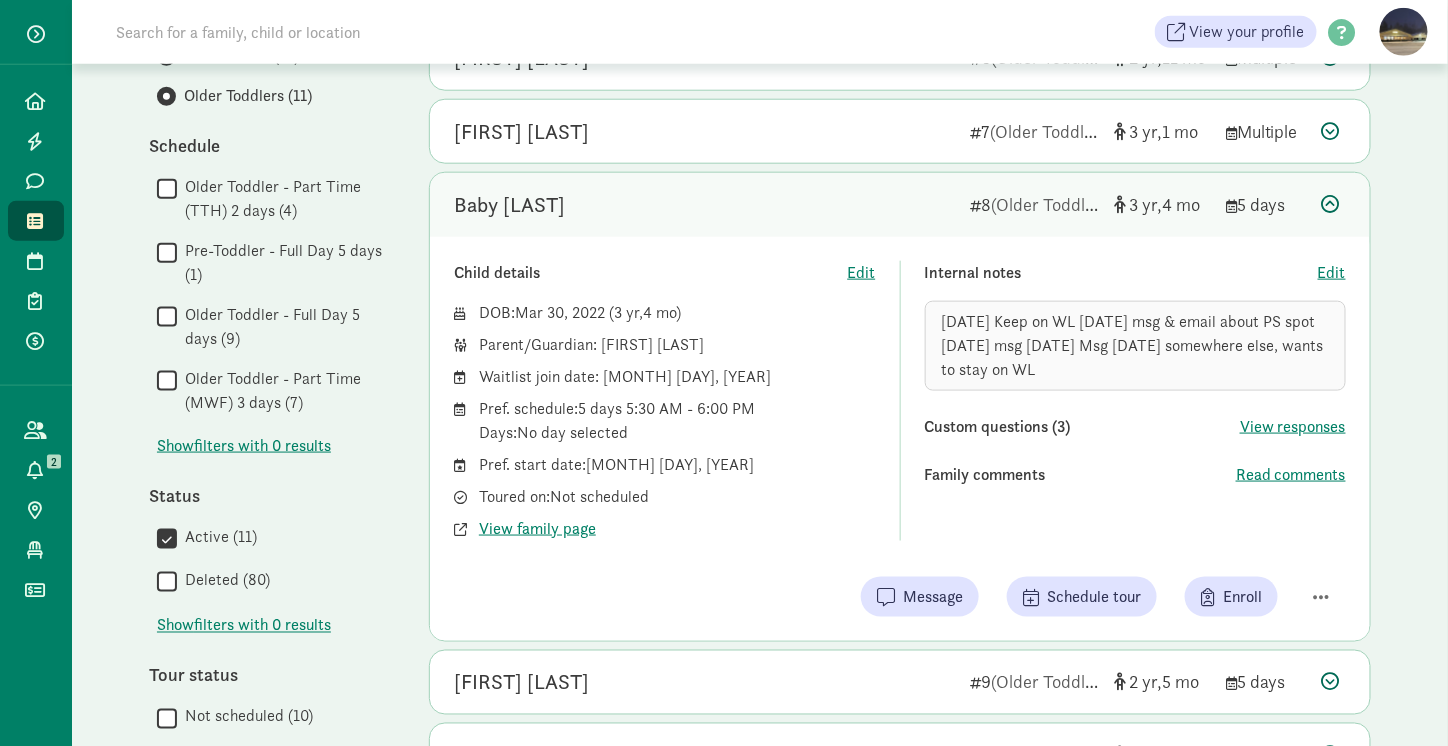 scroll, scrollTop: 648, scrollLeft: 0, axis: vertical 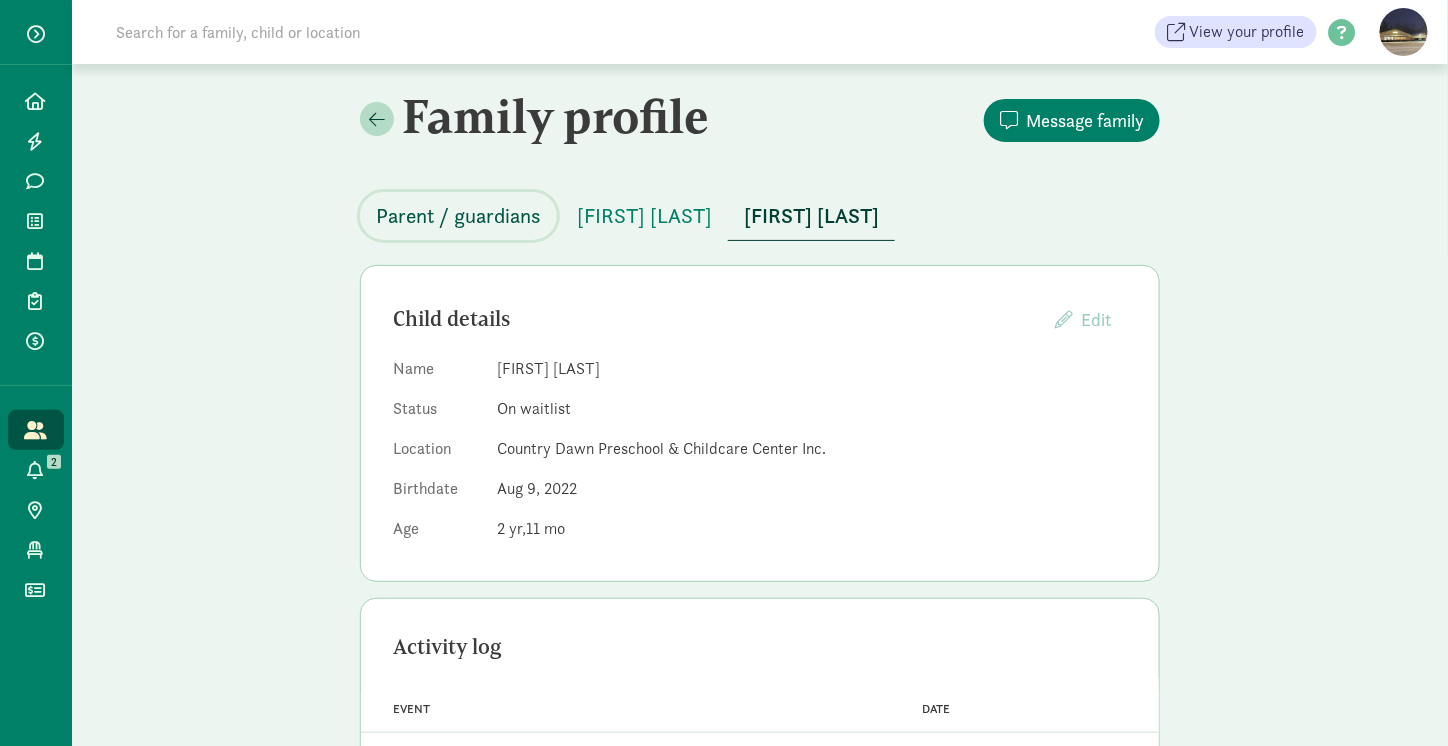 click on "Parent / guardians" at bounding box center [458, 216] 